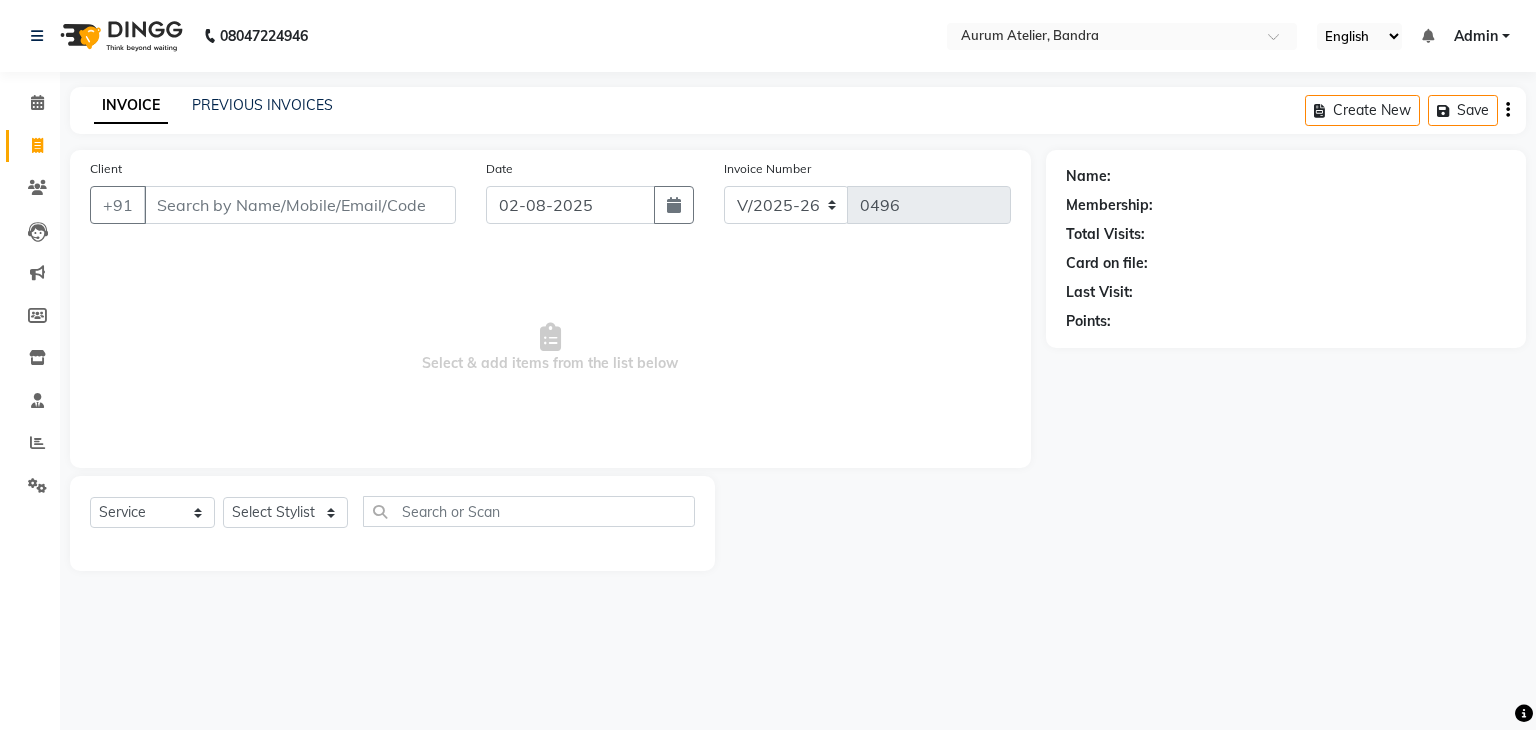 select on "7410" 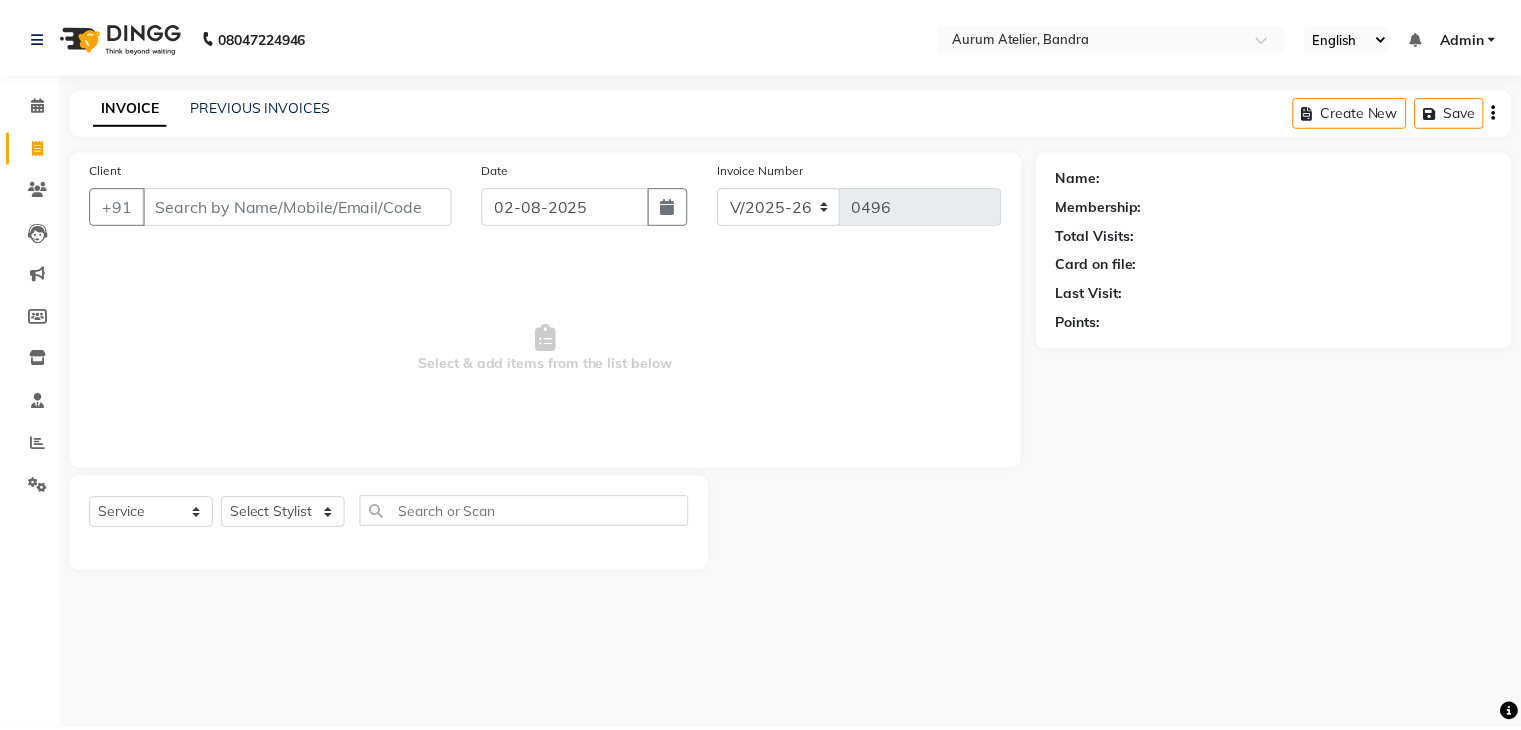 scroll, scrollTop: 0, scrollLeft: 0, axis: both 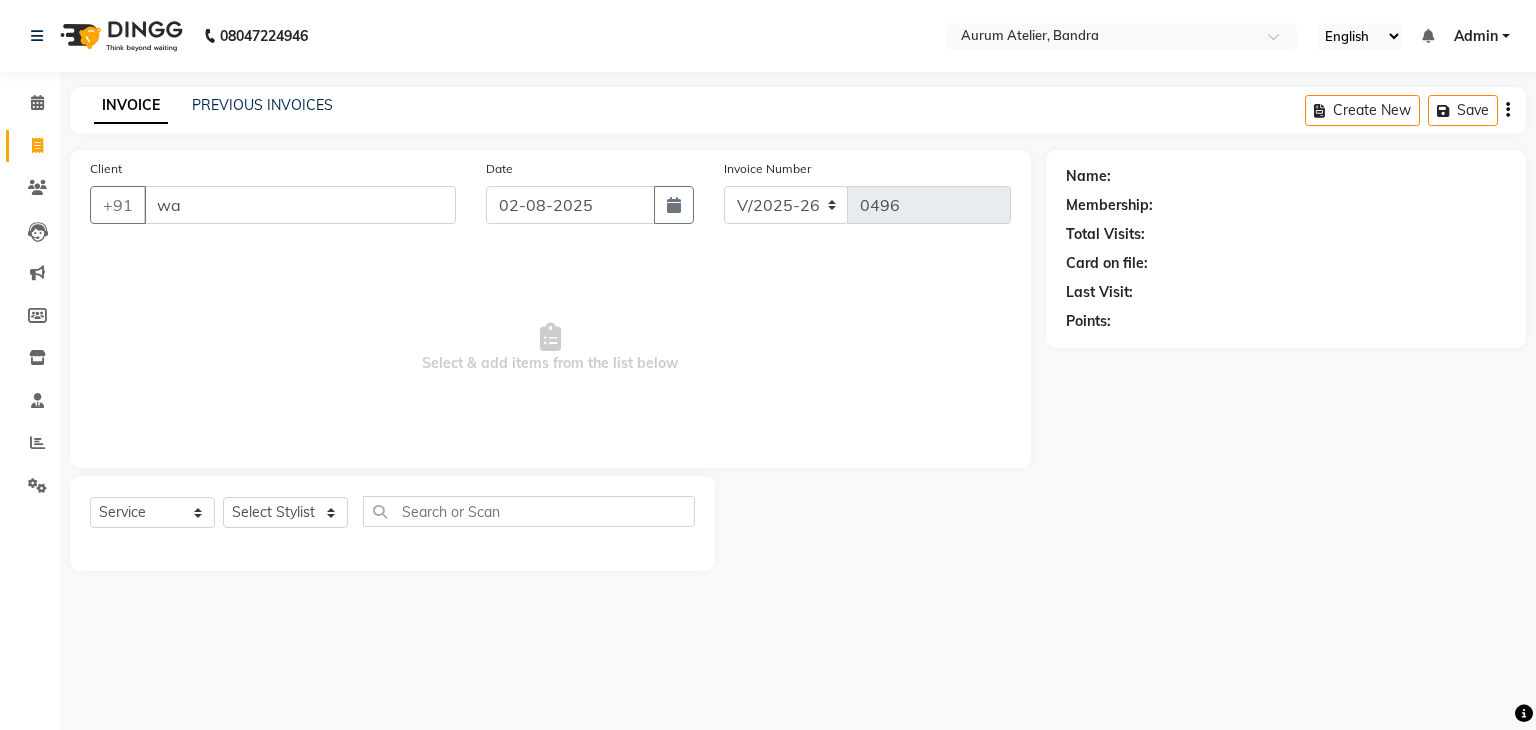 type on "w" 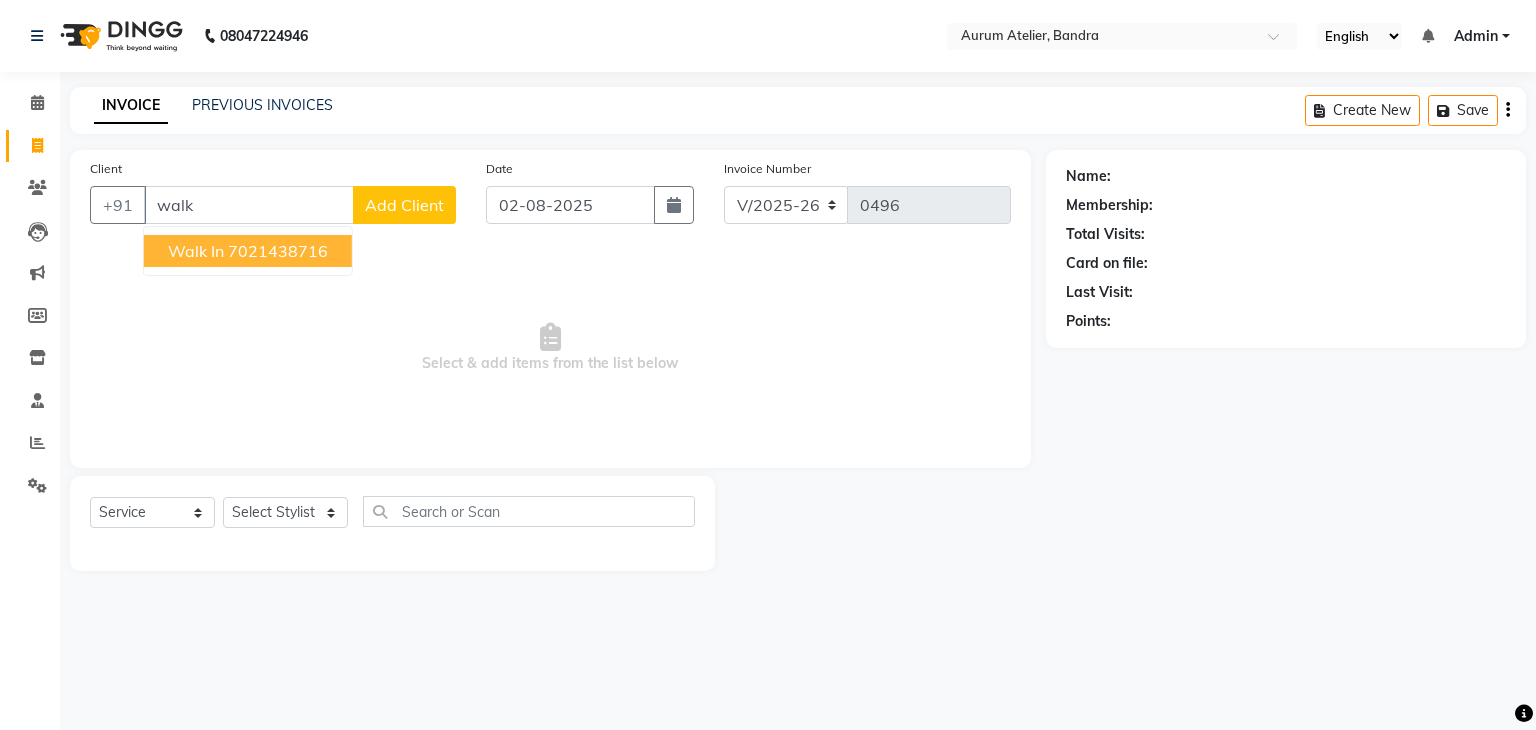 click on "walk in [PHONE]" at bounding box center (248, 251) 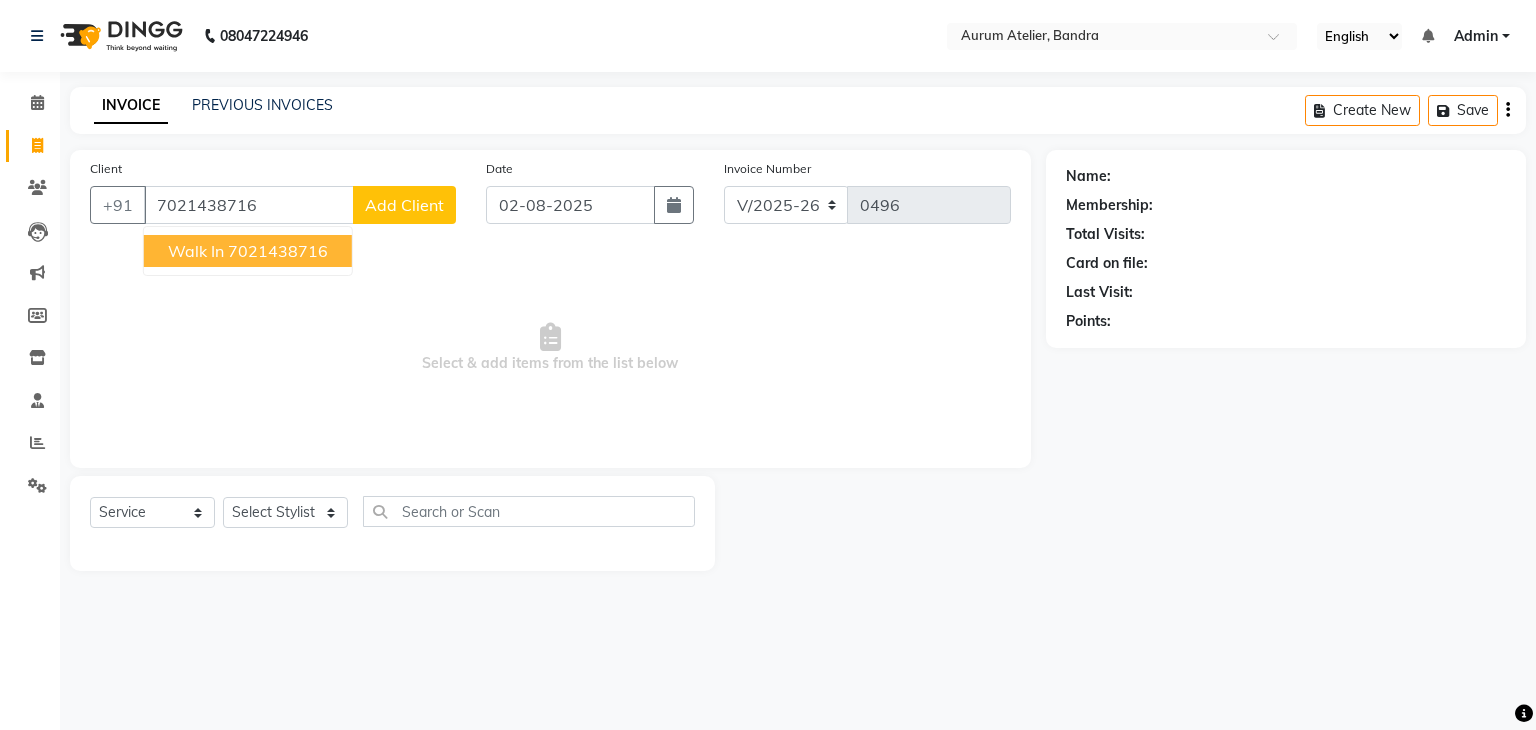 type on "7021438716" 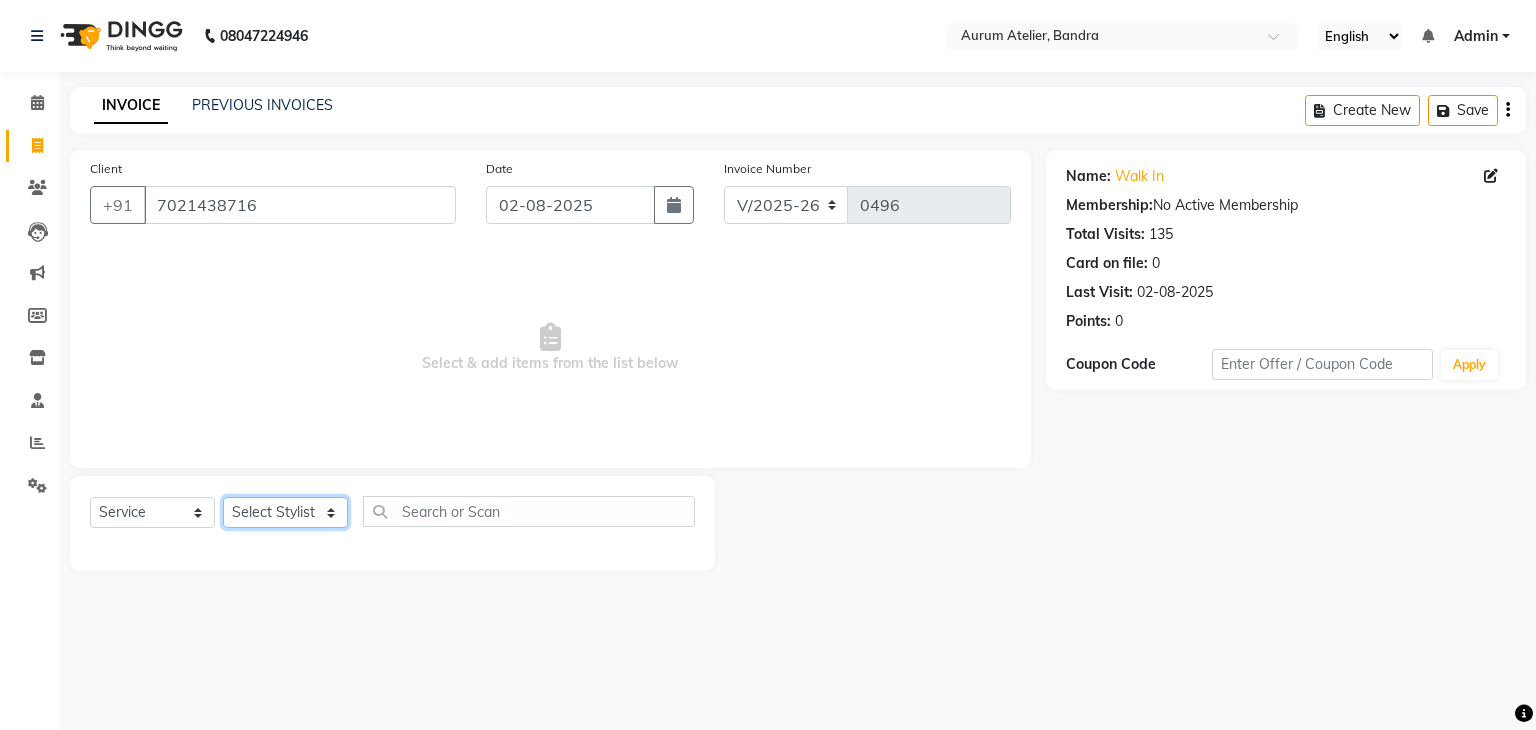 click on "Select Stylist [LAST] [LAST] [LAST] [LAST] [LAST] [LAST] [LAST] [LAST] [LAST] [LAST]" 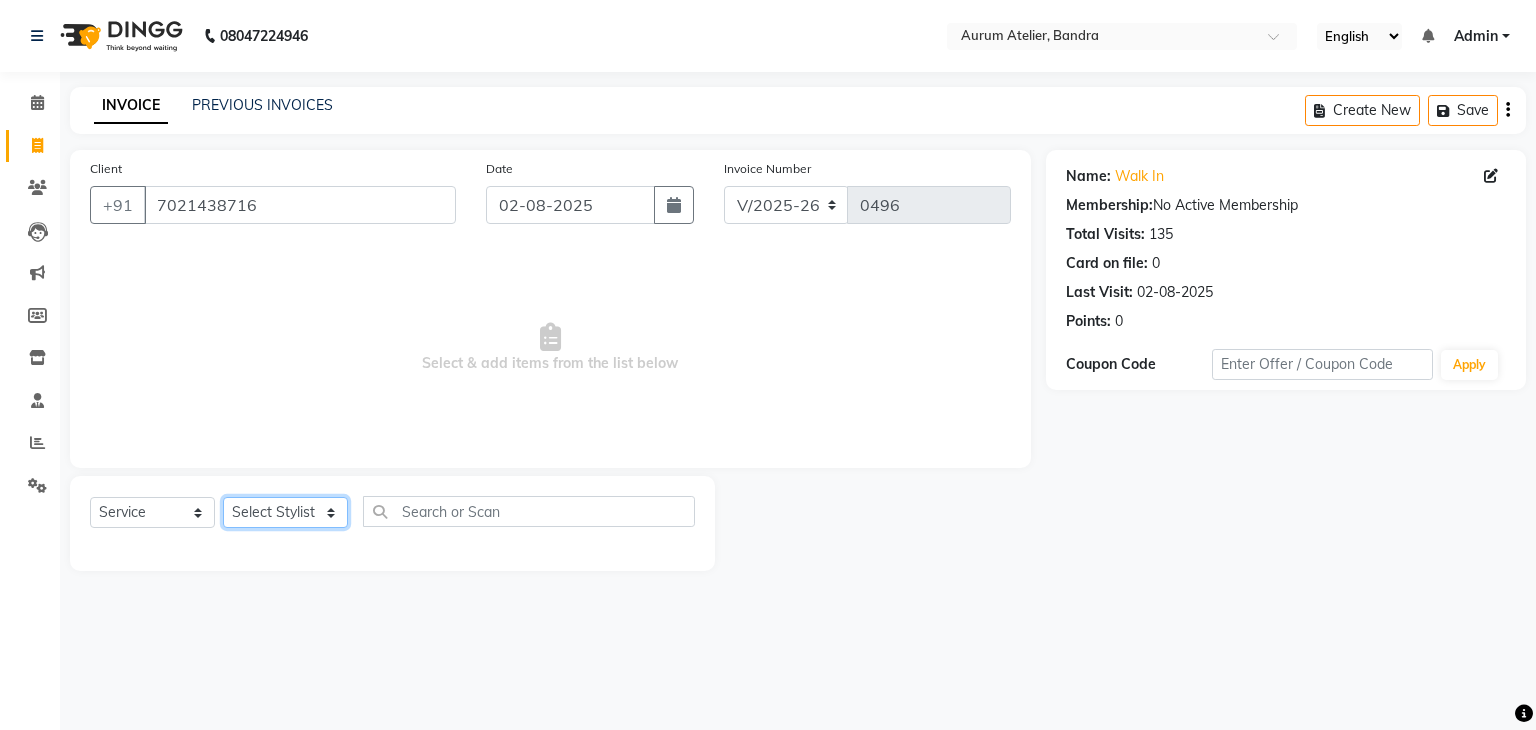 select on "66084" 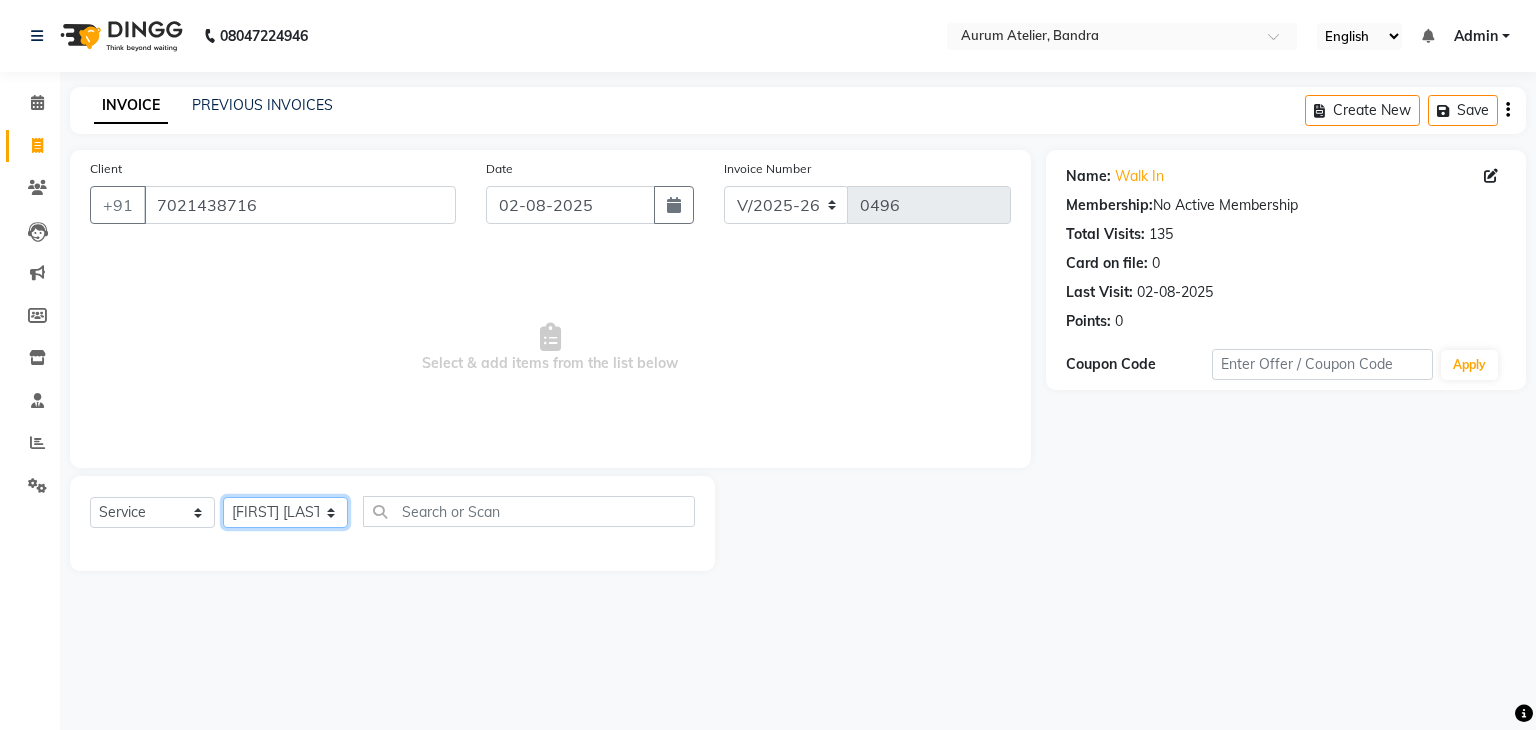 click on "Select Stylist [LAST] [LAST] [LAST] [LAST] [LAST] [LAST] [LAST] [LAST] [LAST] [LAST]" 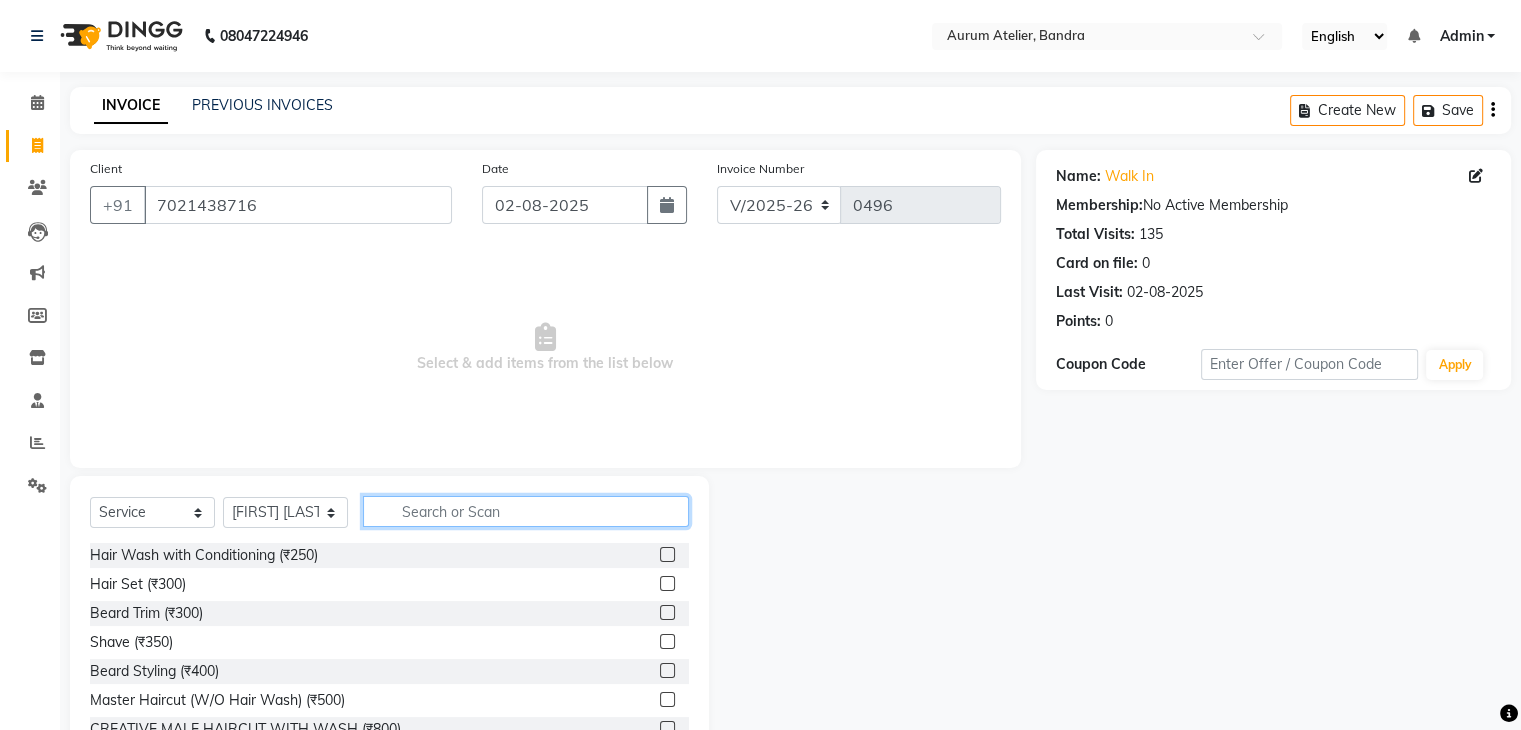 click 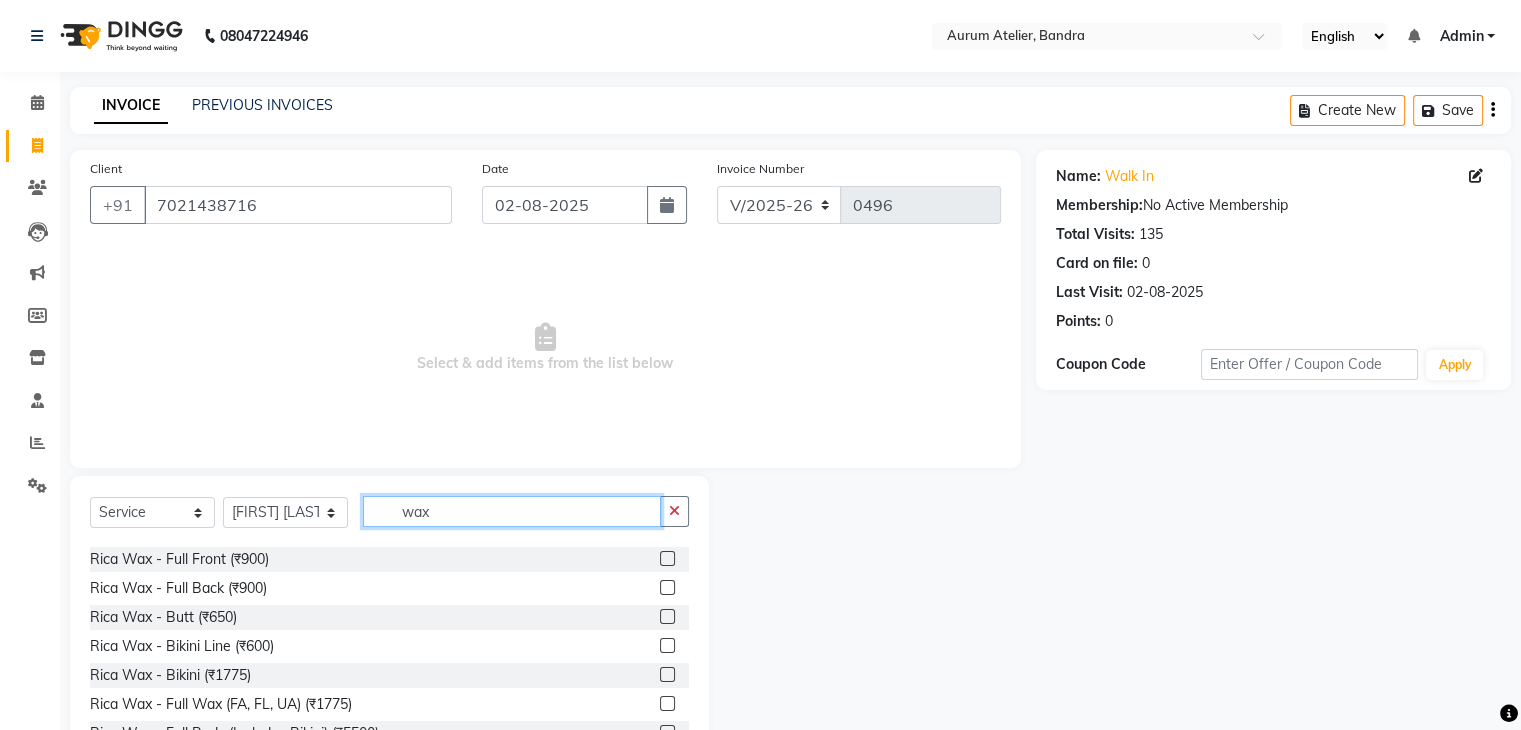 scroll, scrollTop: 1104, scrollLeft: 0, axis: vertical 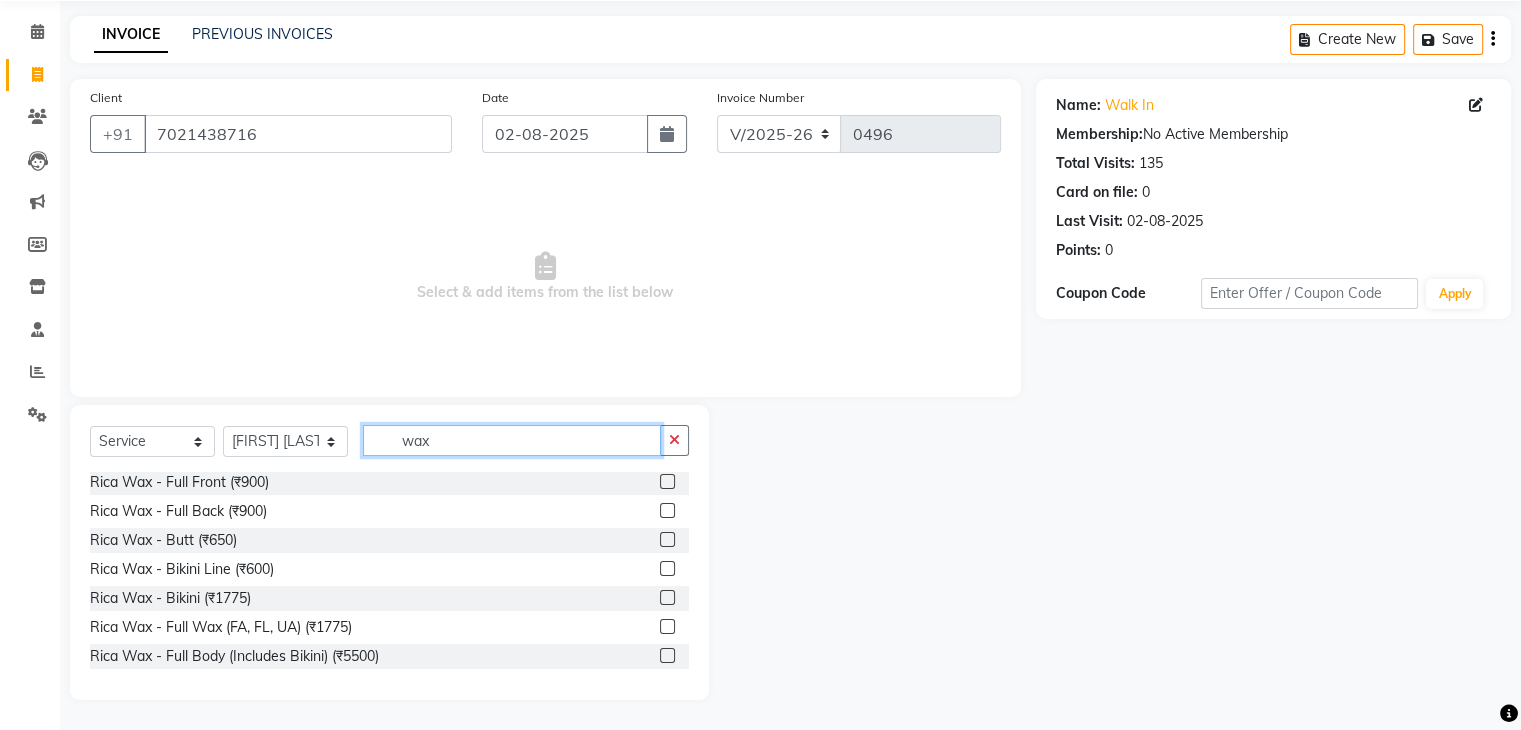 type on "wax" 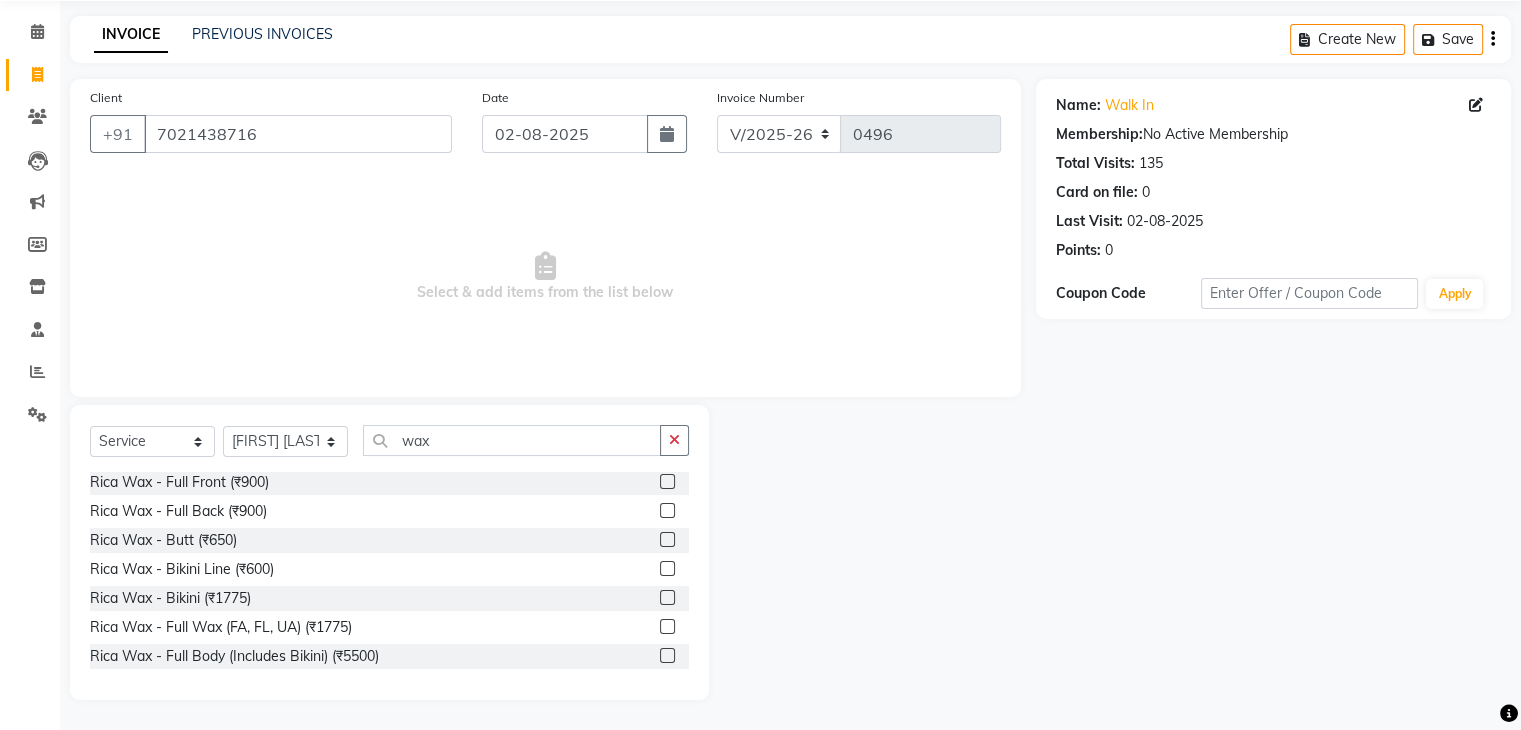 click 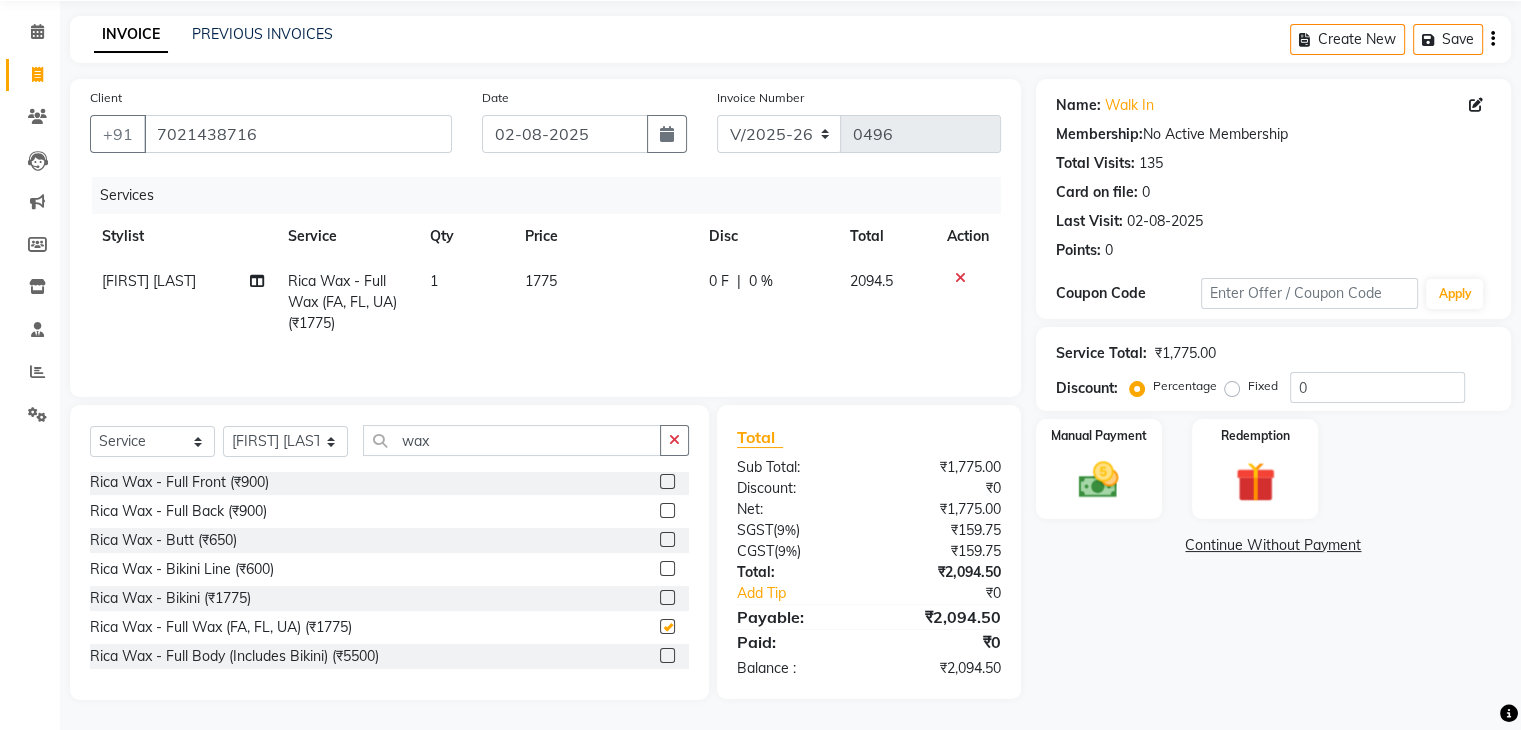checkbox on "false" 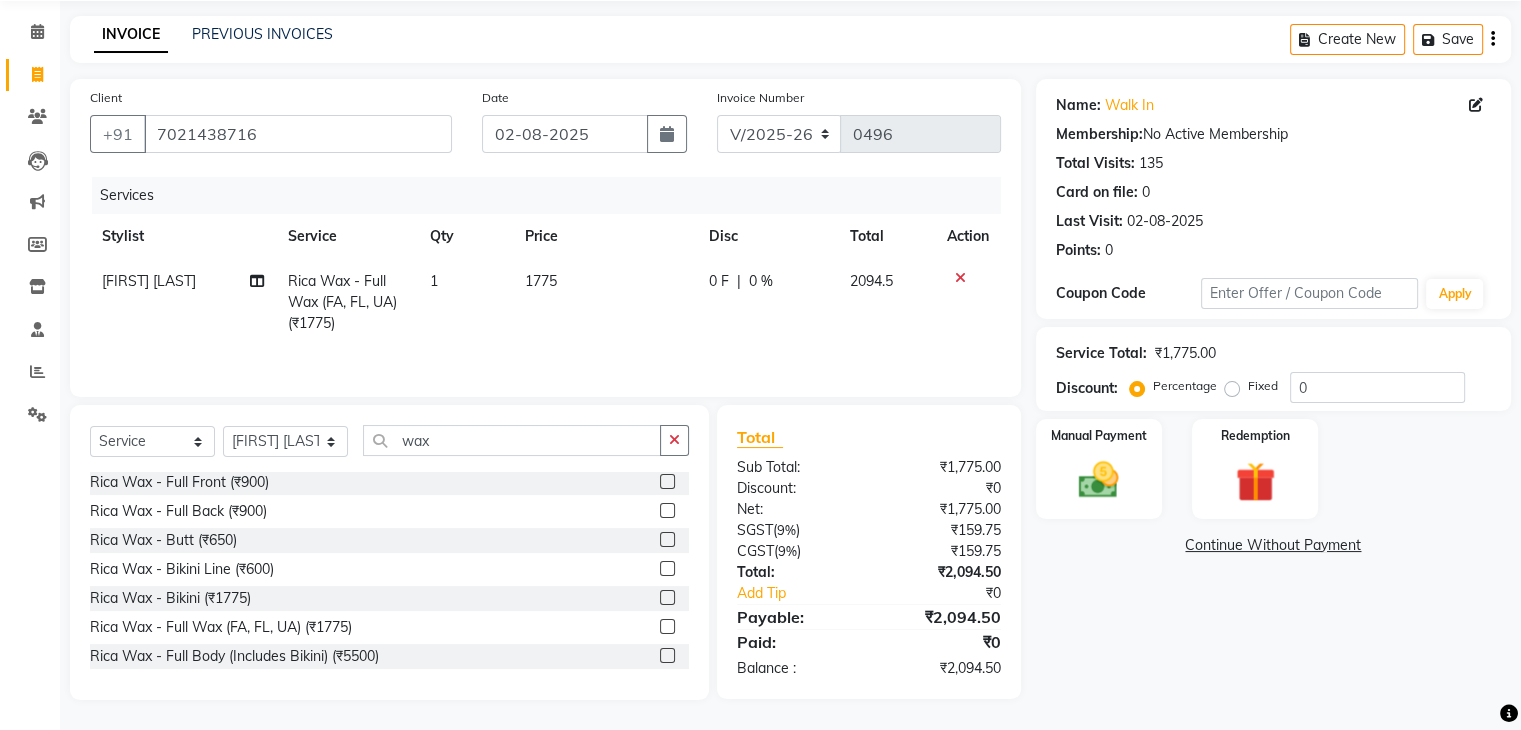 click on "1775" 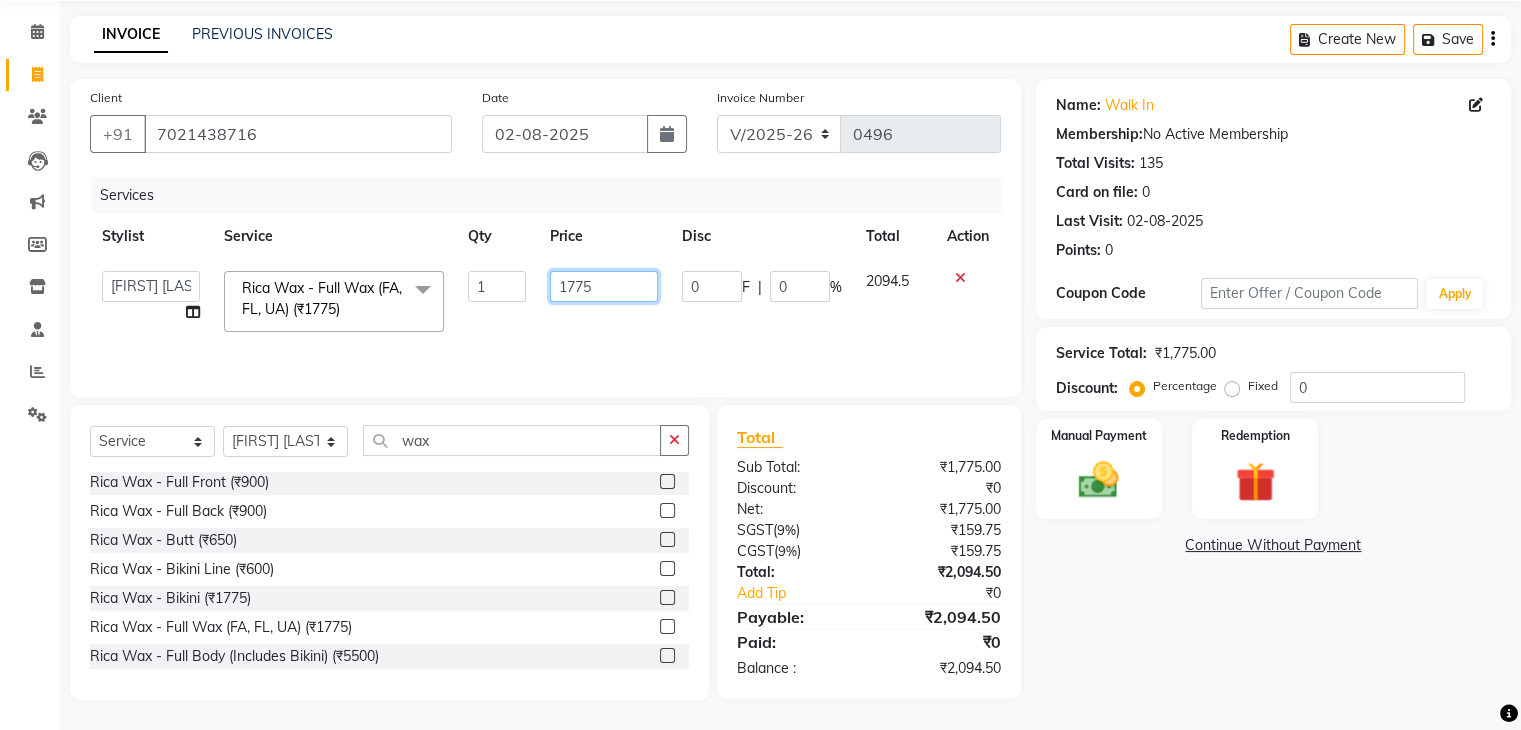 click on "1775" 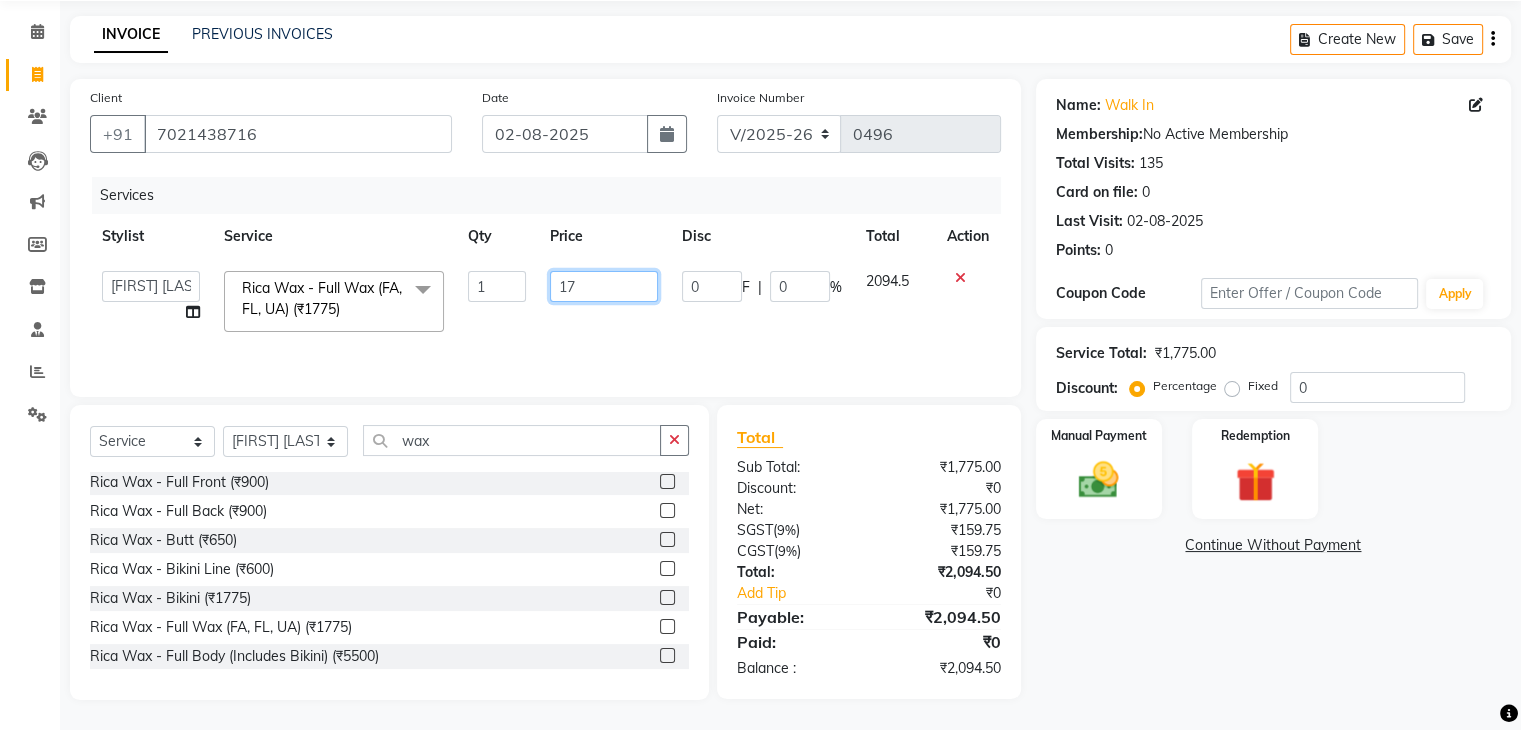 type on "1" 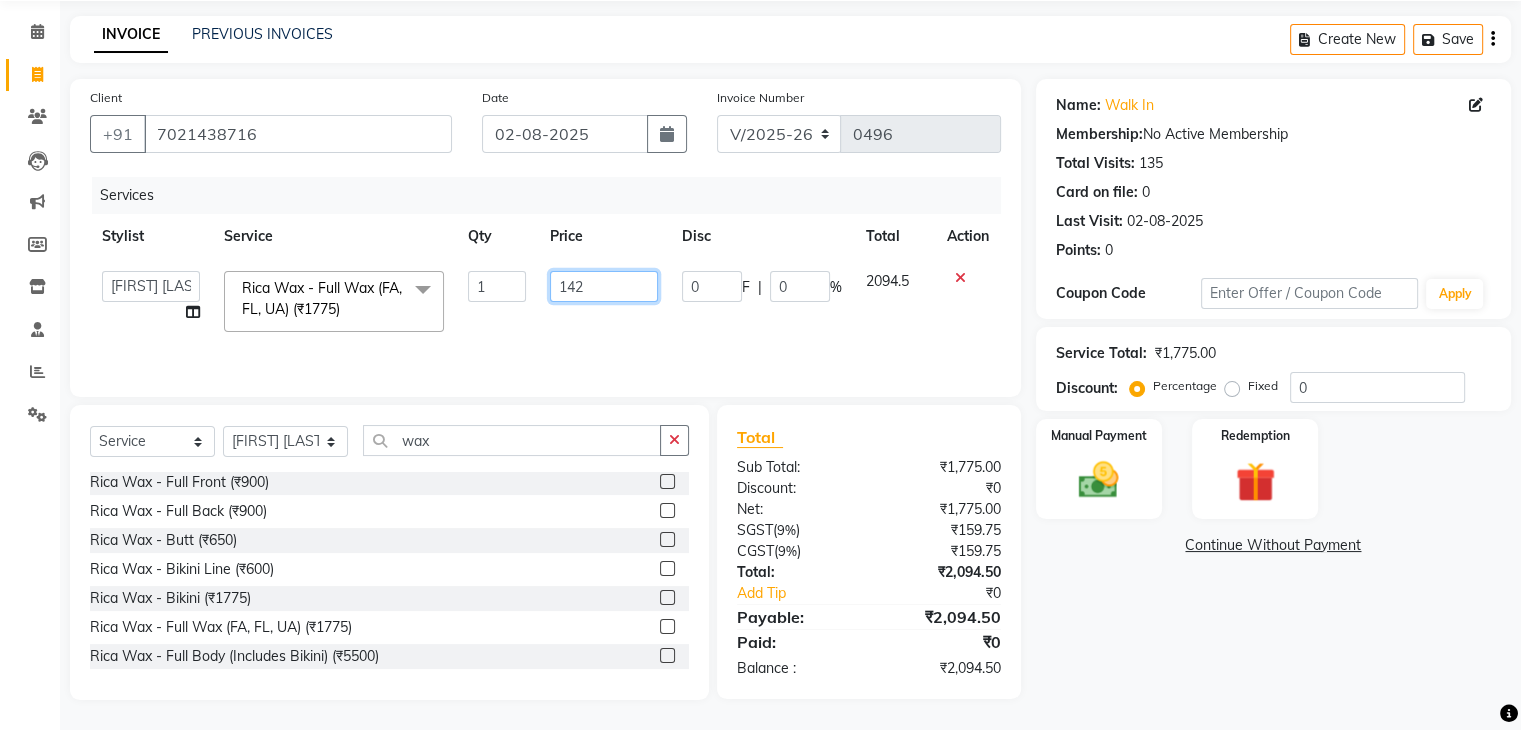 type on "1420" 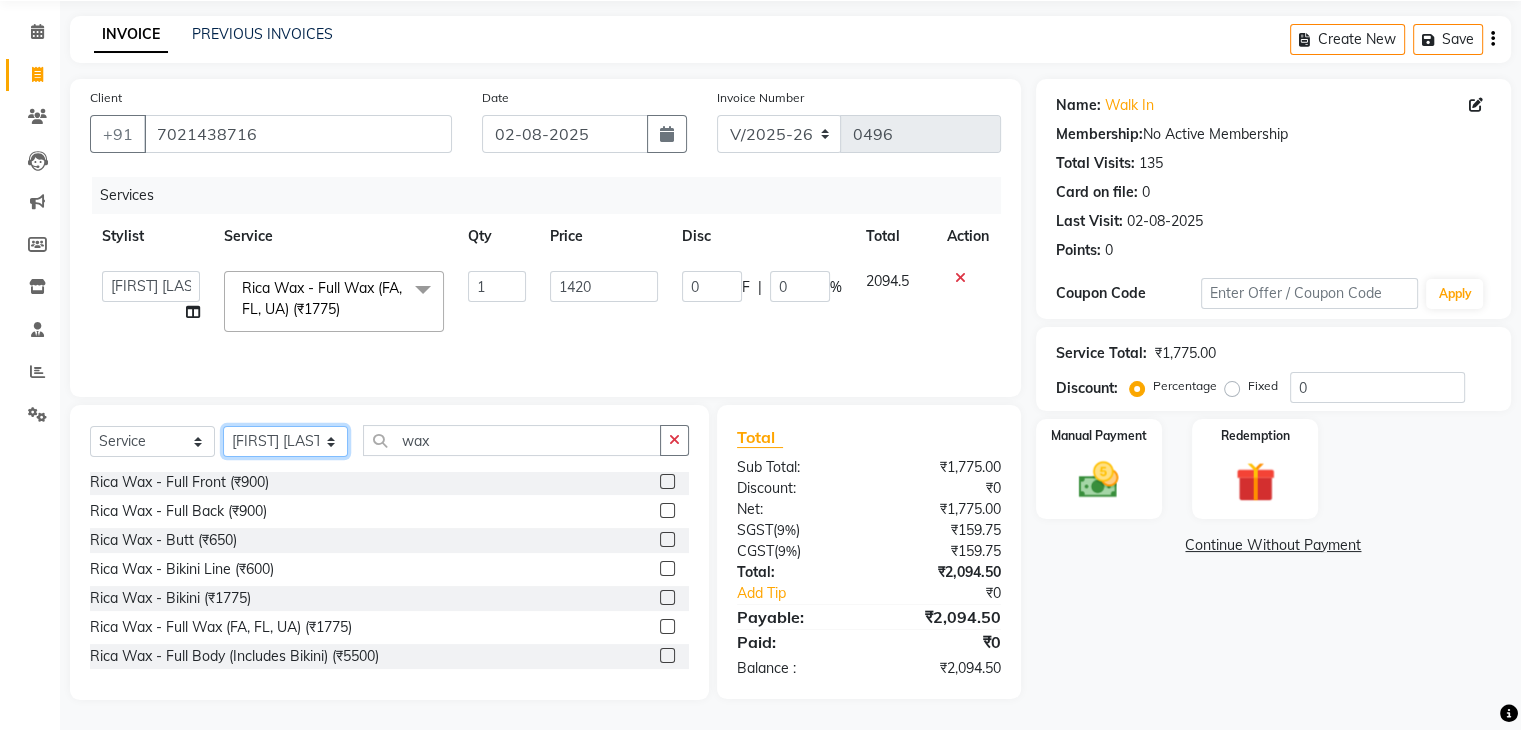 click on "Select Stylist [LAST] [LAST] [LAST] [LAST] [LAST] [LAST] [LAST] [LAST] [LAST] [LAST]" 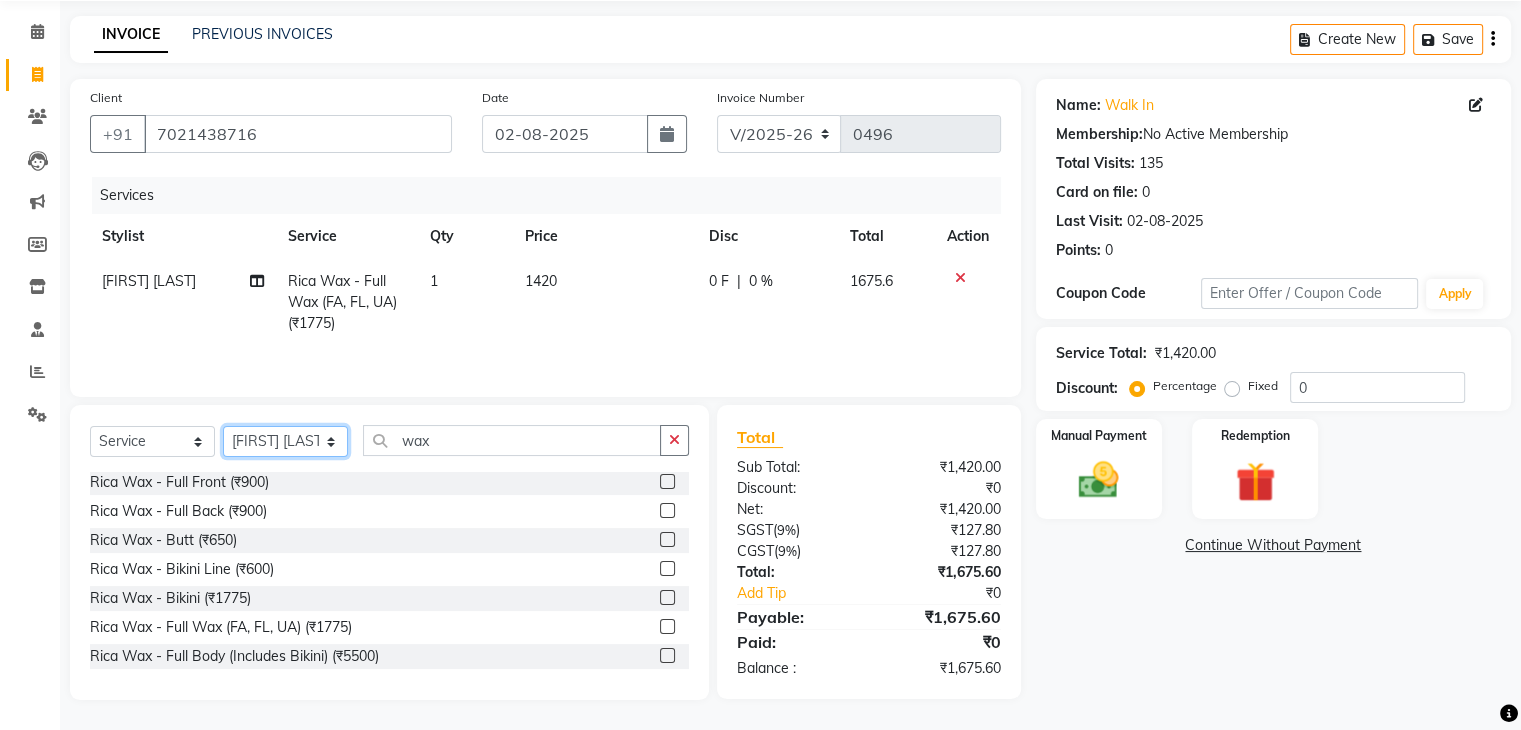 select on "66080" 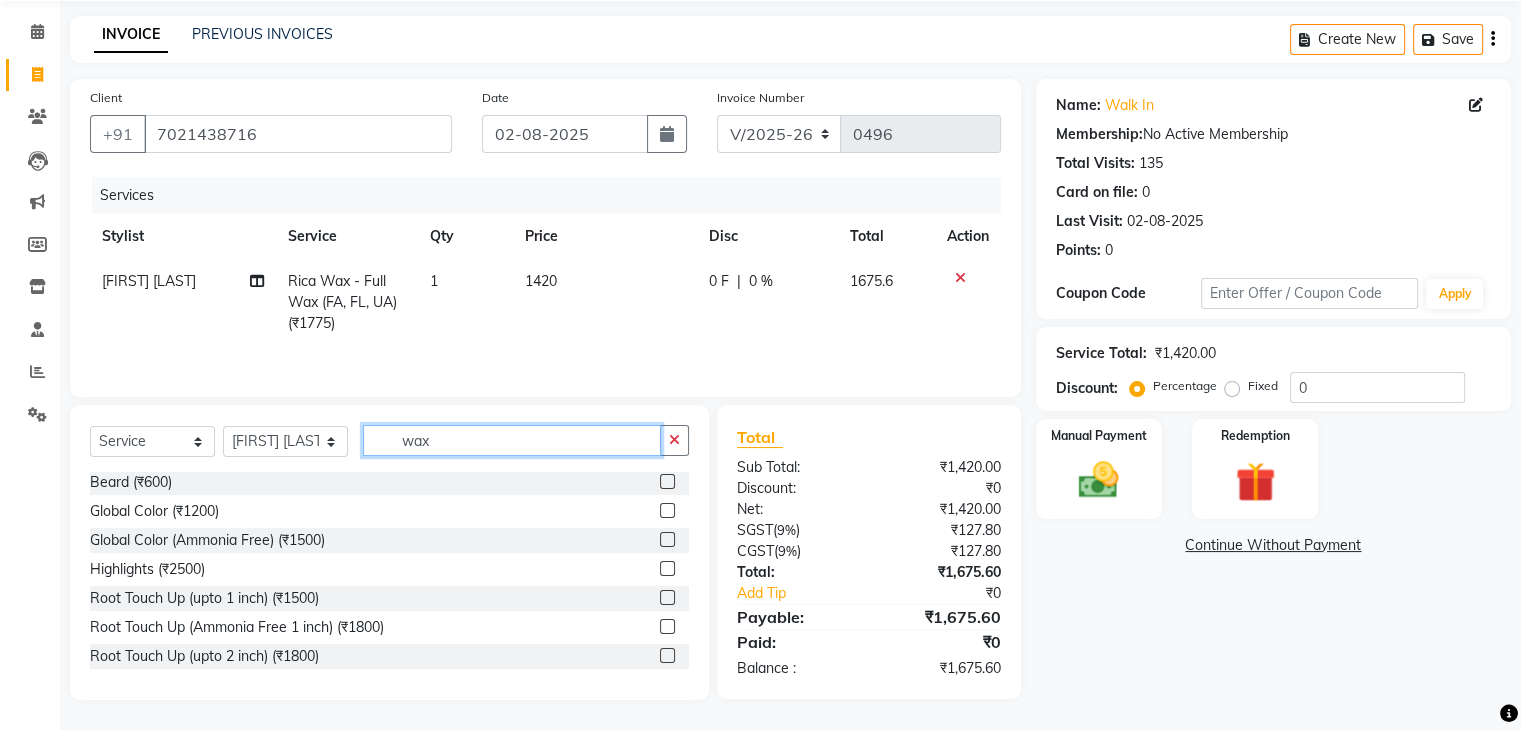 click on "wax" 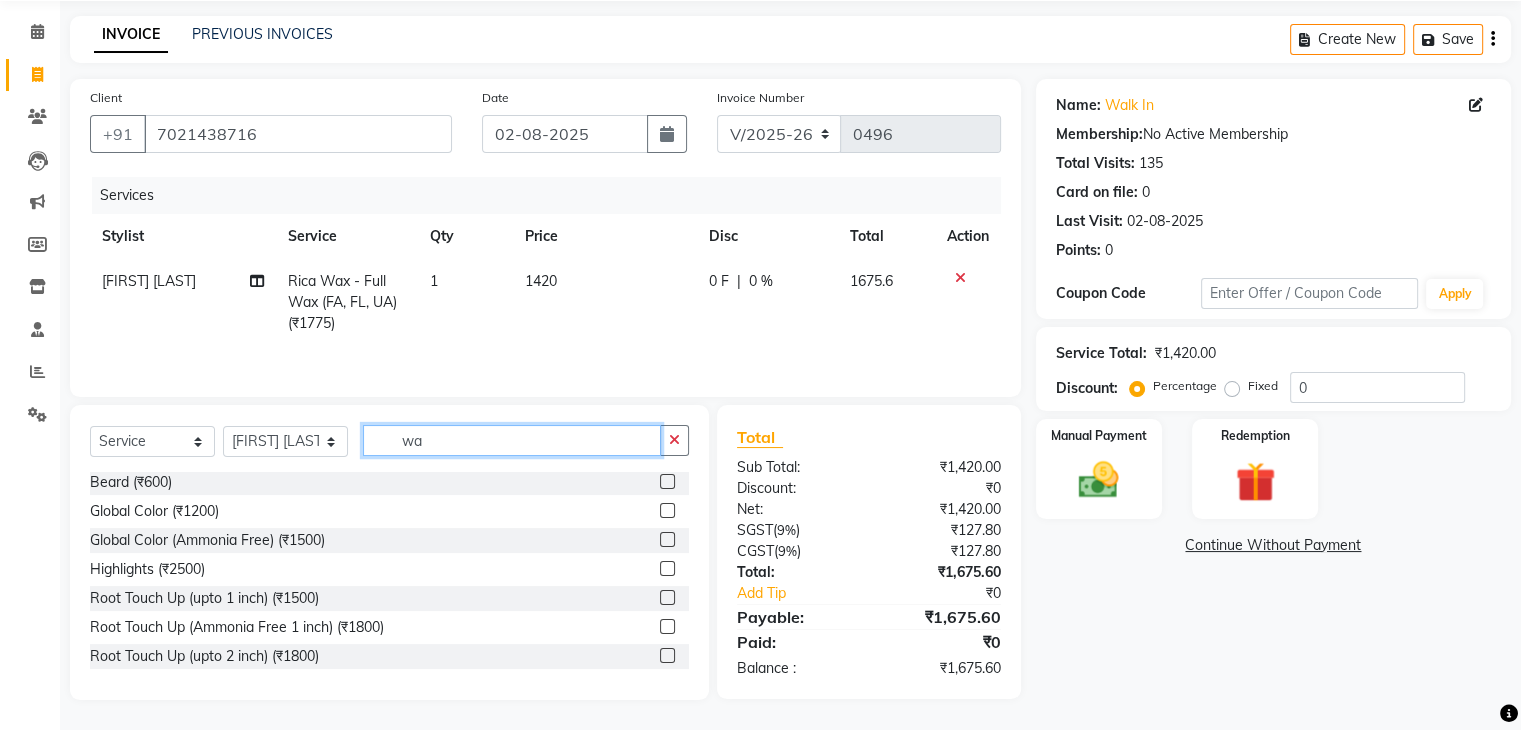 type on "w" 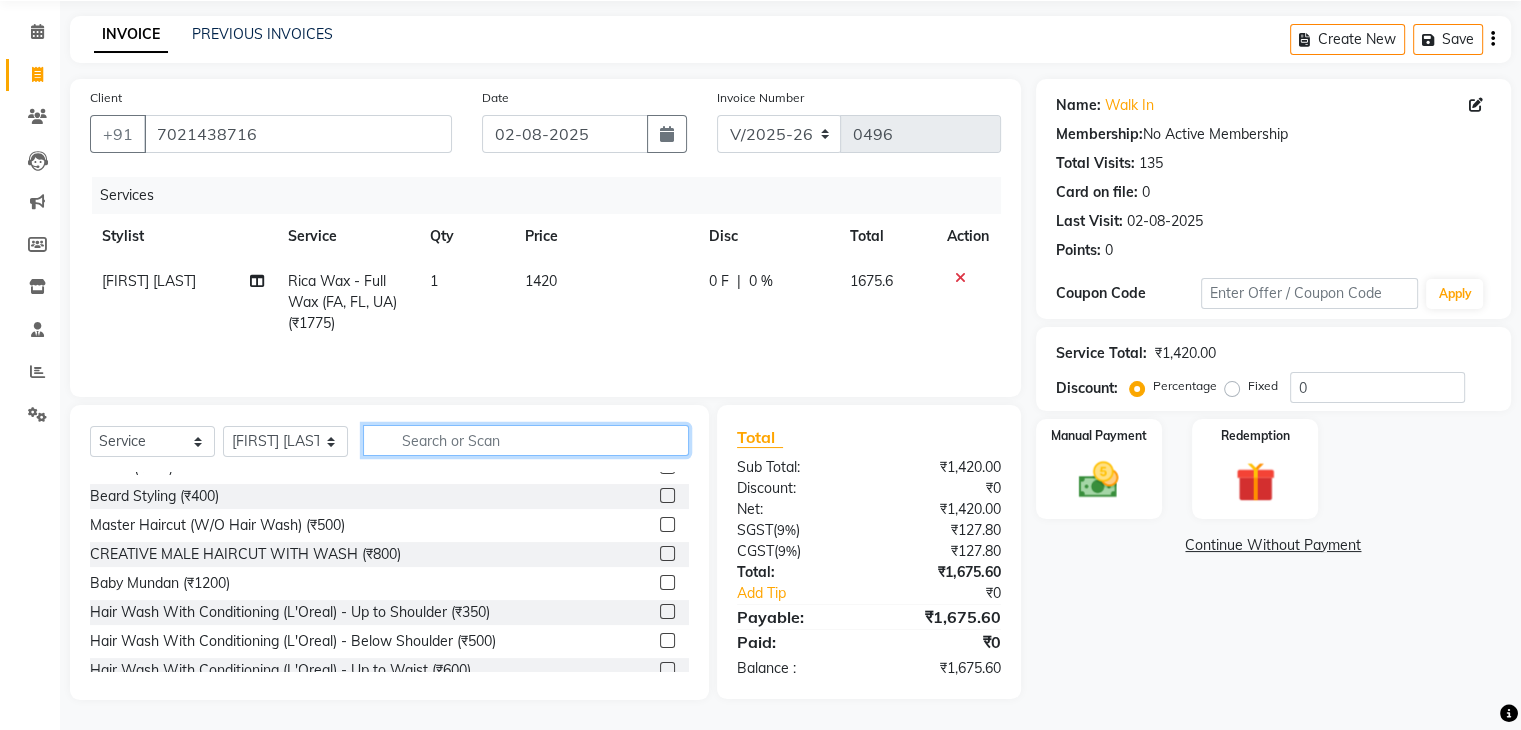scroll, scrollTop: 204, scrollLeft: 0, axis: vertical 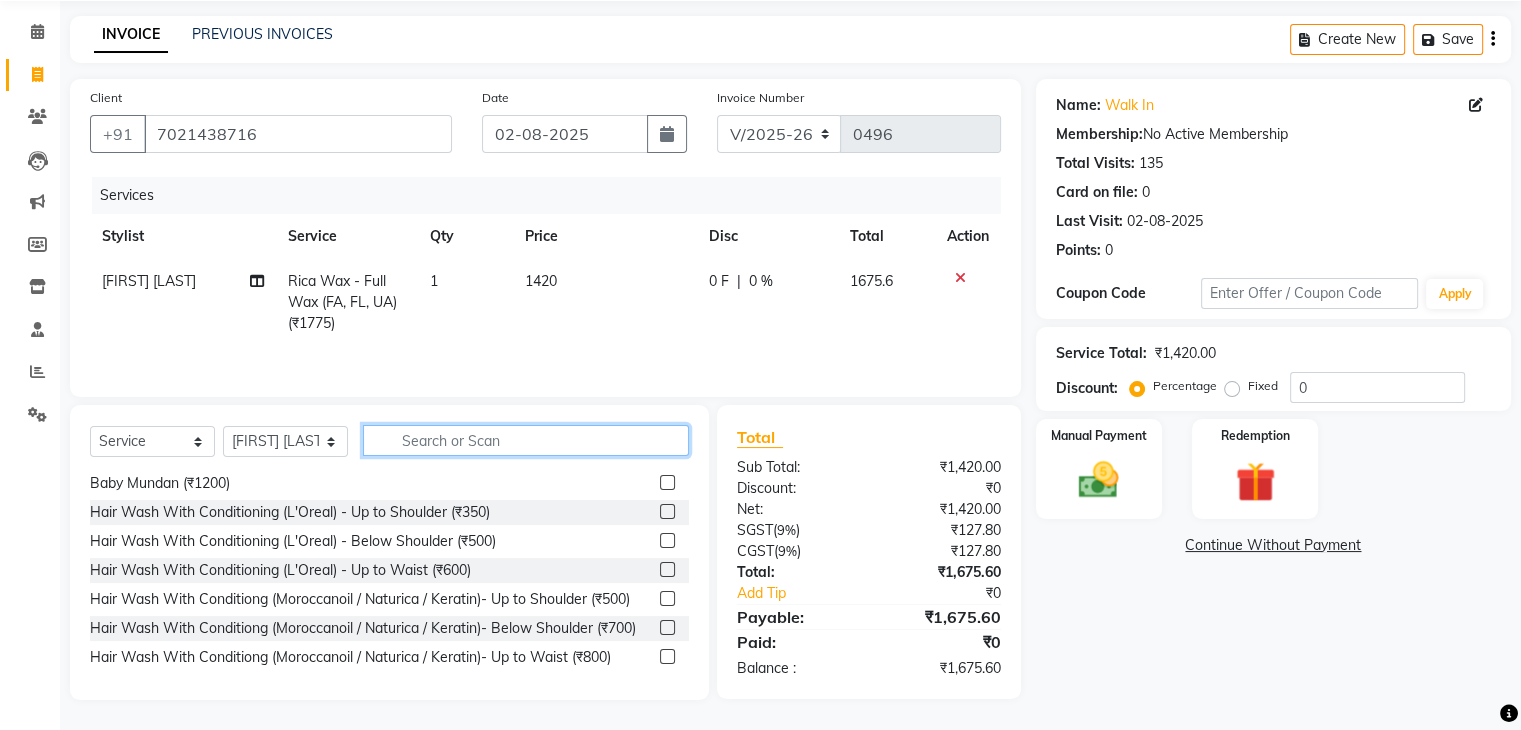 type 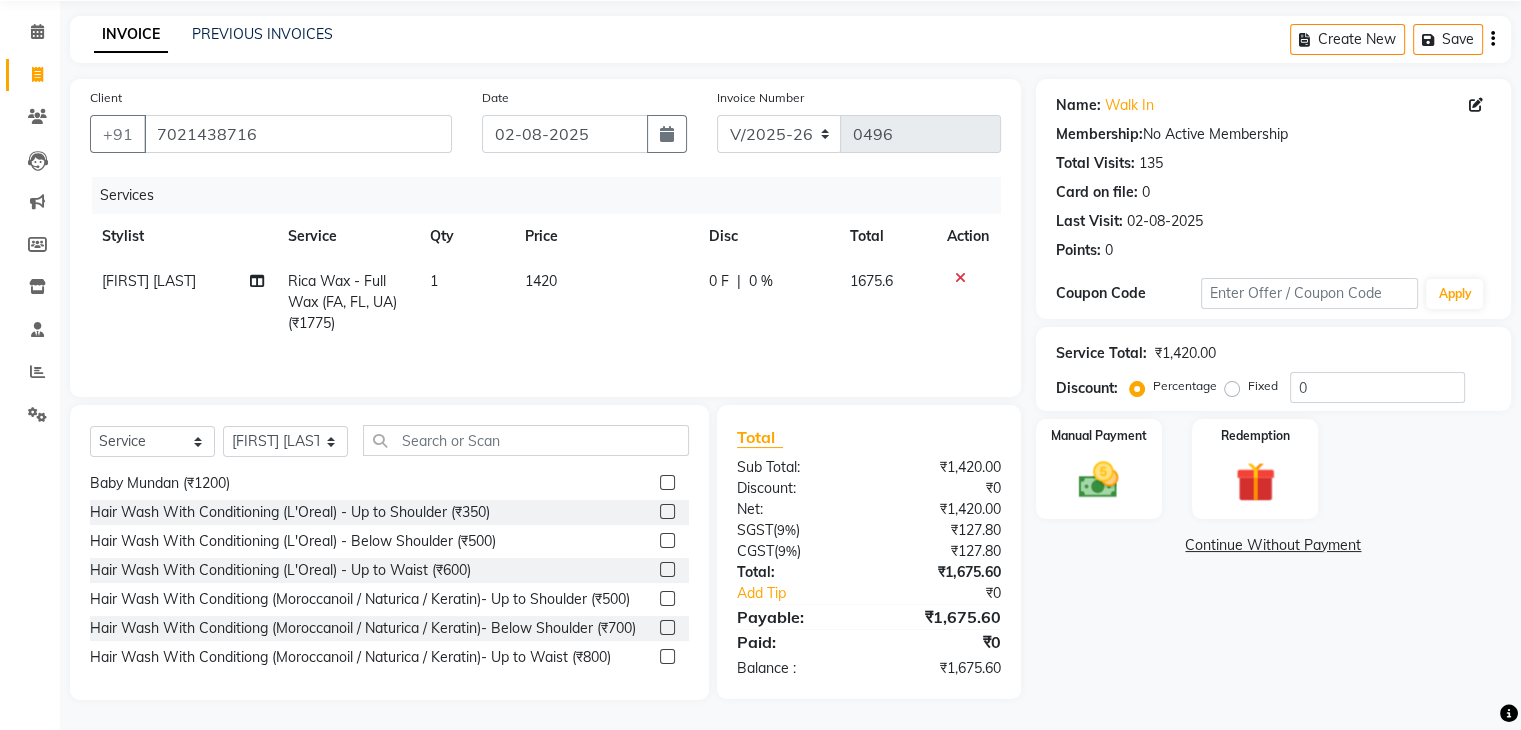 click 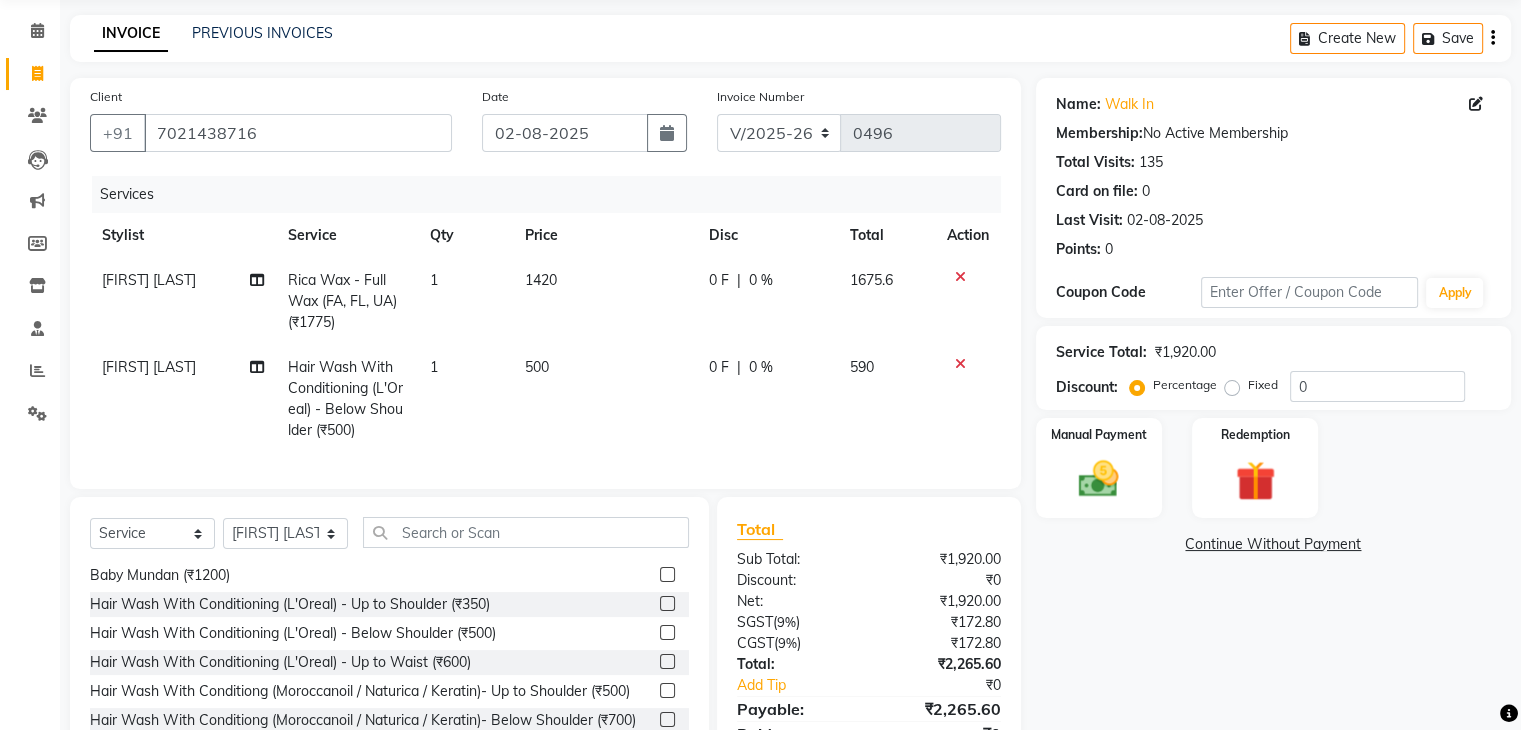 click 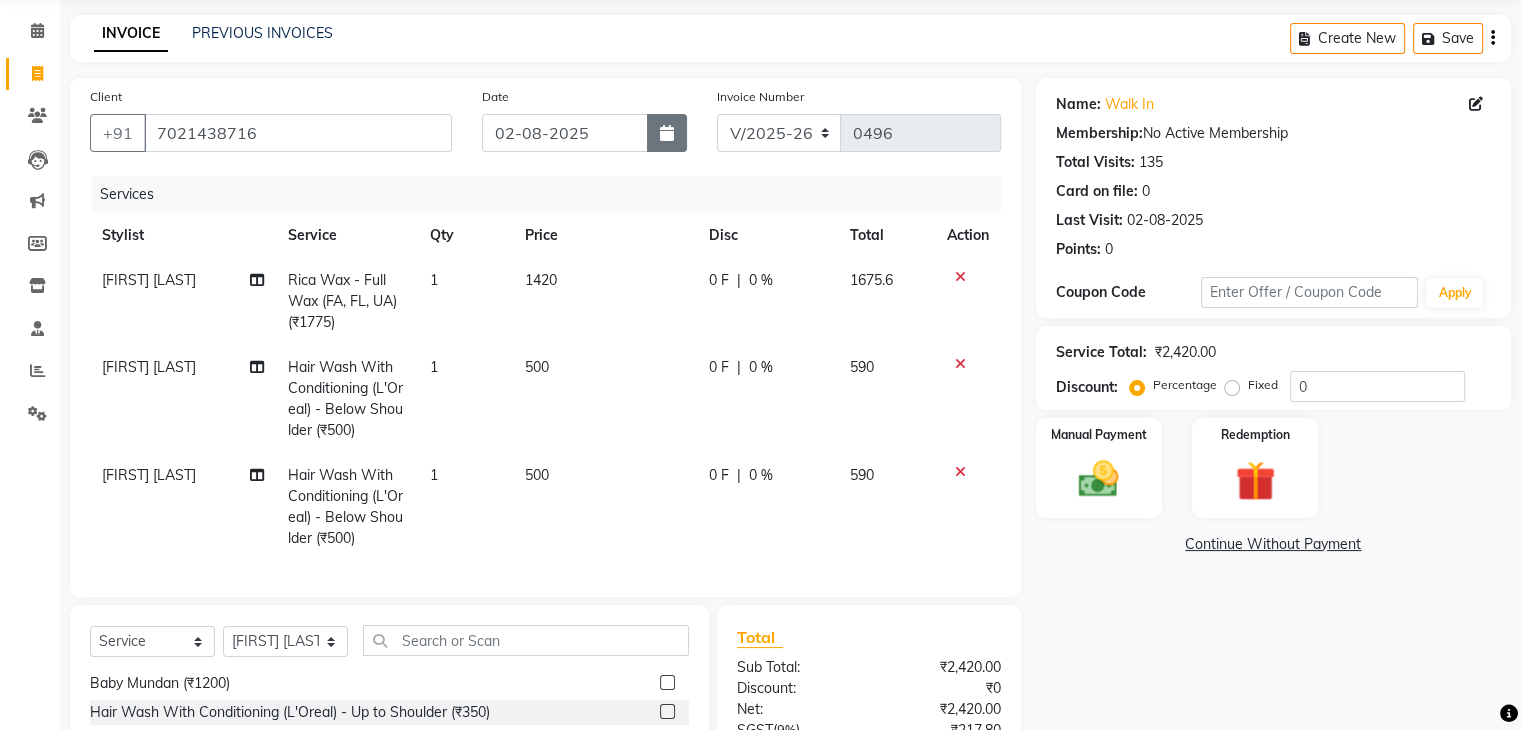 checkbox on "false" 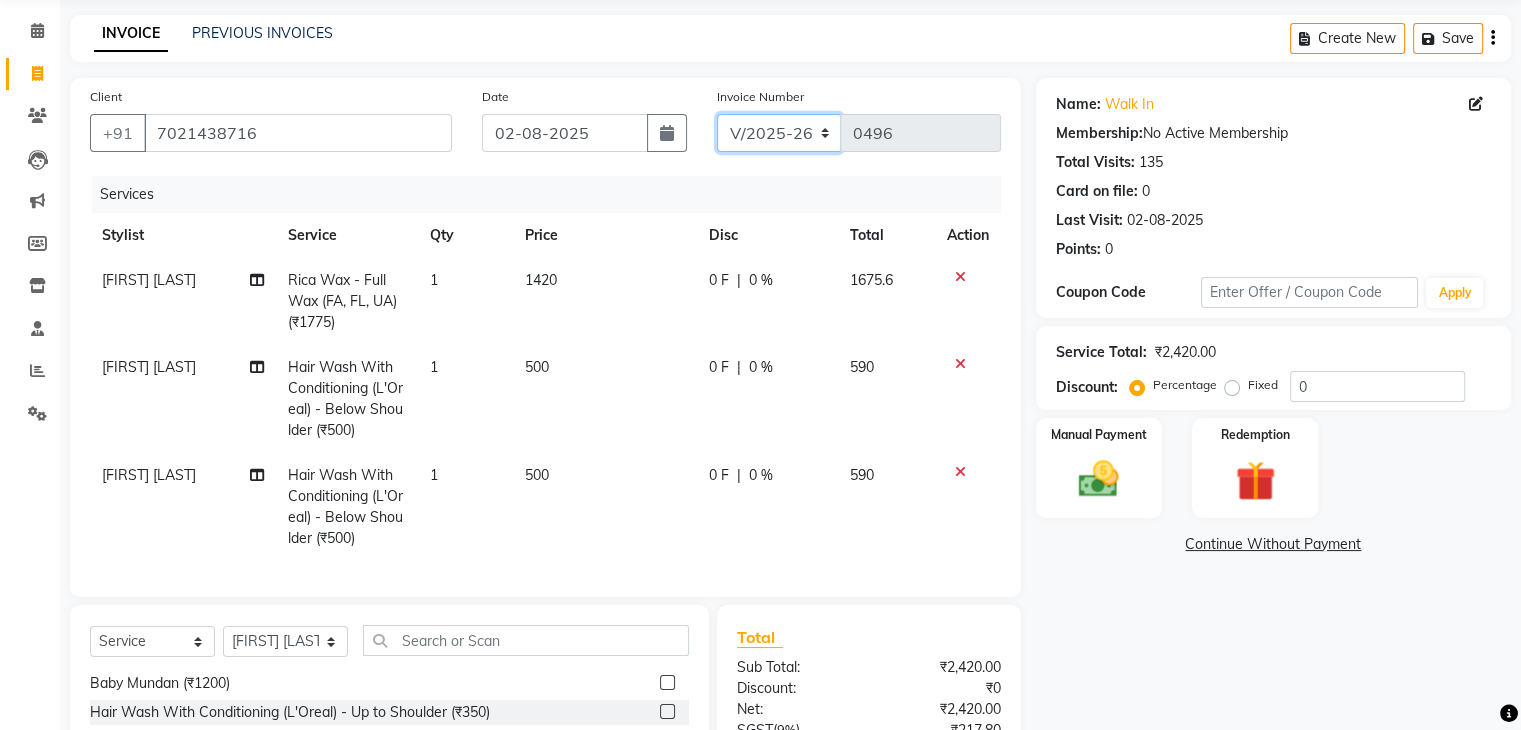 click on "C/2025-26 V/2025 V/2025-26" 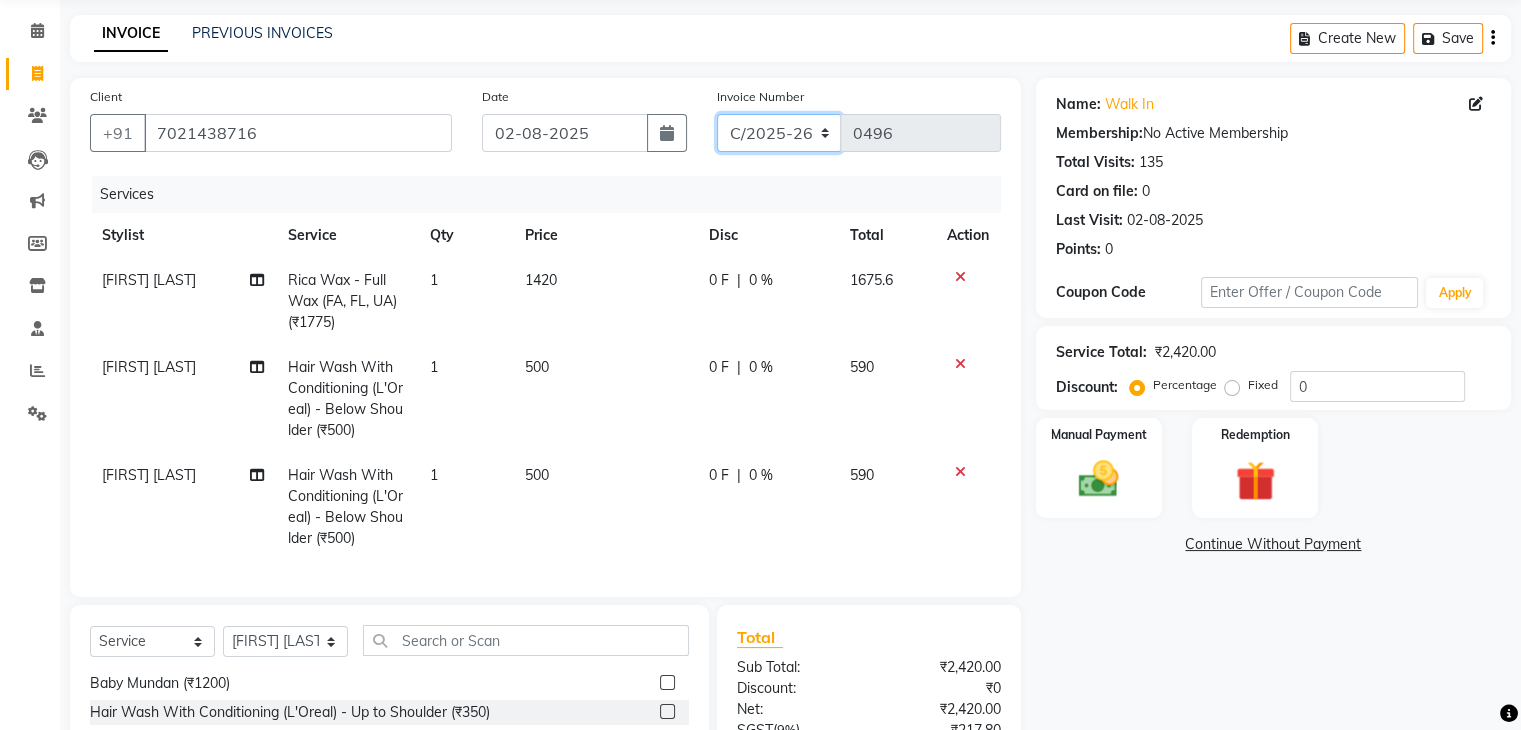 click on "C/2025-26 V/2025 V/2025-26" 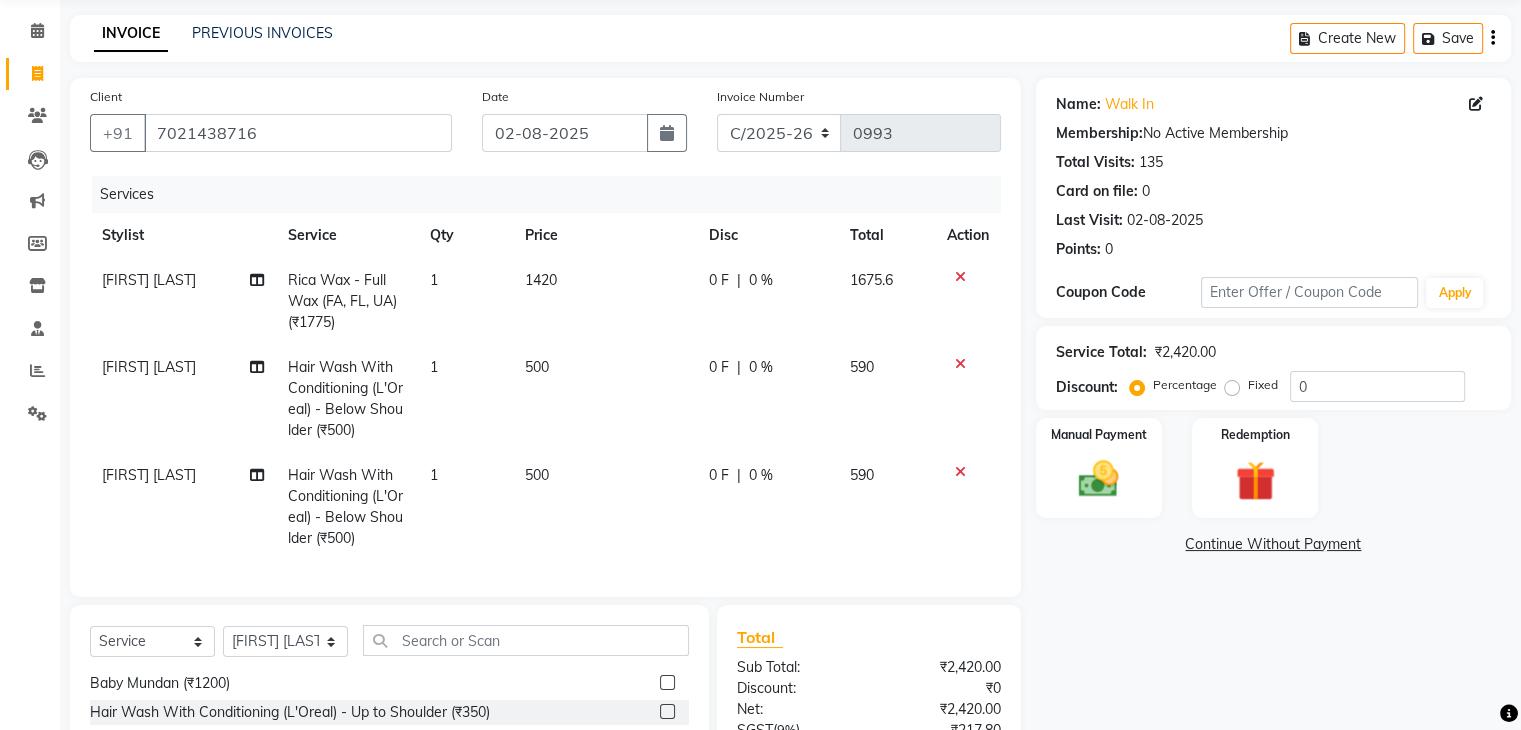 click 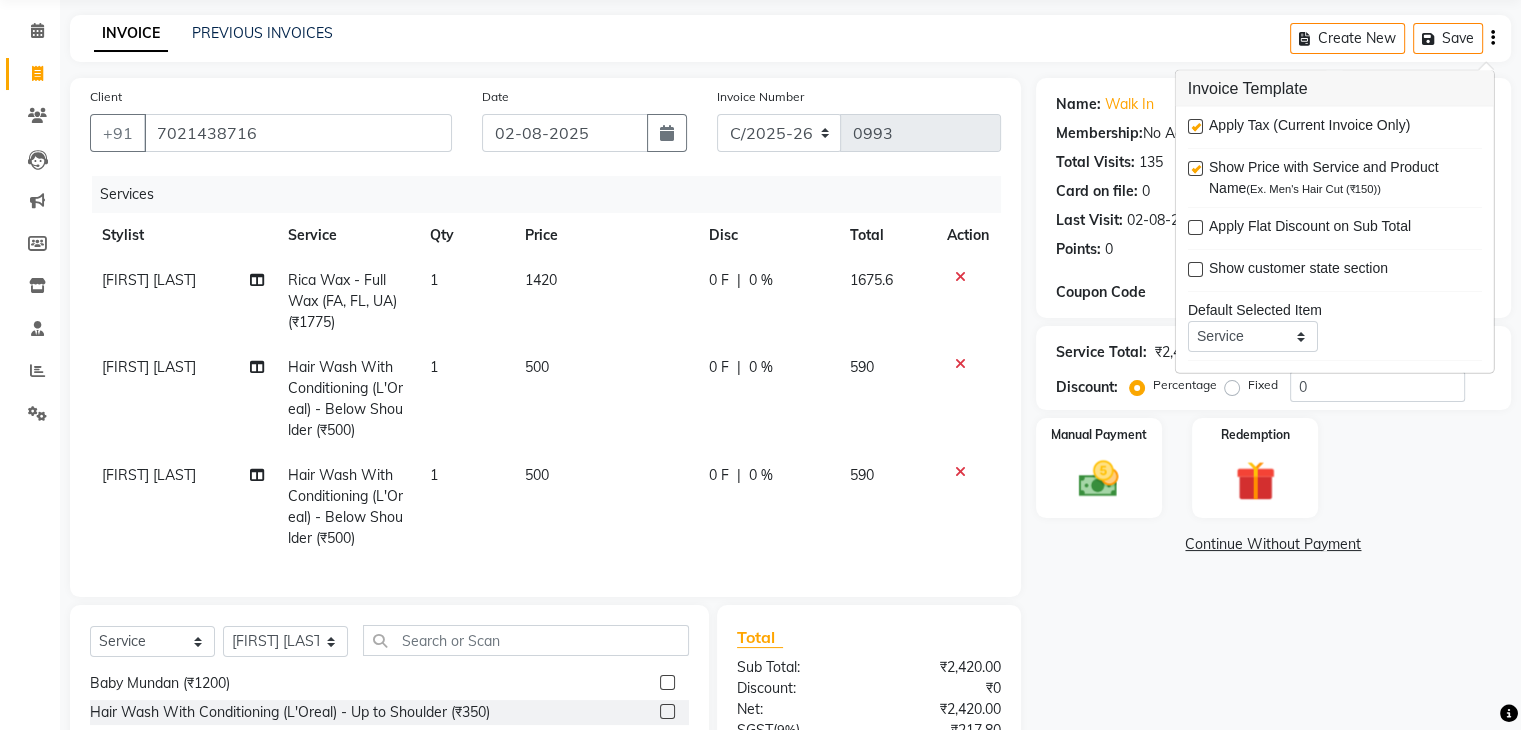 click at bounding box center (1195, 126) 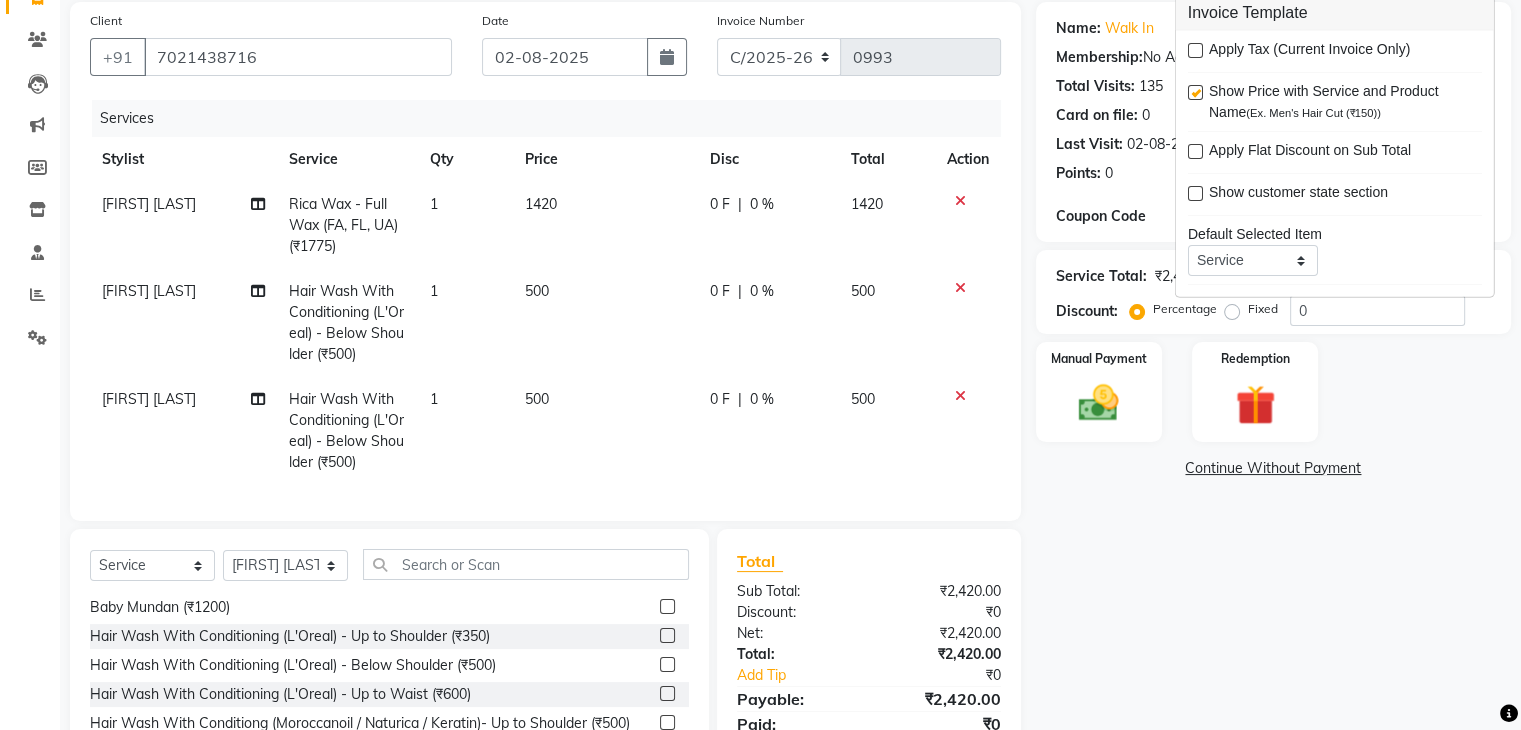 scroll, scrollTop: 288, scrollLeft: 0, axis: vertical 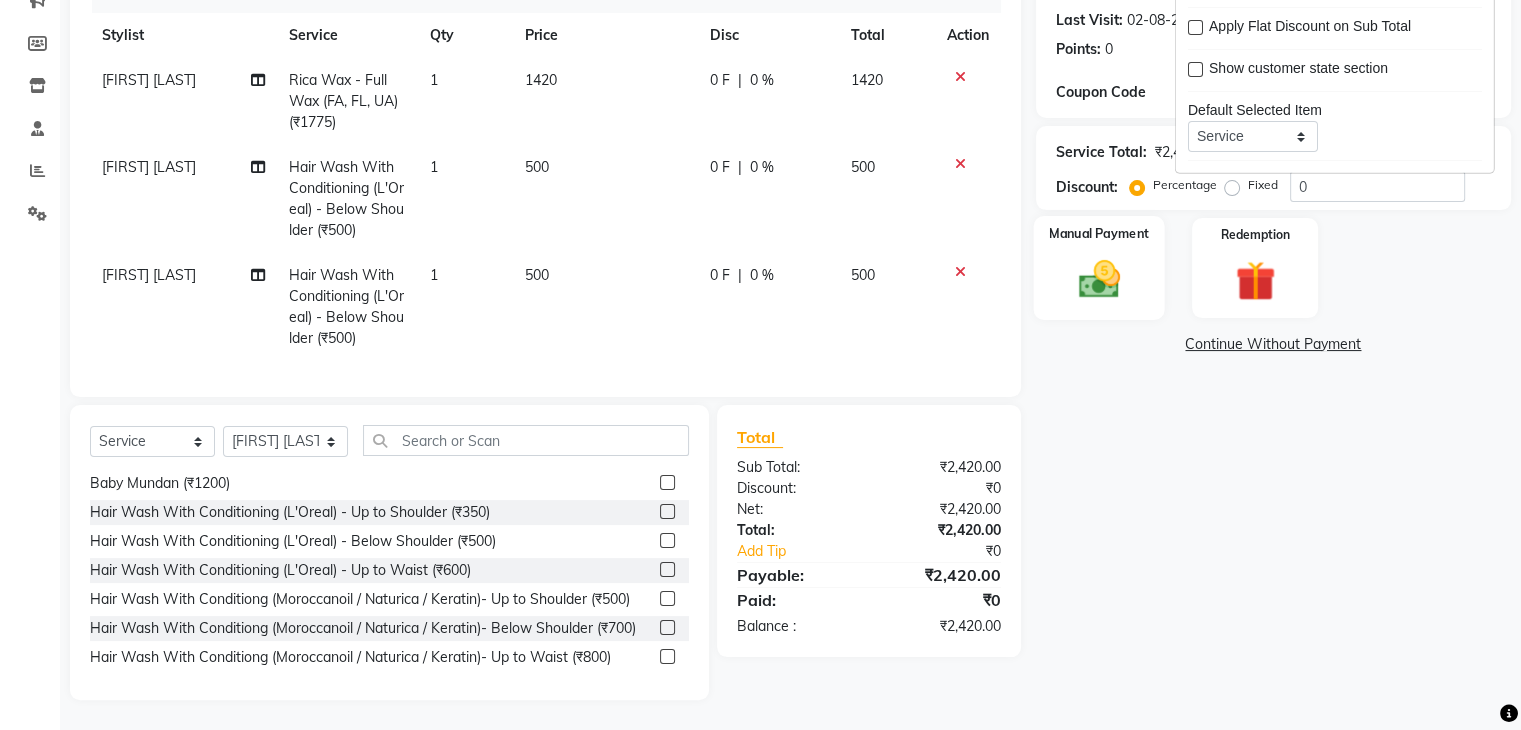 click 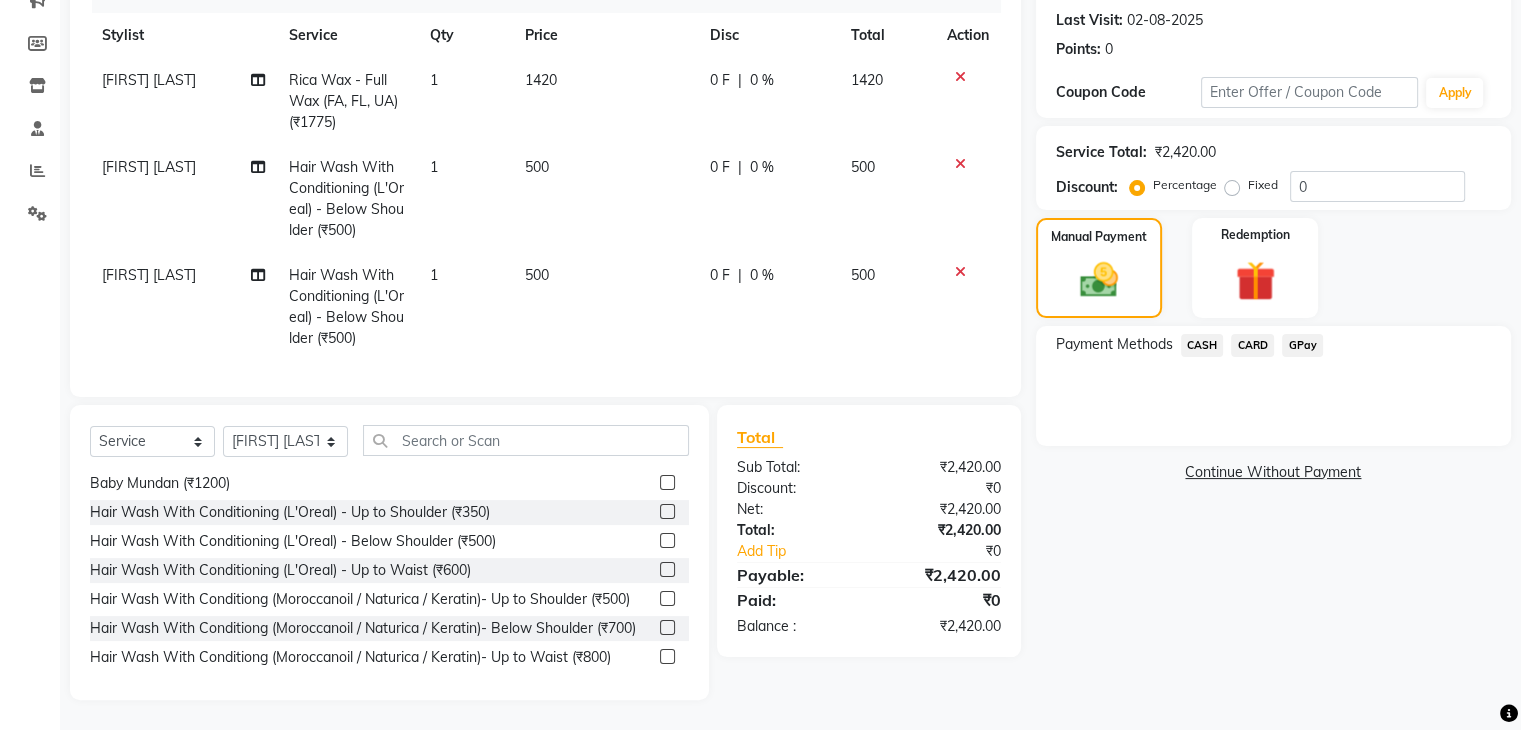 click on "CASH" 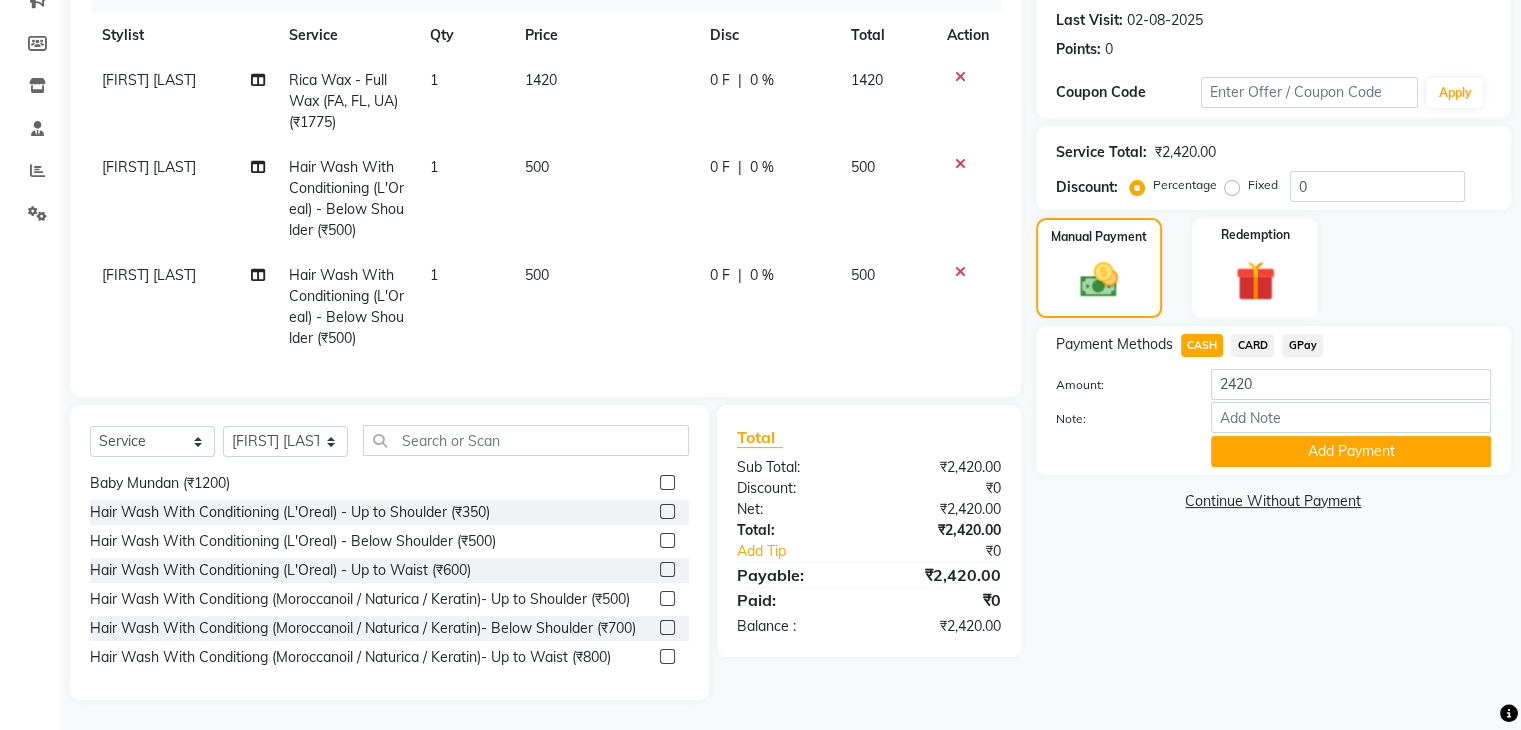 click on "Add Payment" 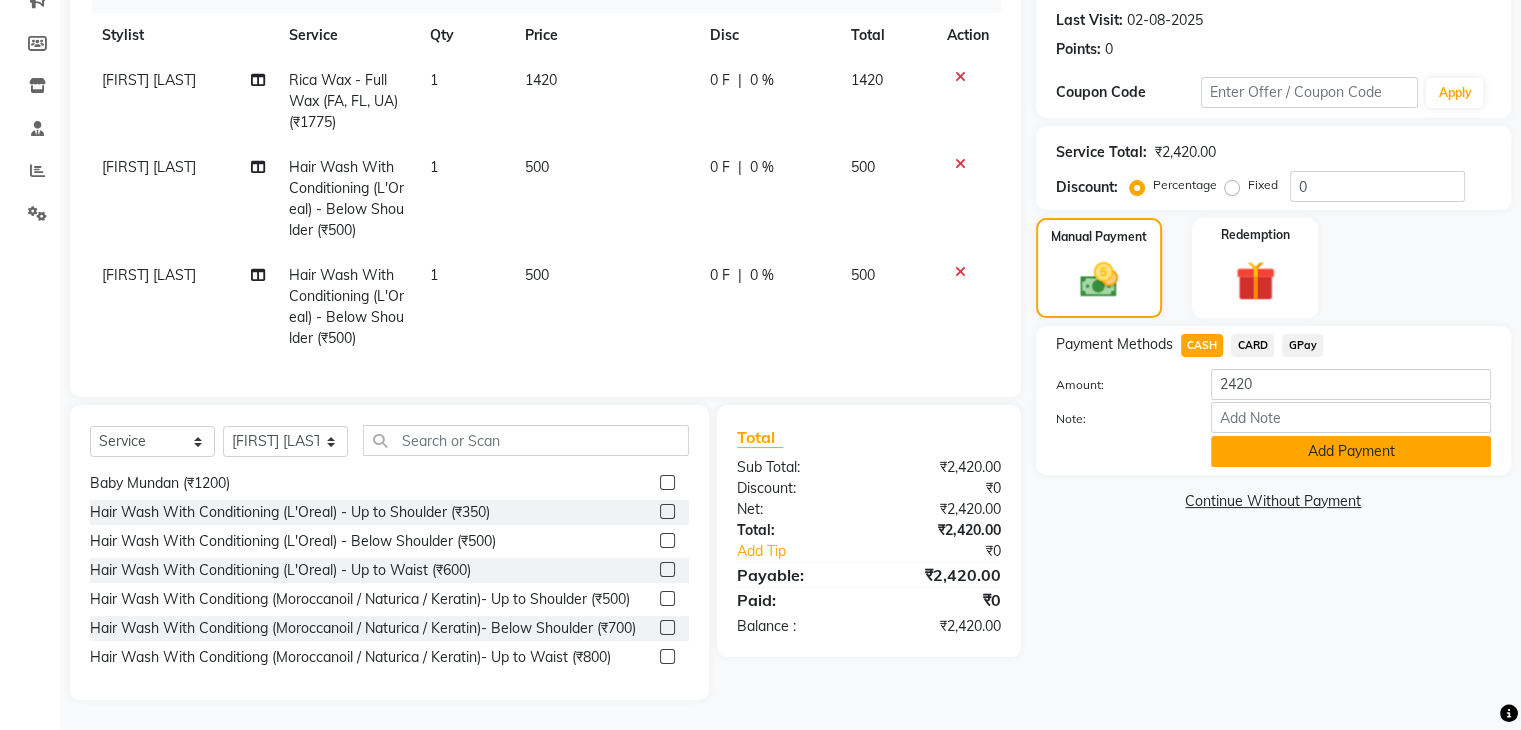 click on "Add Payment" 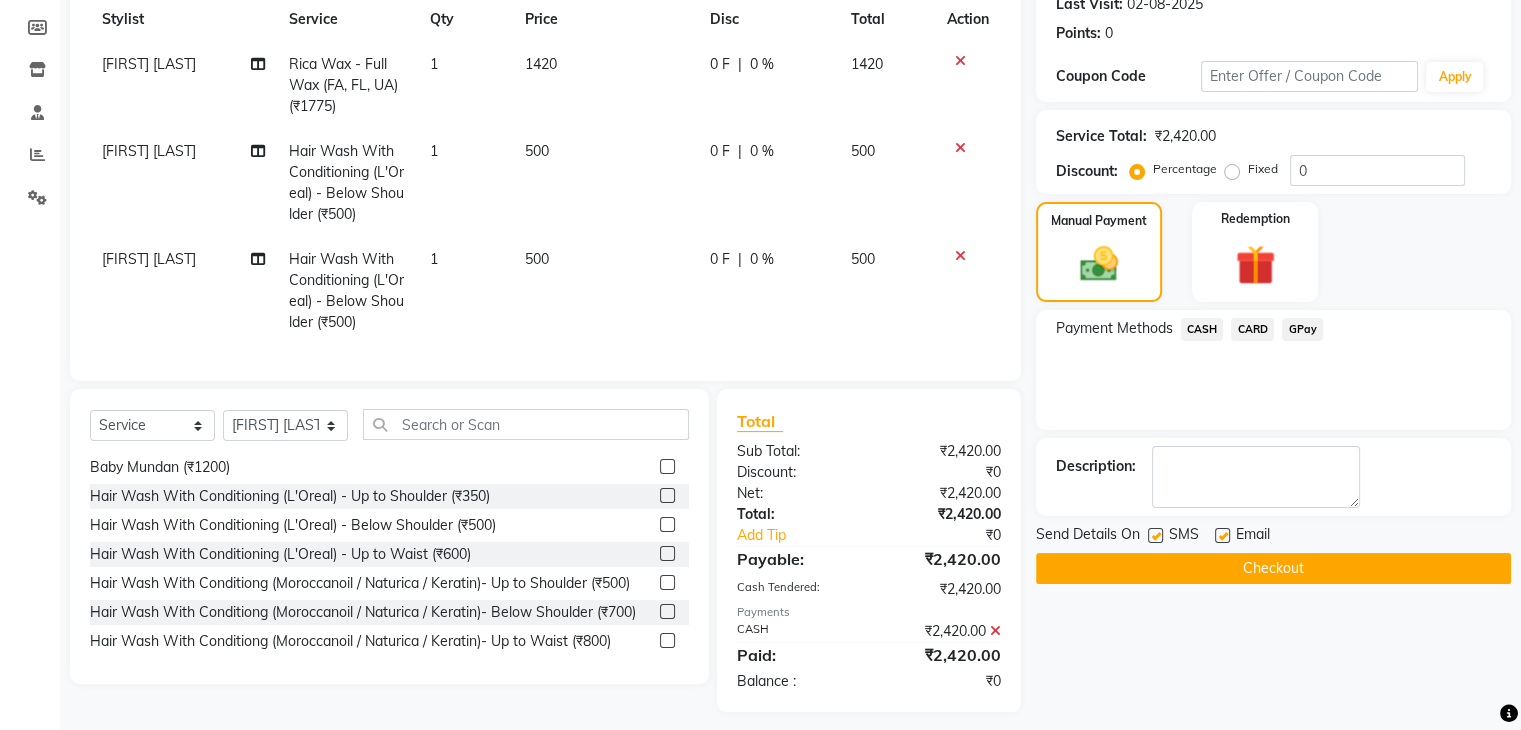 click on "Checkout" 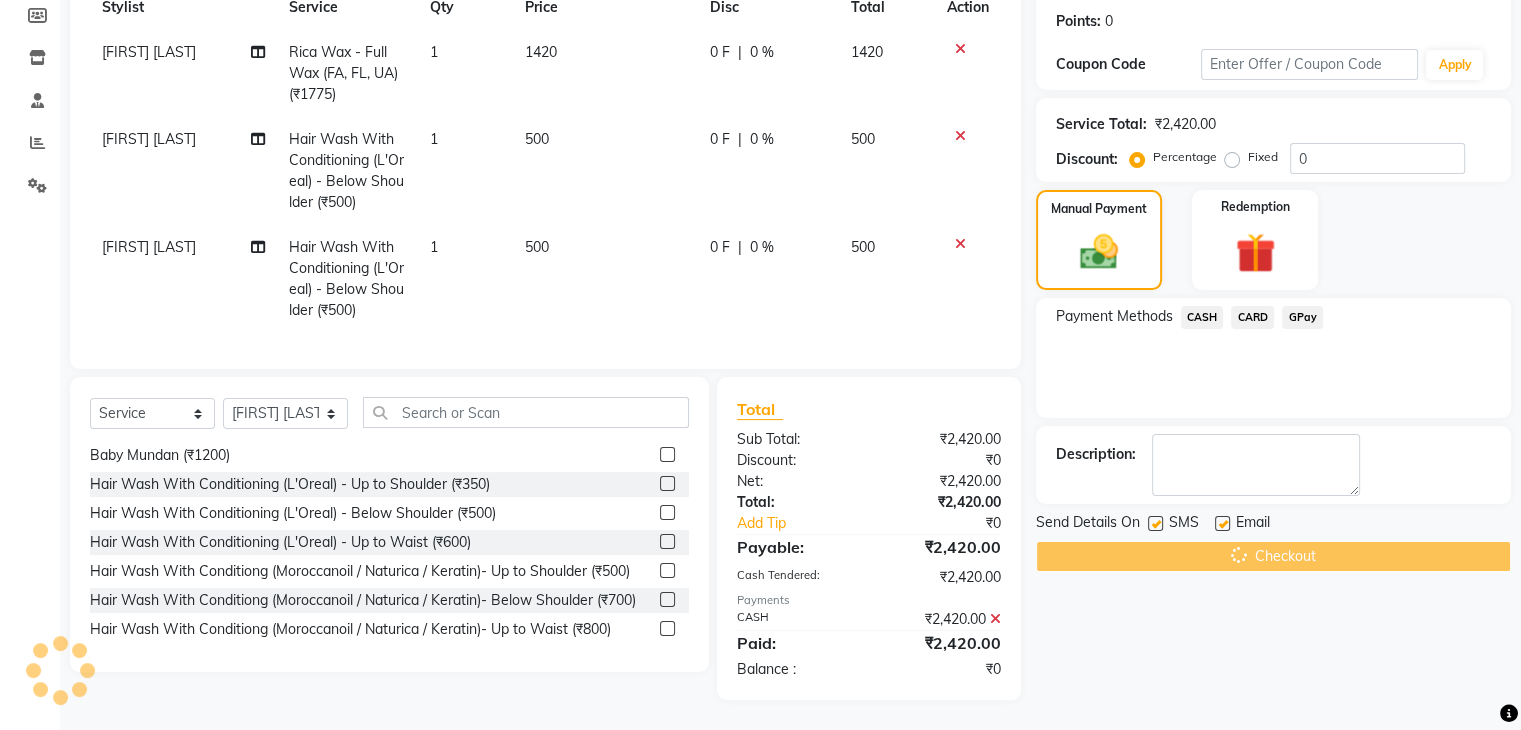 scroll, scrollTop: 316, scrollLeft: 0, axis: vertical 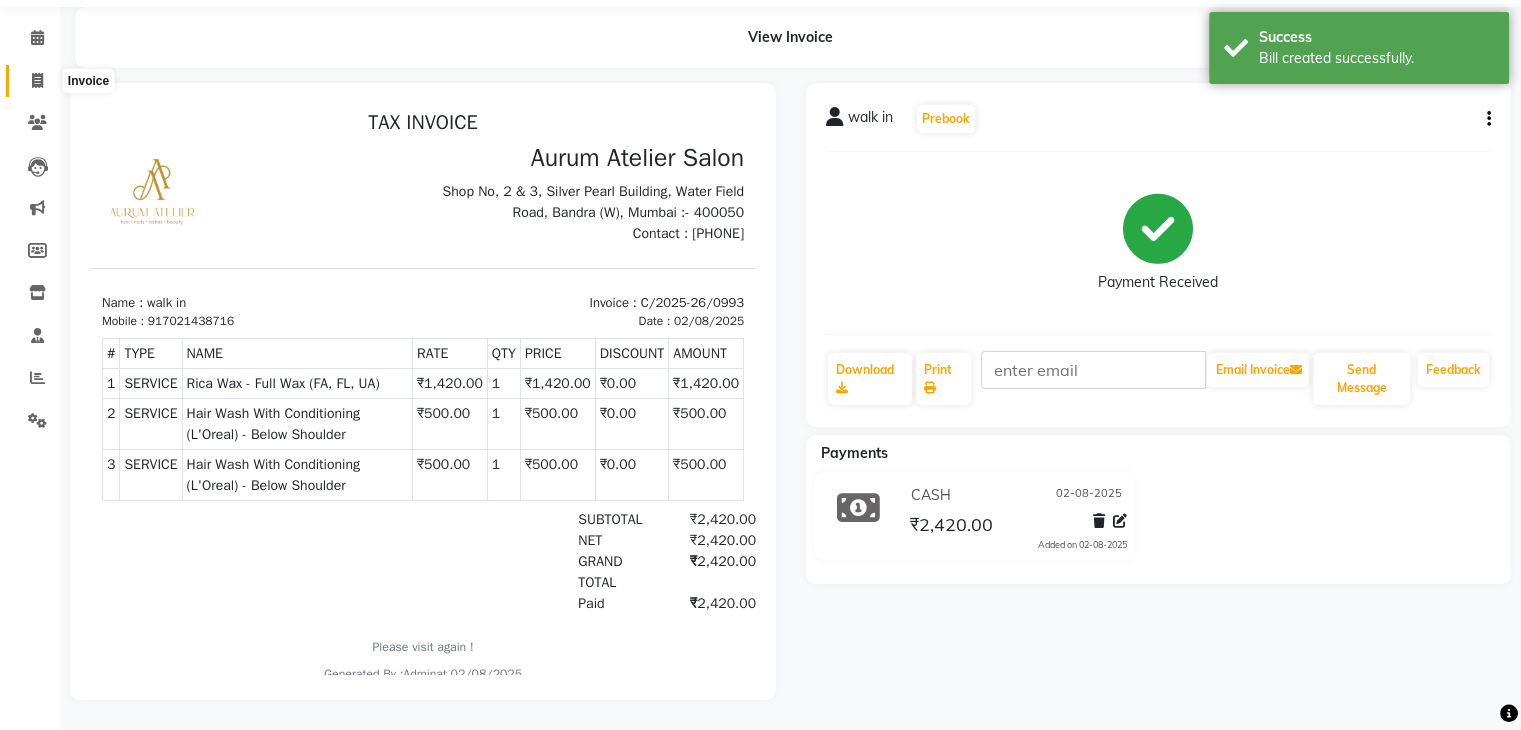 click 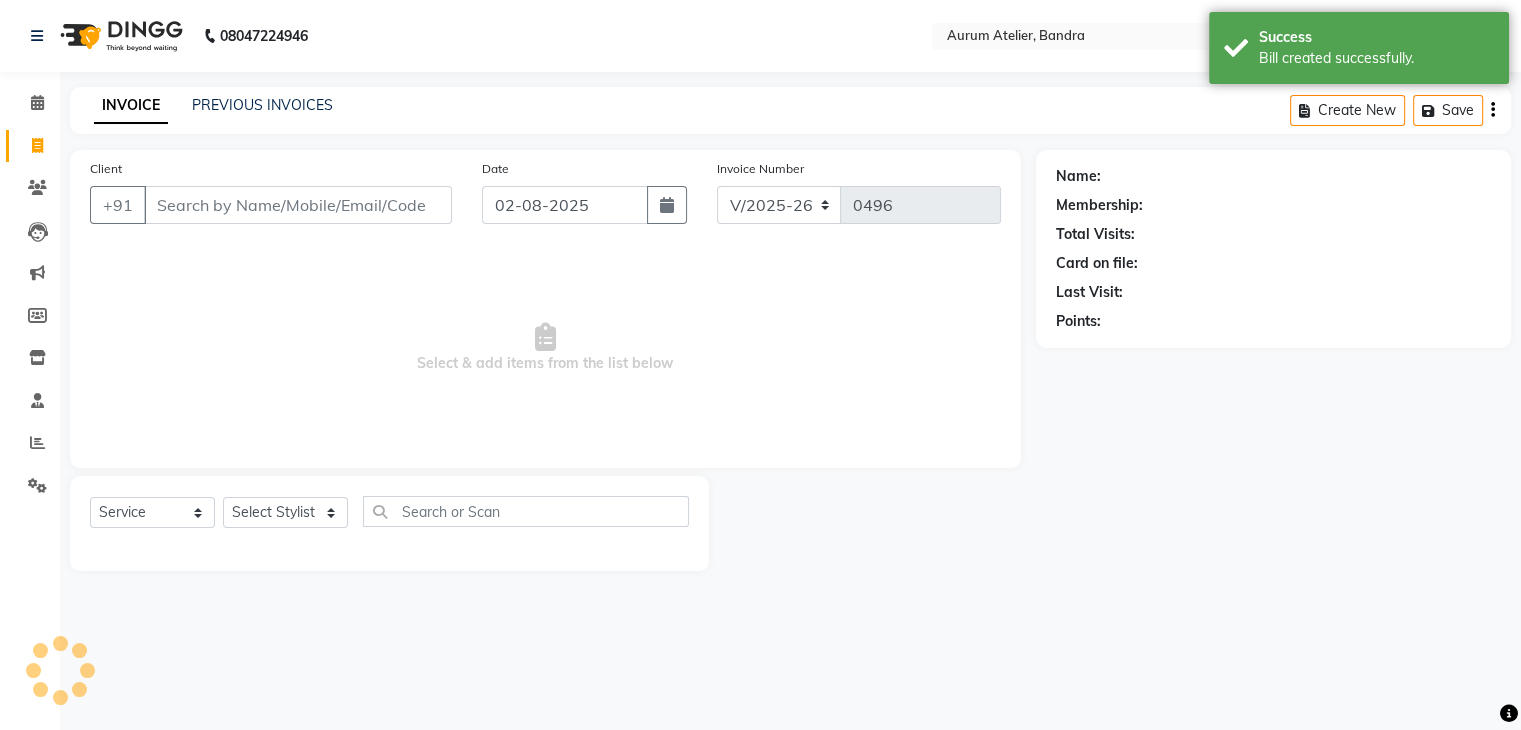 scroll, scrollTop: 0, scrollLeft: 0, axis: both 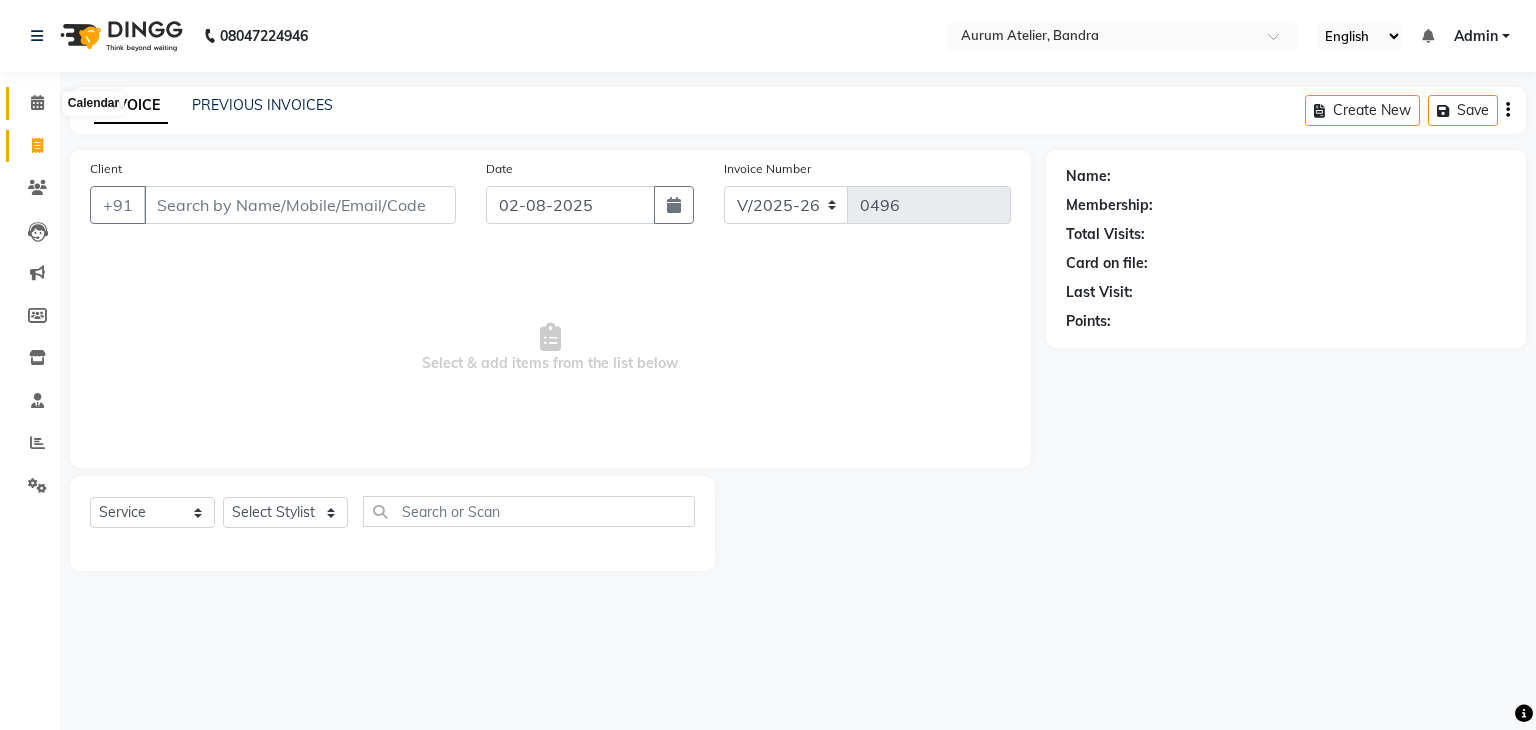 click 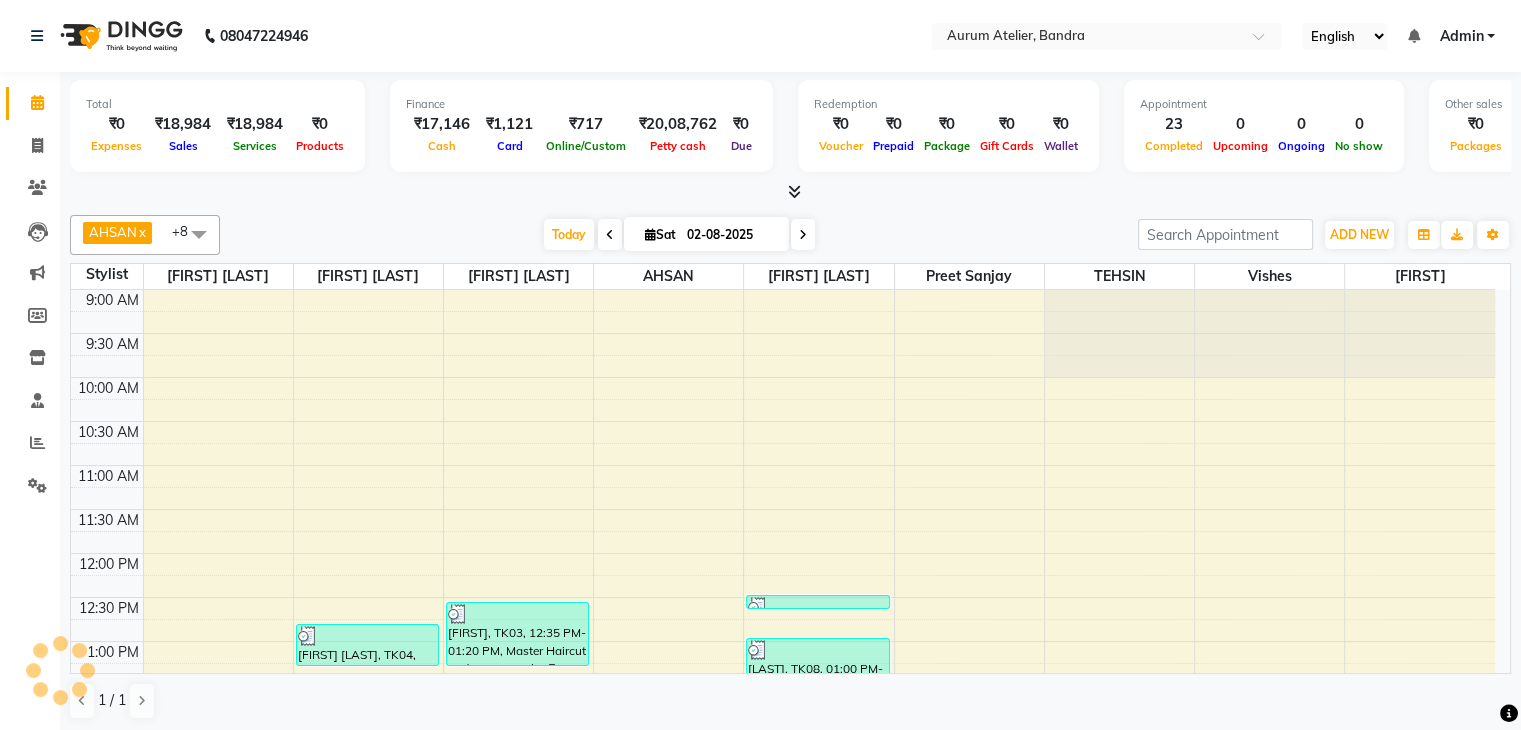 scroll, scrollTop: 0, scrollLeft: 0, axis: both 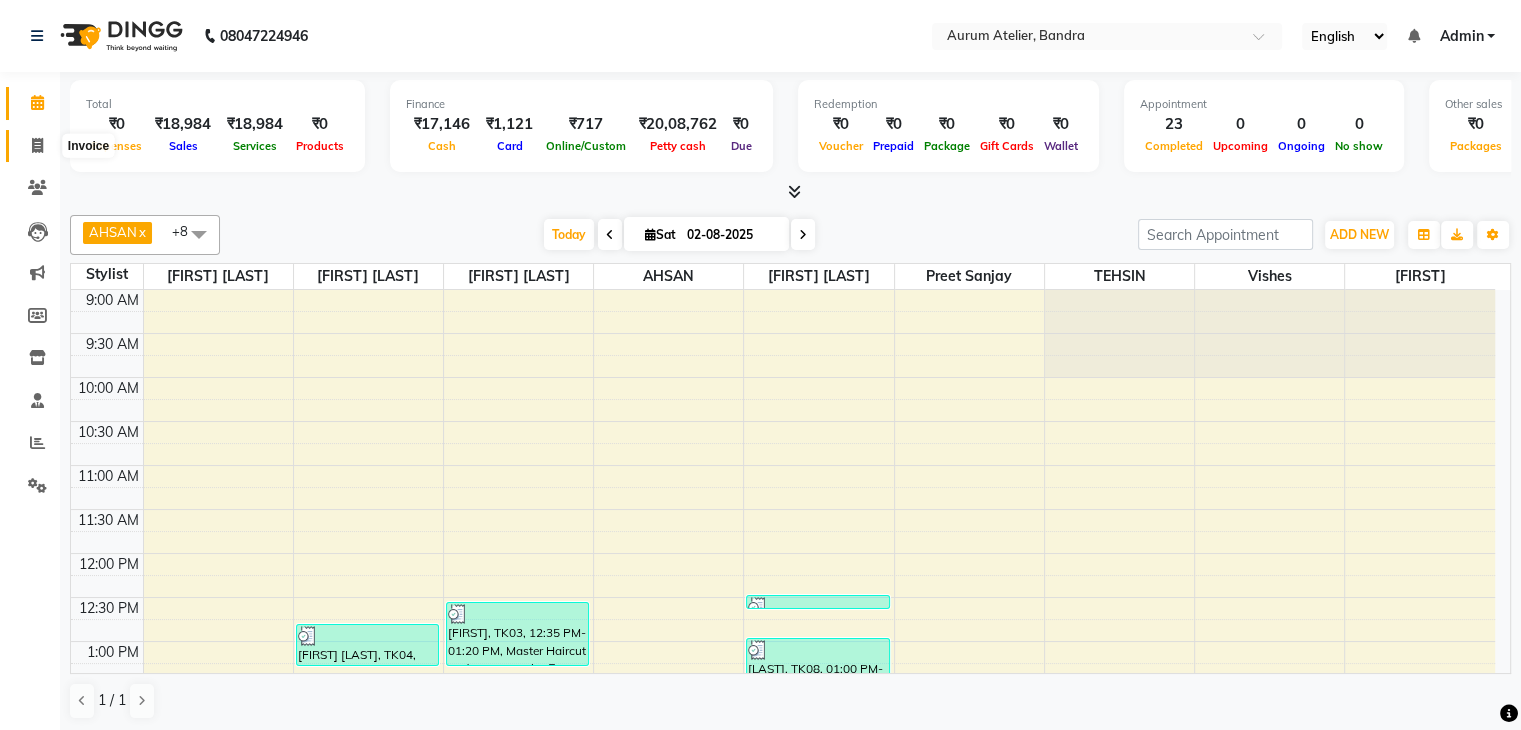 click 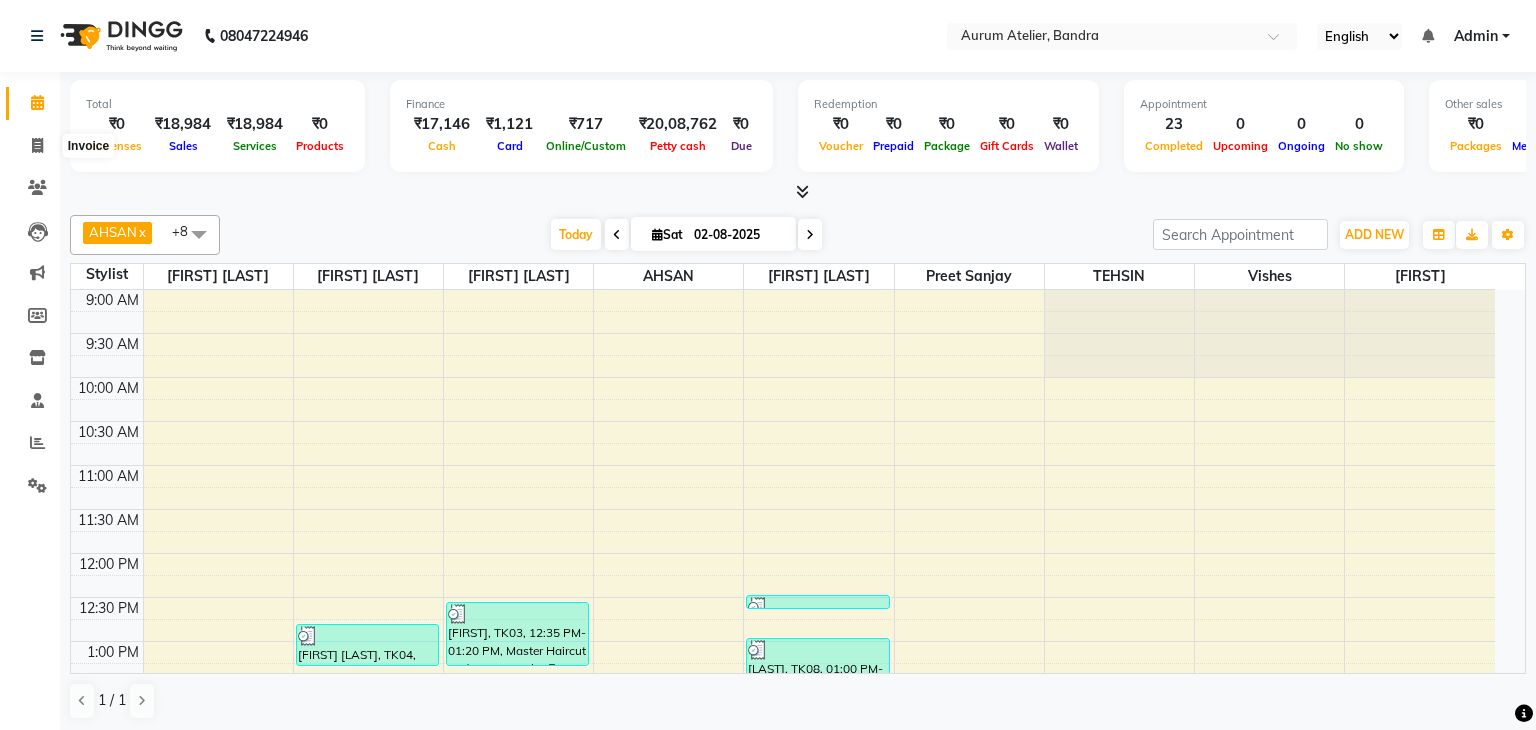 select on "7410" 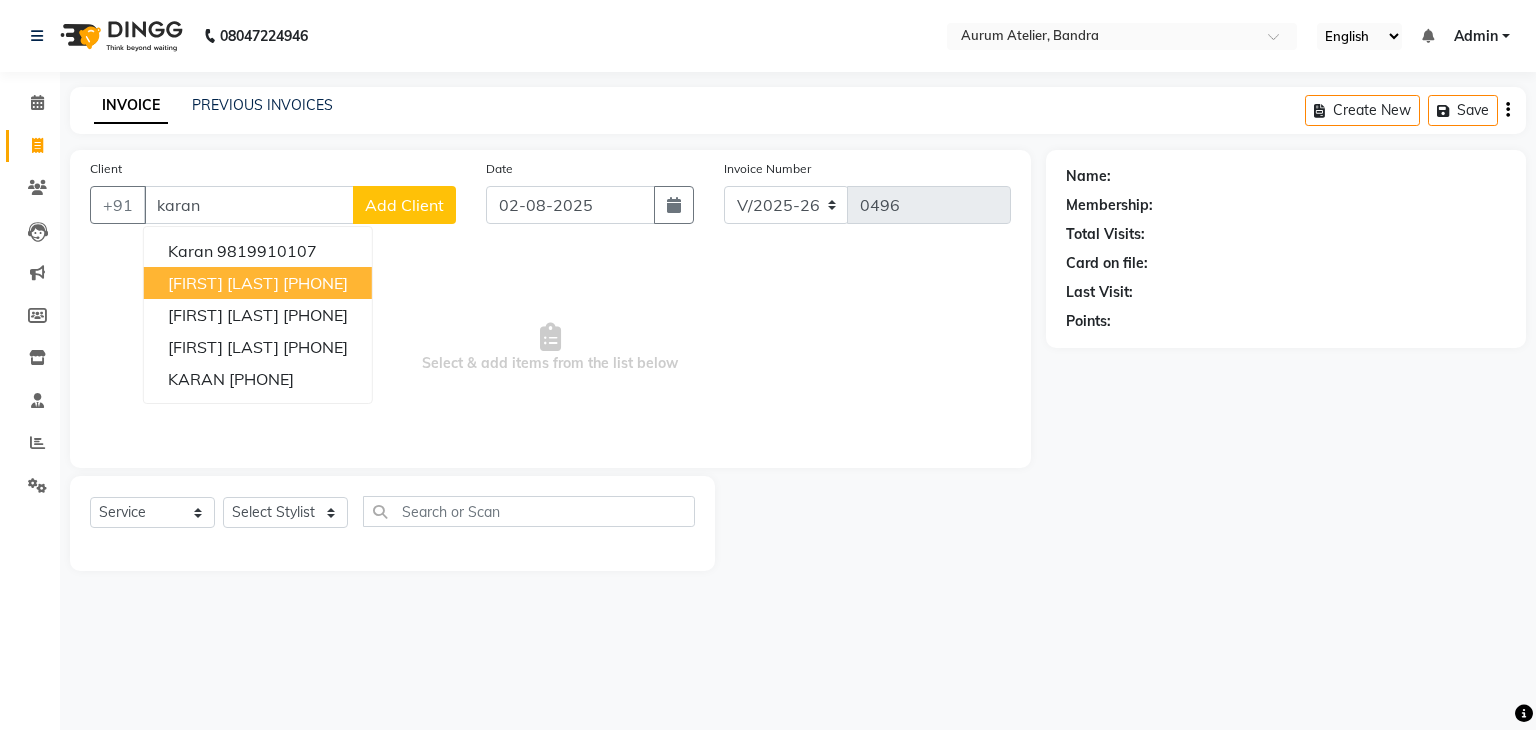 click on "[FIRST] [LAST]" at bounding box center [223, 283] 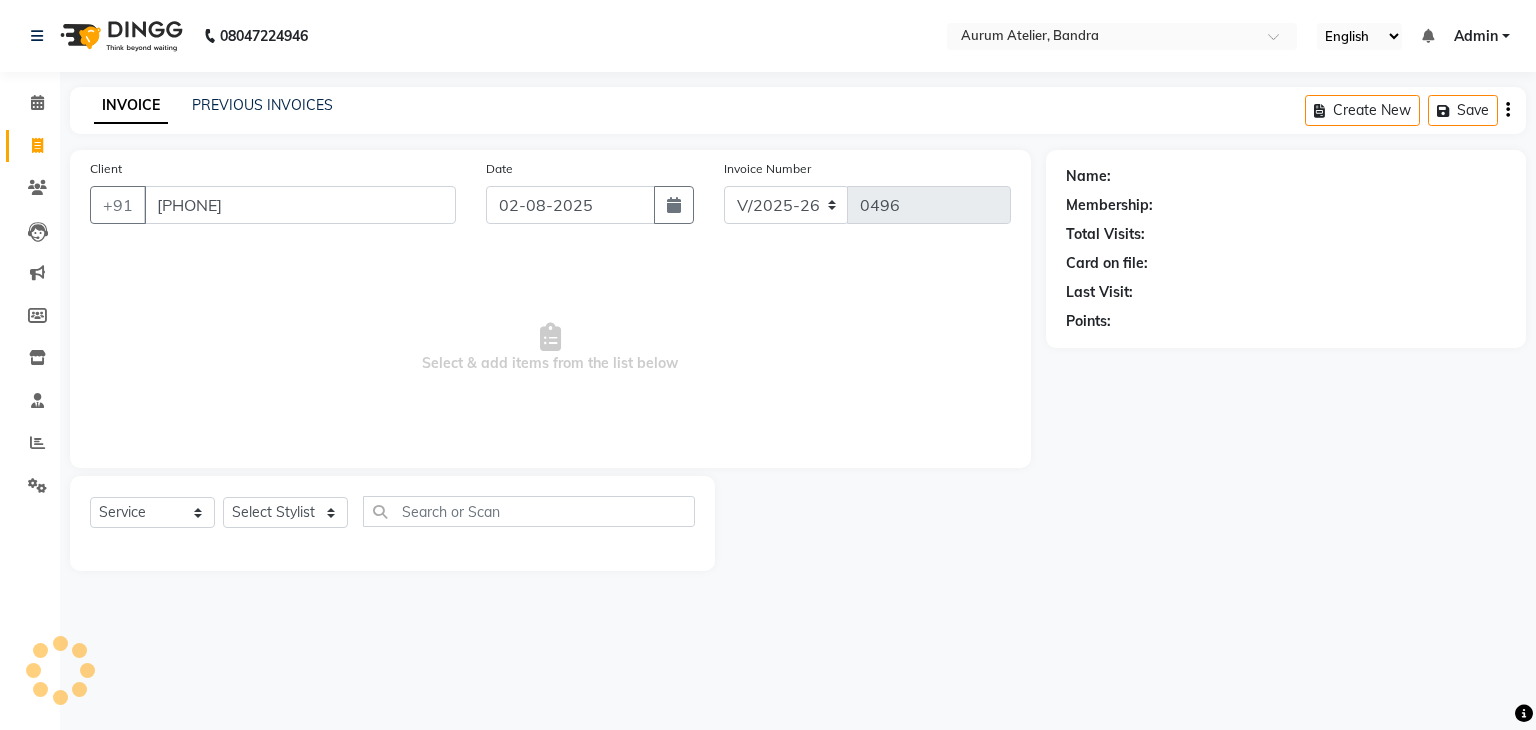 type on "[PHONE]" 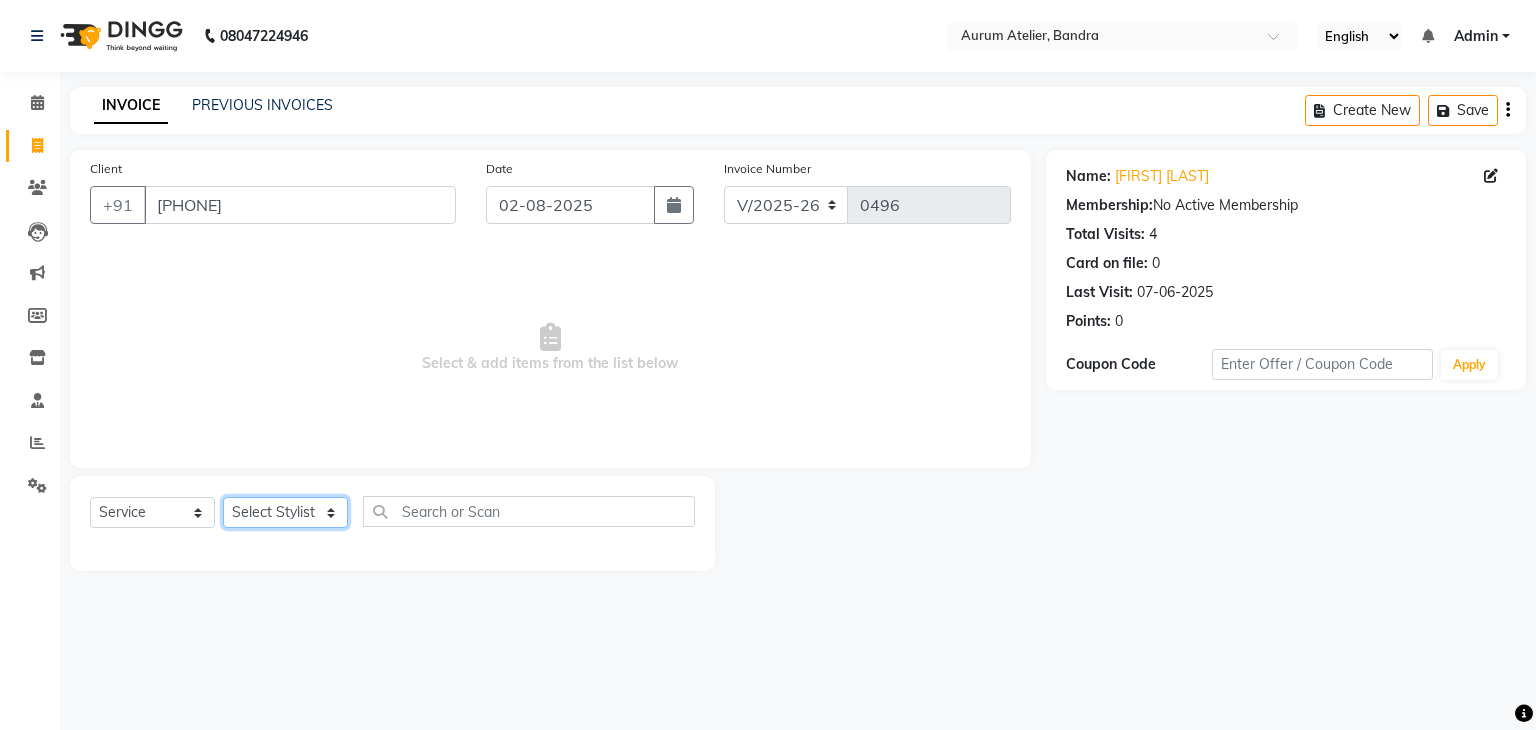 click on "Select Stylist [LAST] [LAST] [LAST] [LAST] [LAST] [LAST] [LAST] [LAST] [LAST] [LAST]" 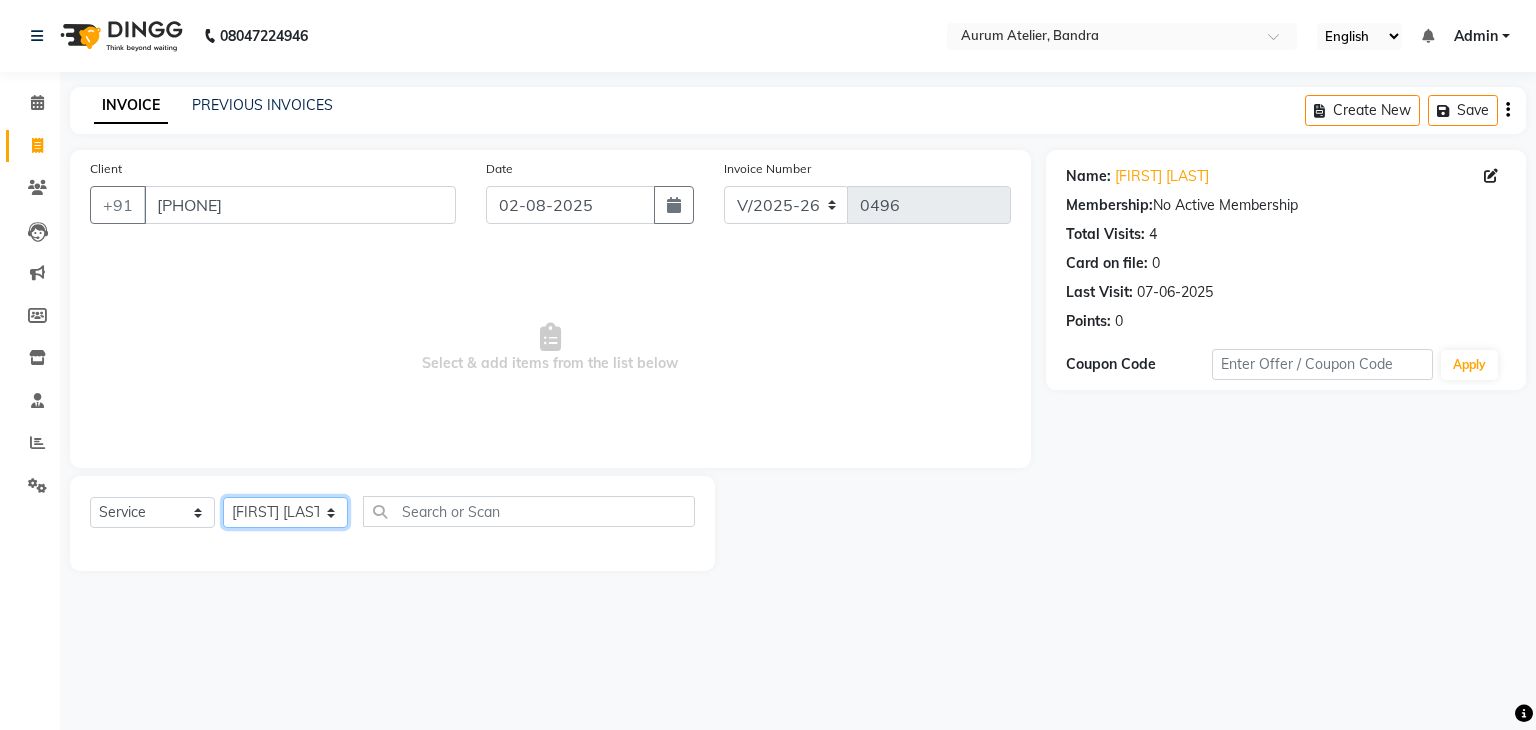 click on "Select Stylist [LAST] [LAST] [LAST] [LAST] [LAST] [LAST] [LAST] [LAST] [LAST] [LAST]" 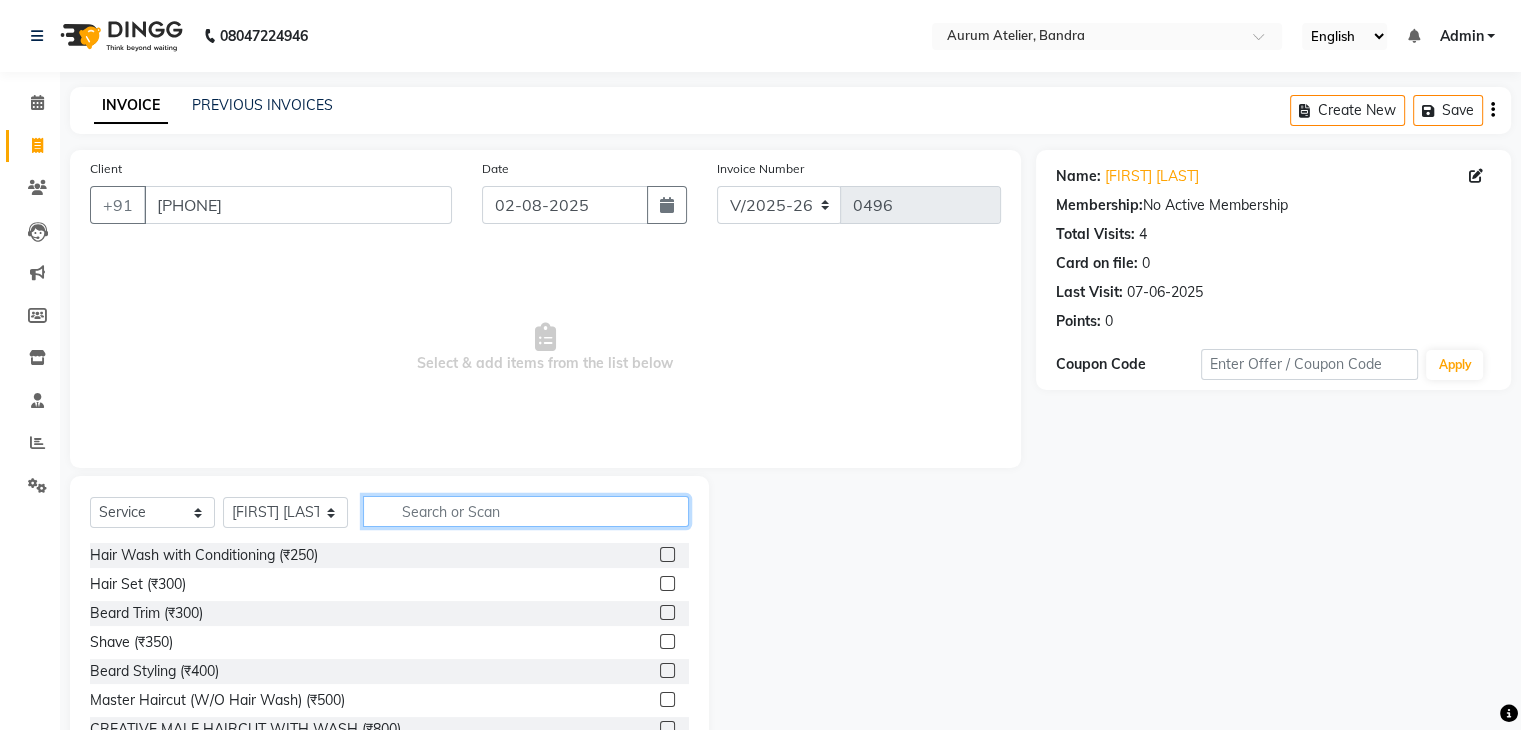 click 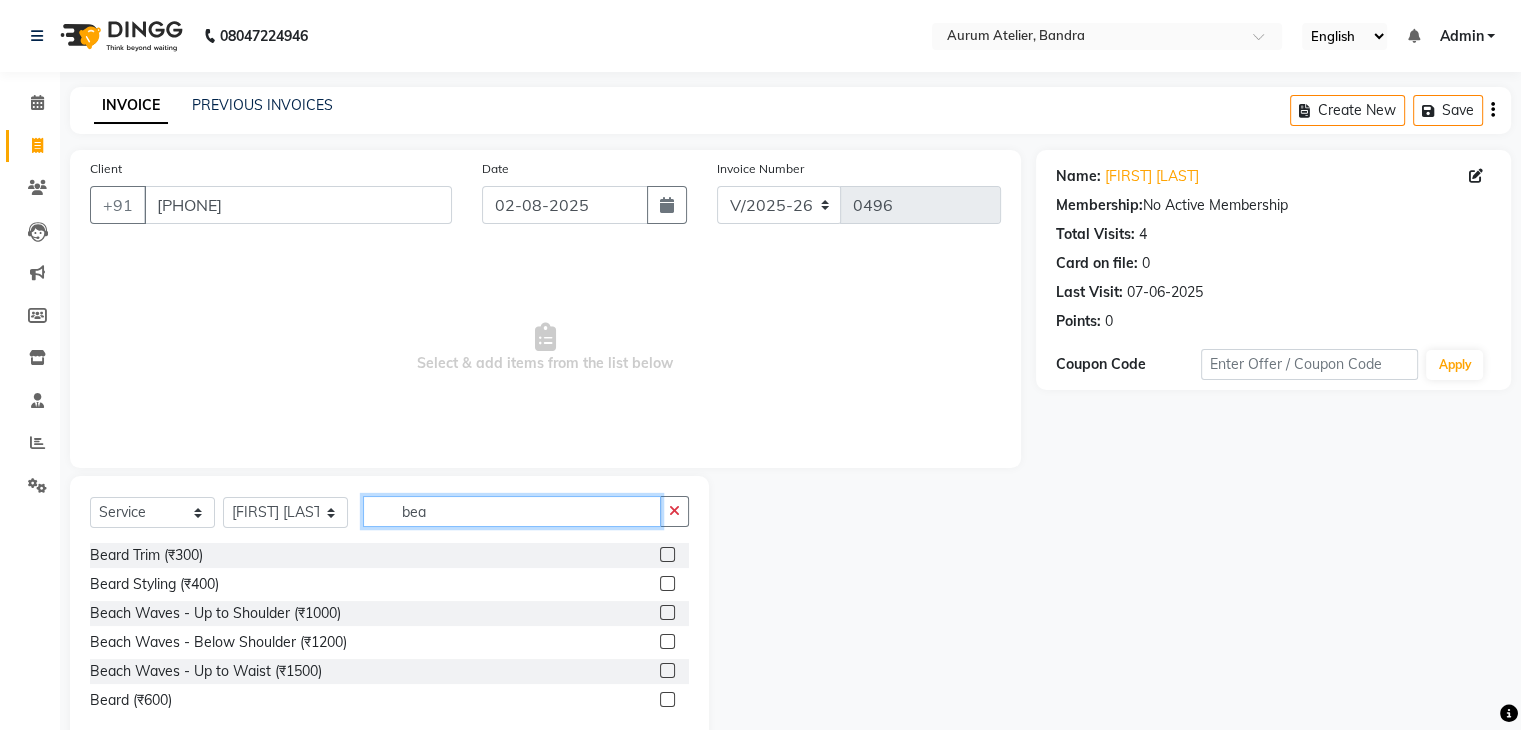 type on "bea" 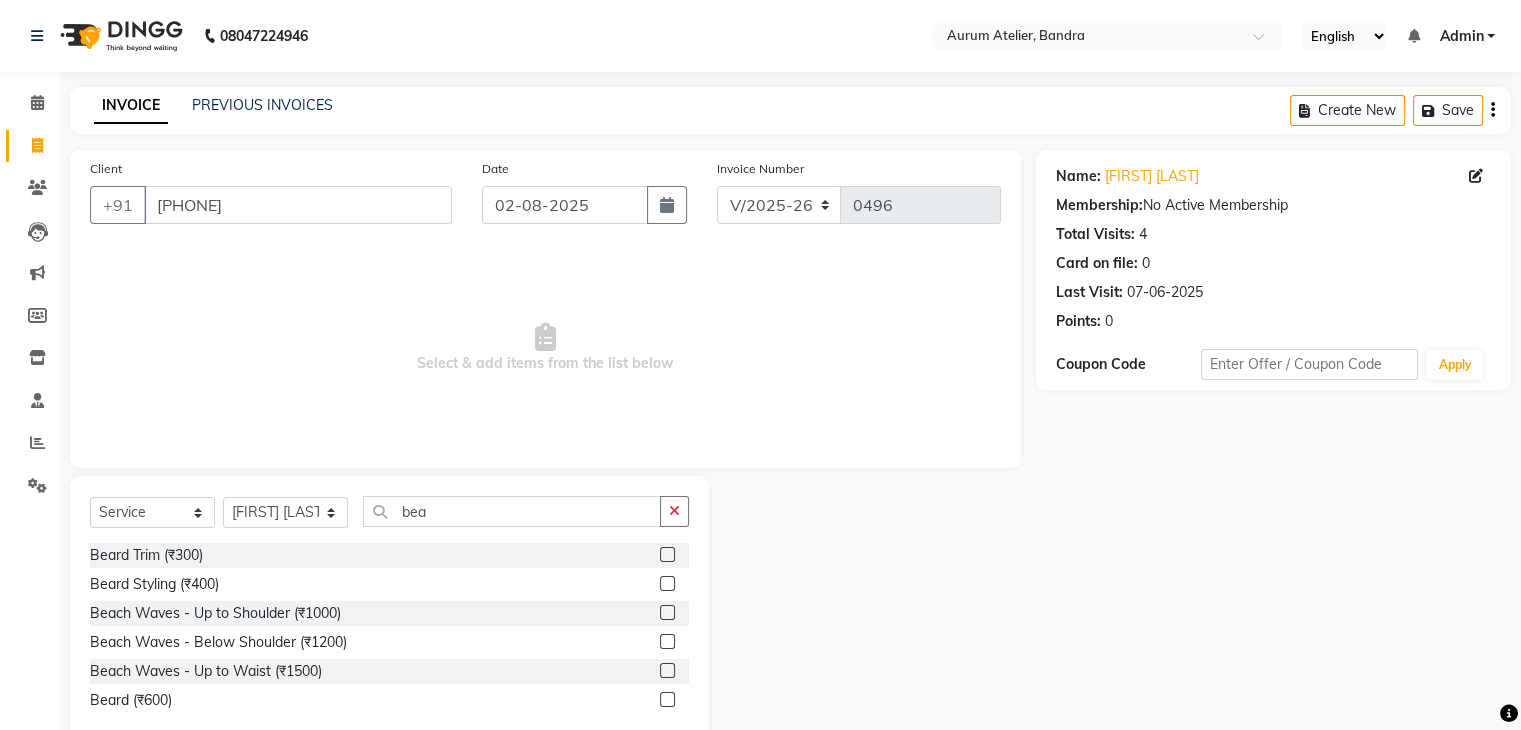 click 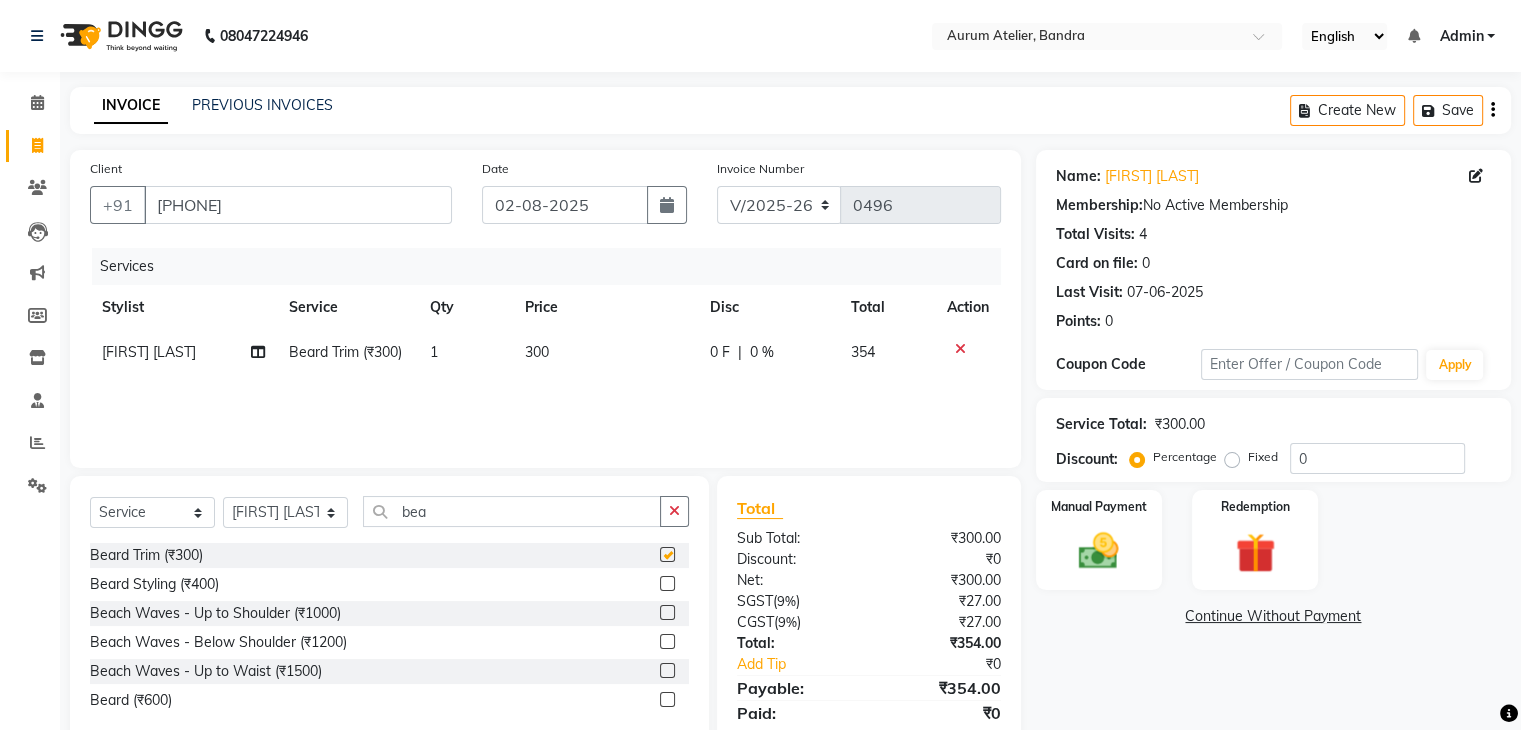 checkbox on "false" 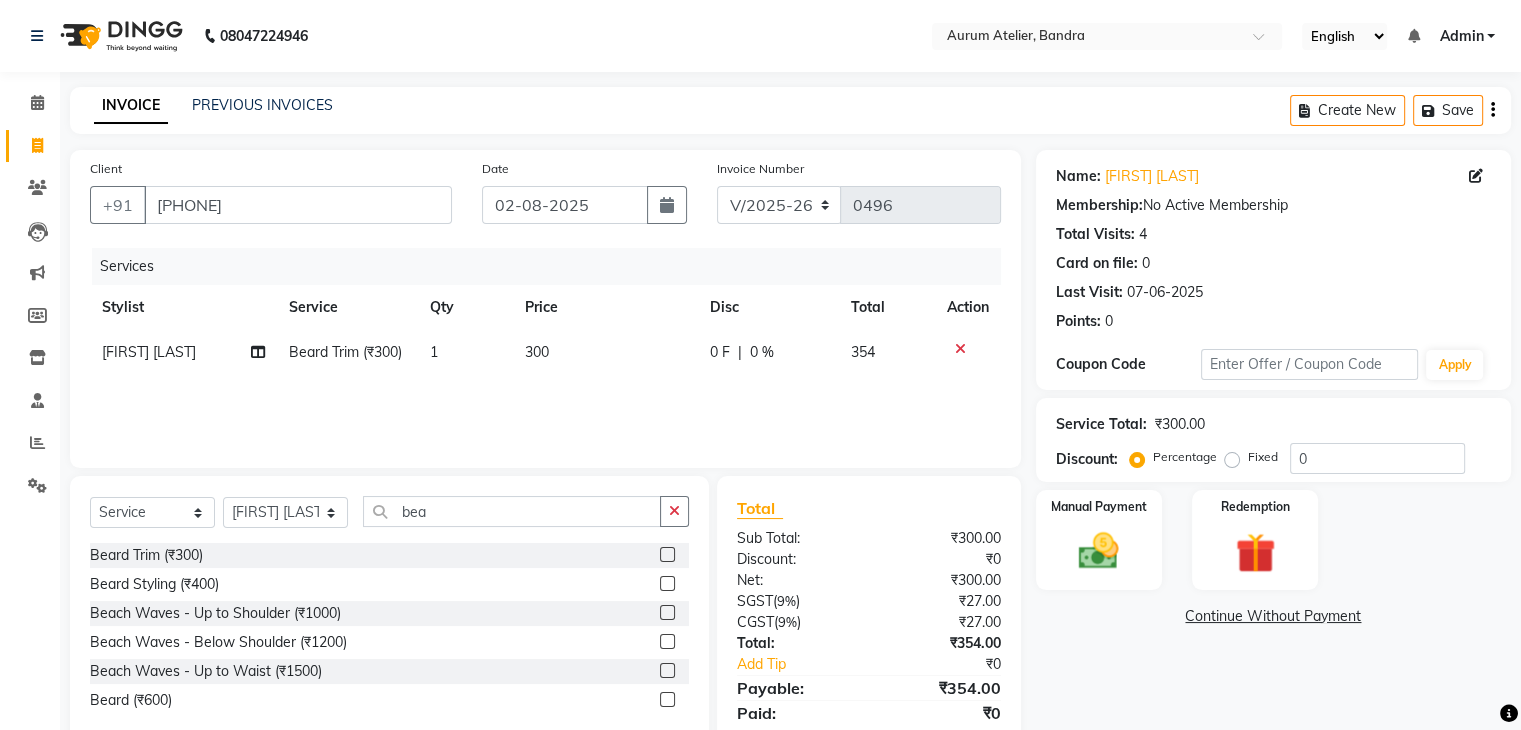 click on "300" 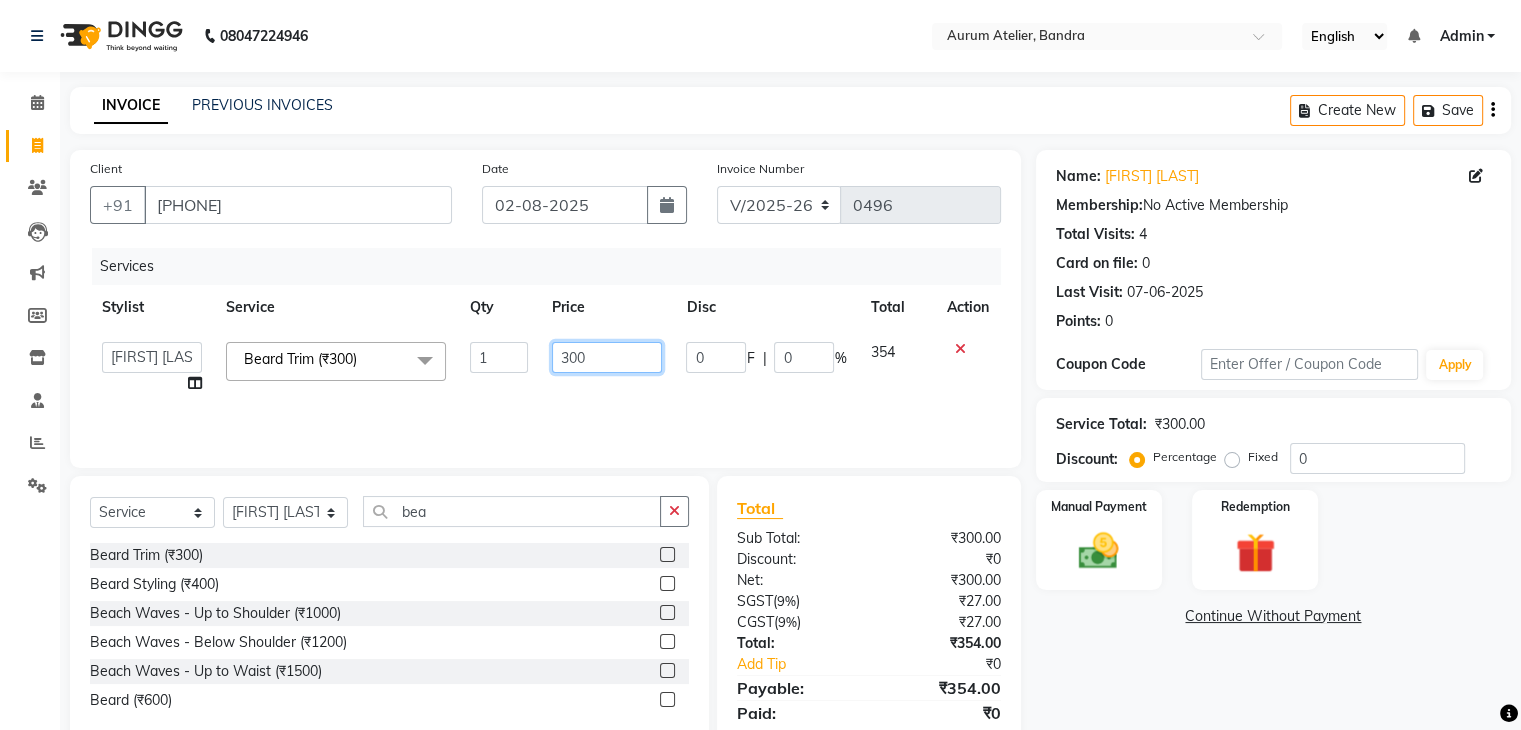 click on "300" 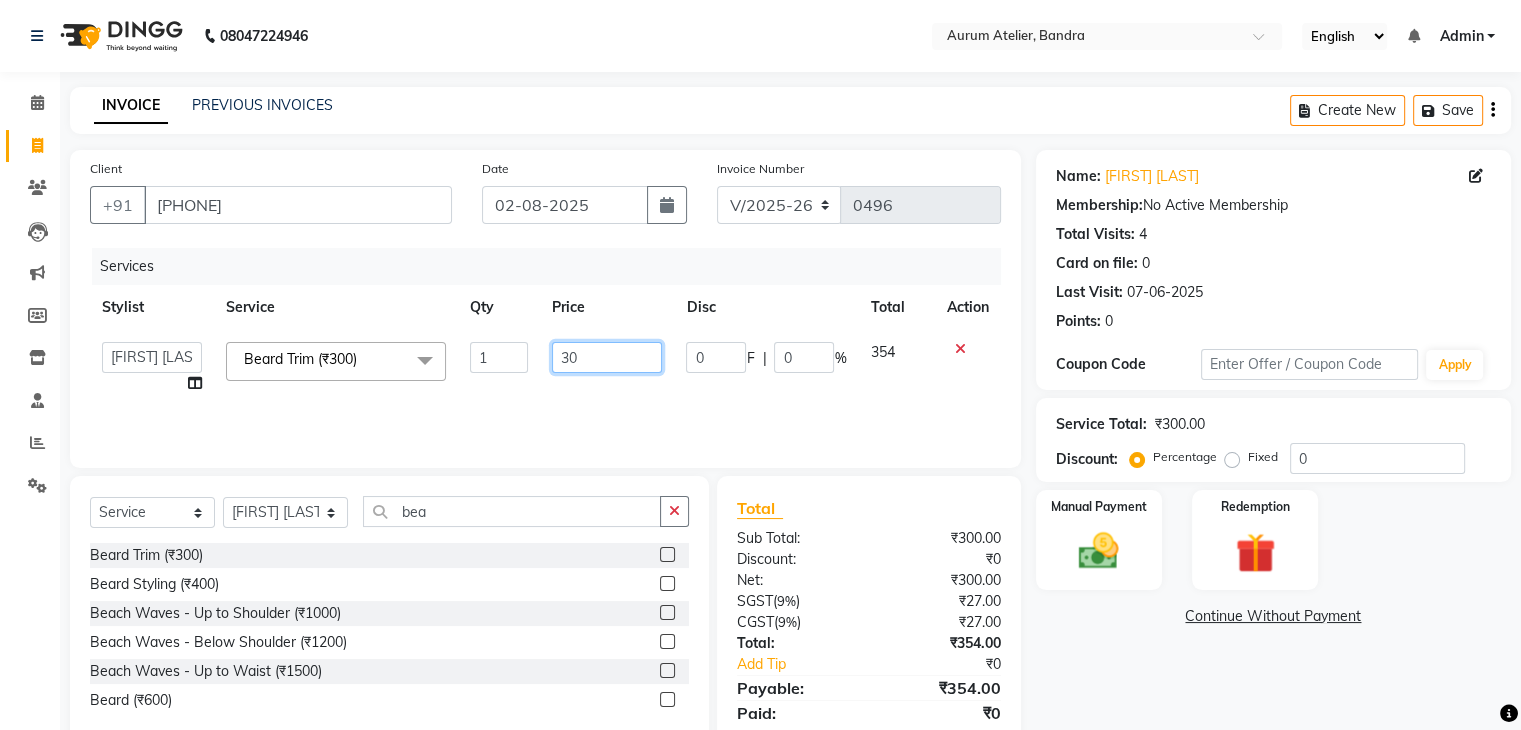 type on "3" 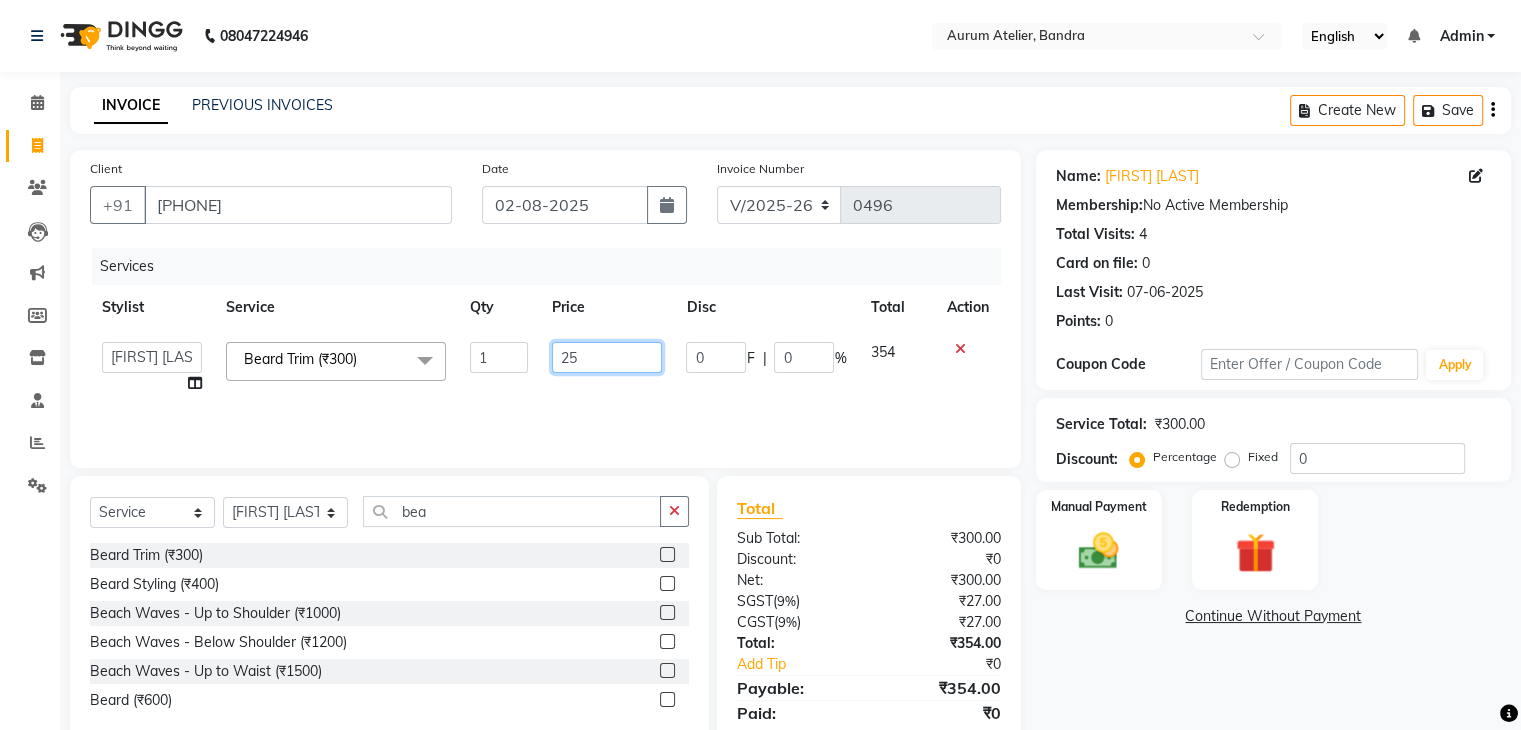 type on "250" 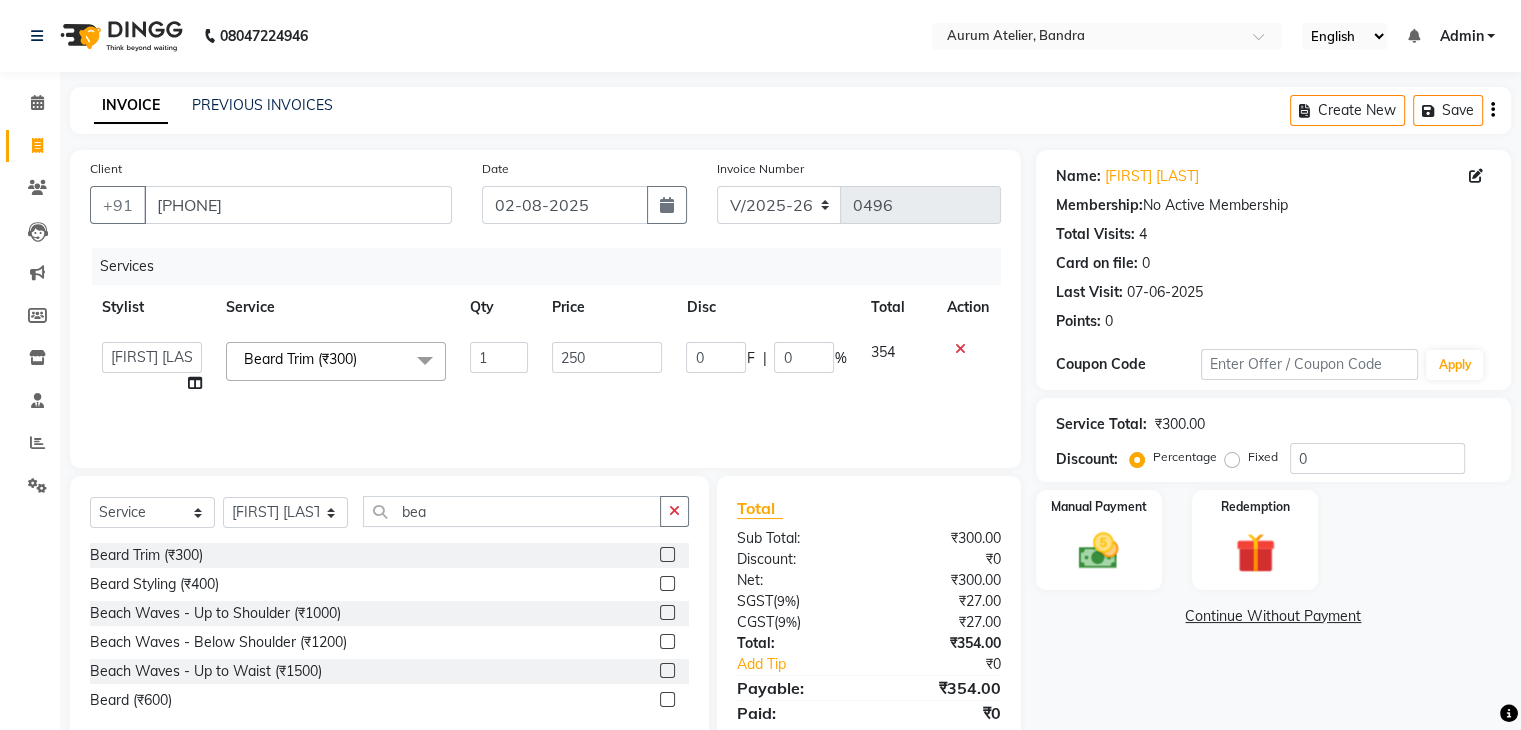 click on "Invoice Number C/2025-26 V/2025 V/2025-26 0496" 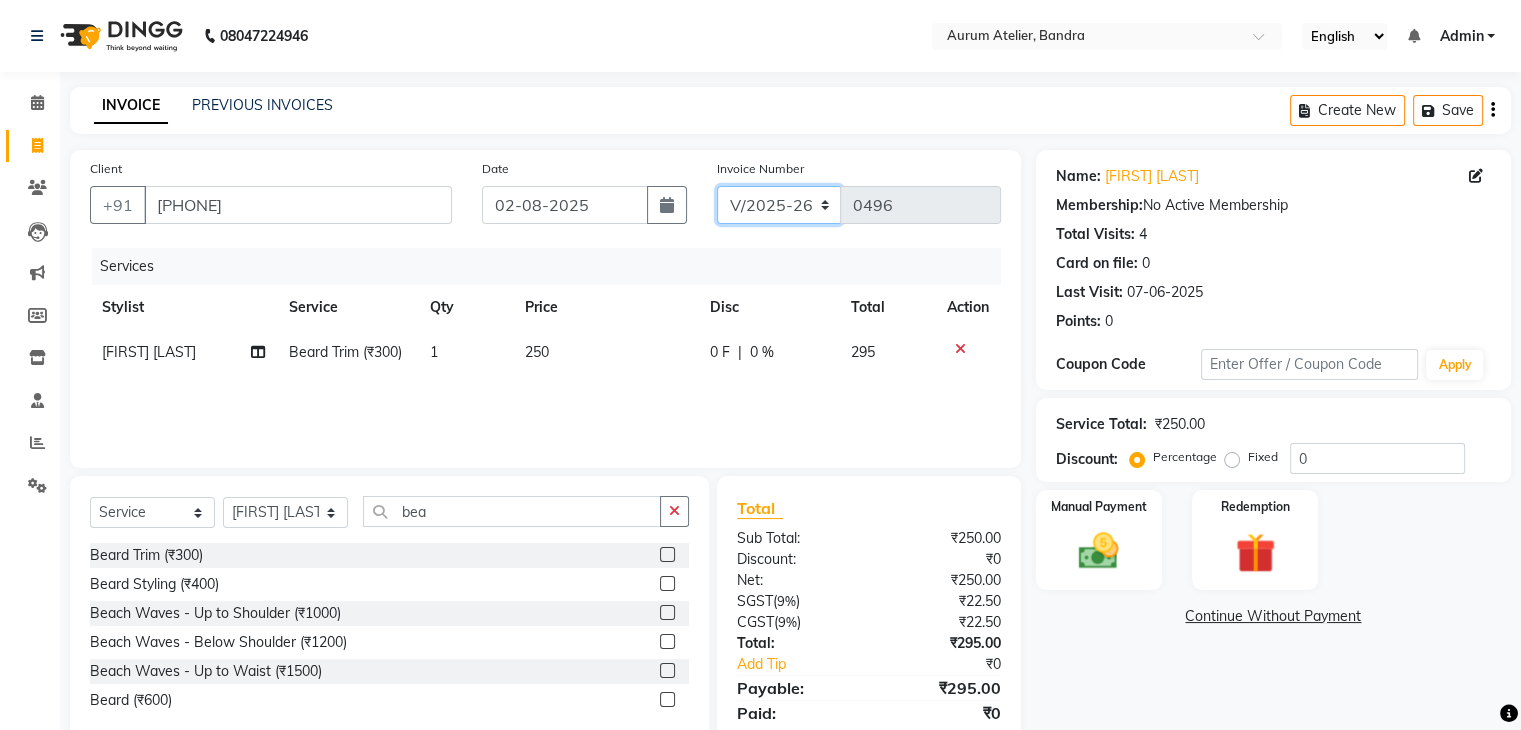 click on "C/2025-26 V/2025 V/2025-26" 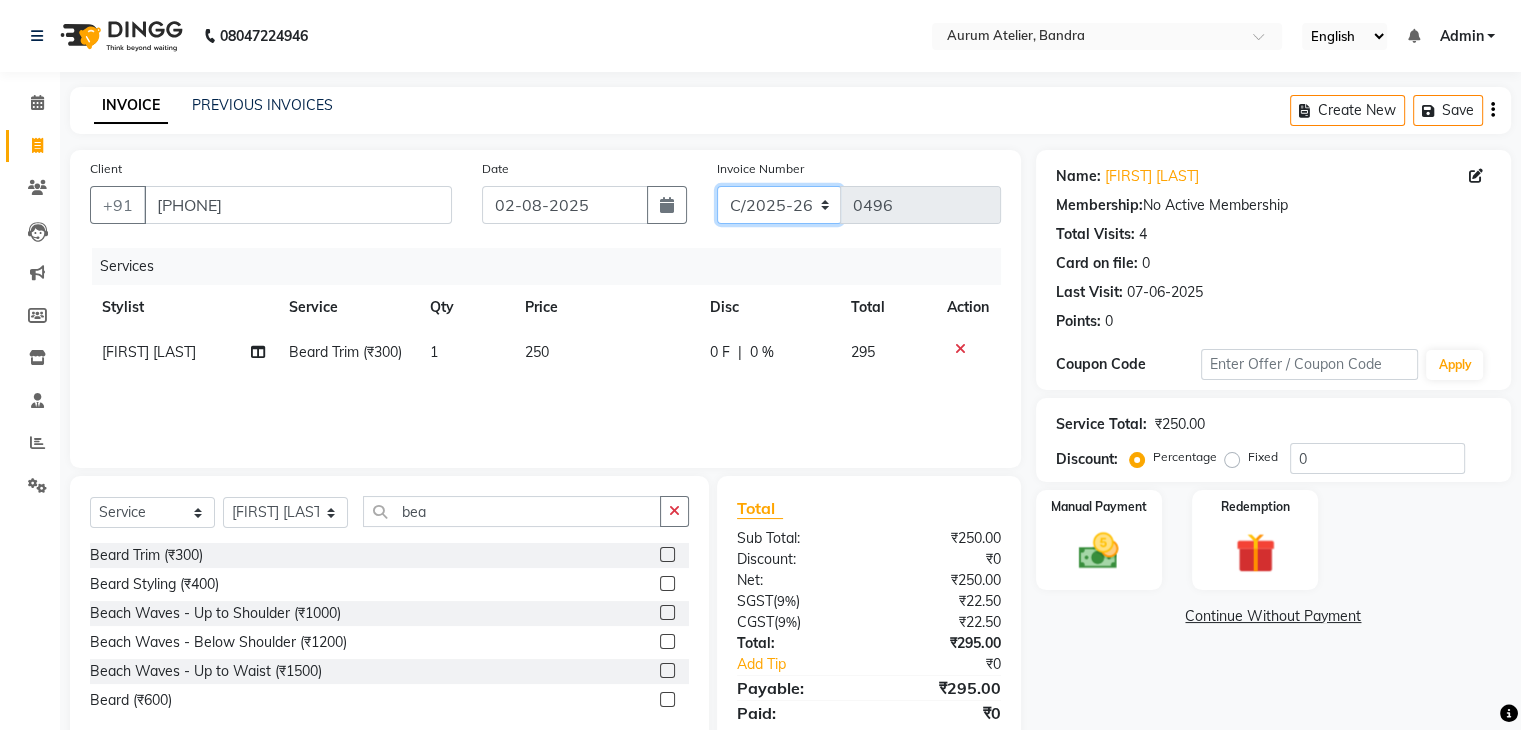 click on "C/2025-26 V/2025 V/2025-26" 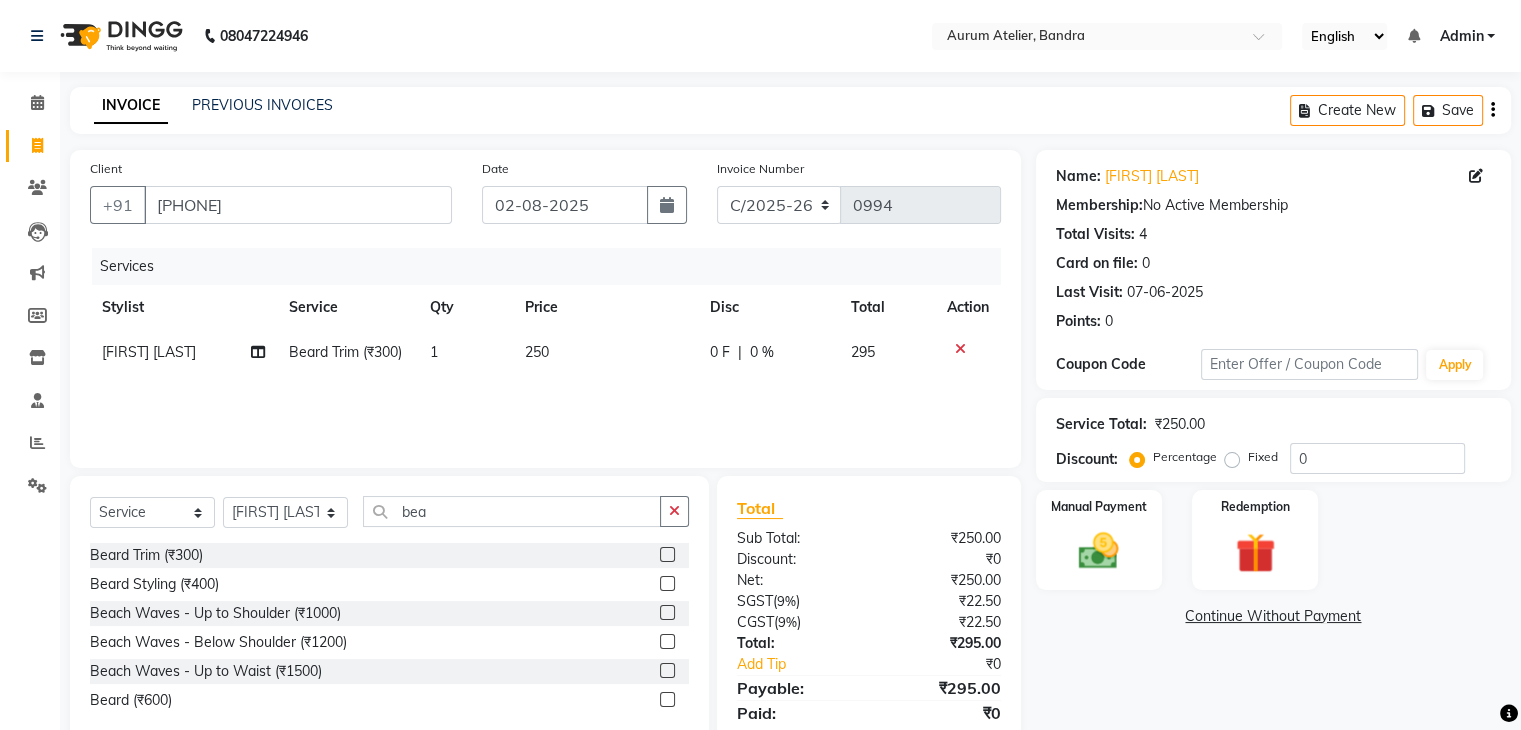 click 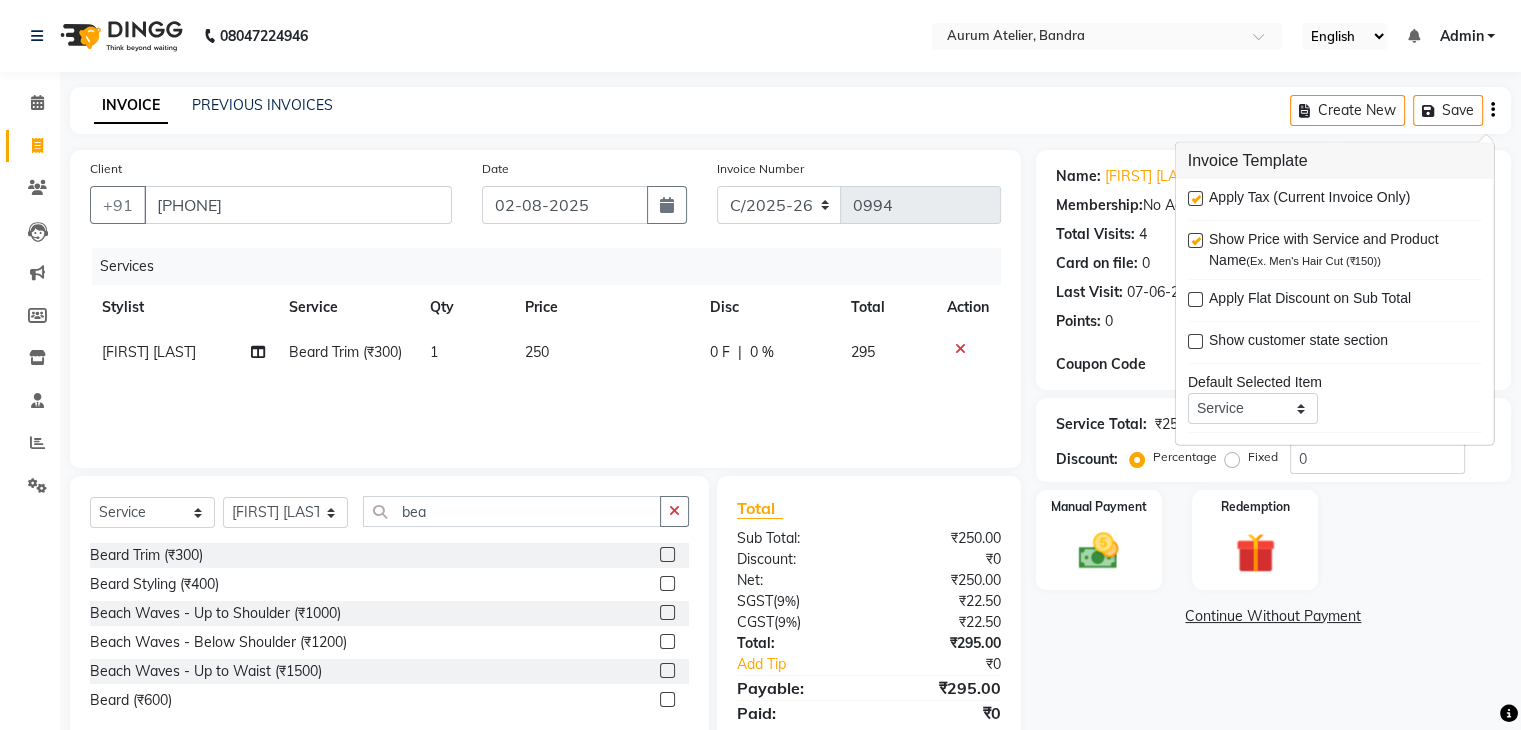 click at bounding box center [1195, 198] 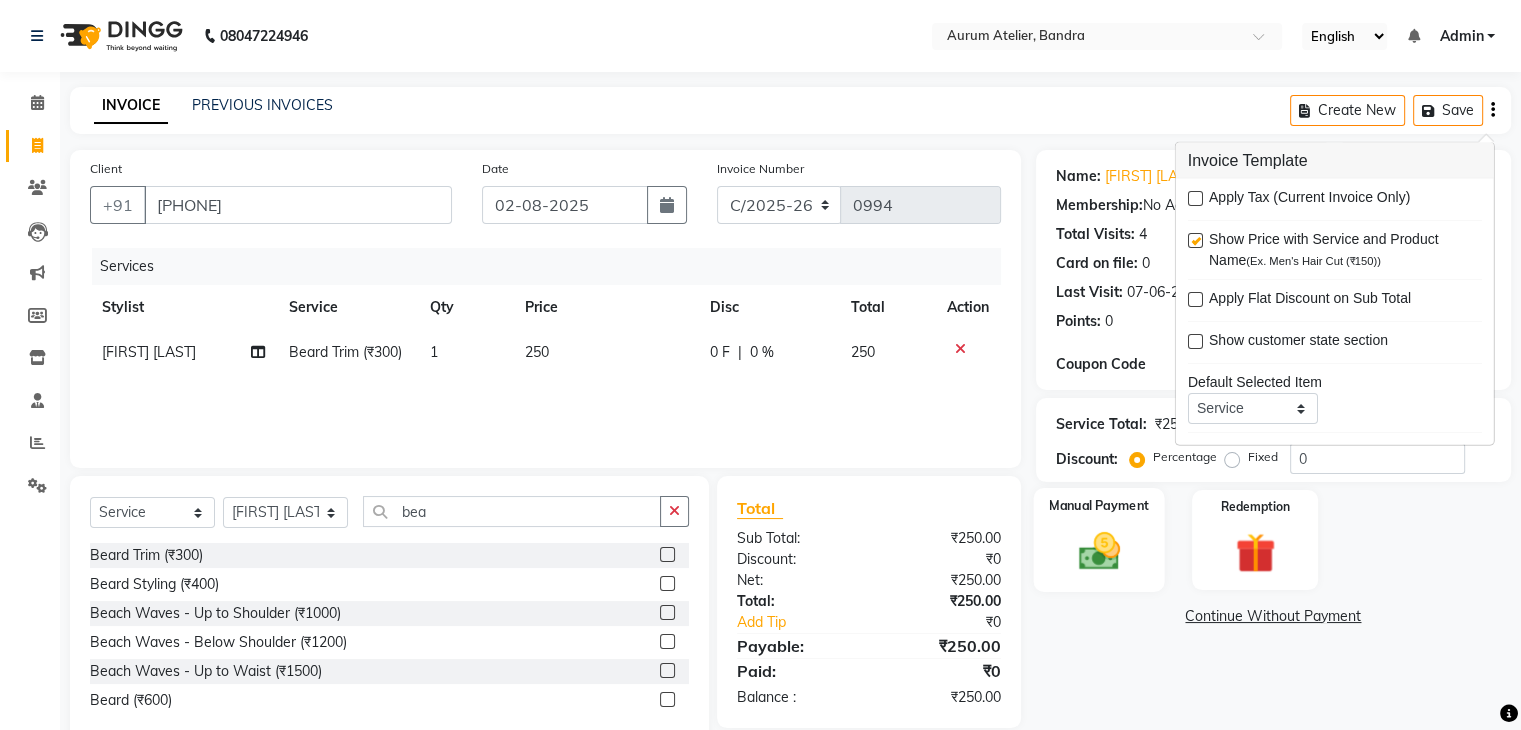 click on "Manual Payment" 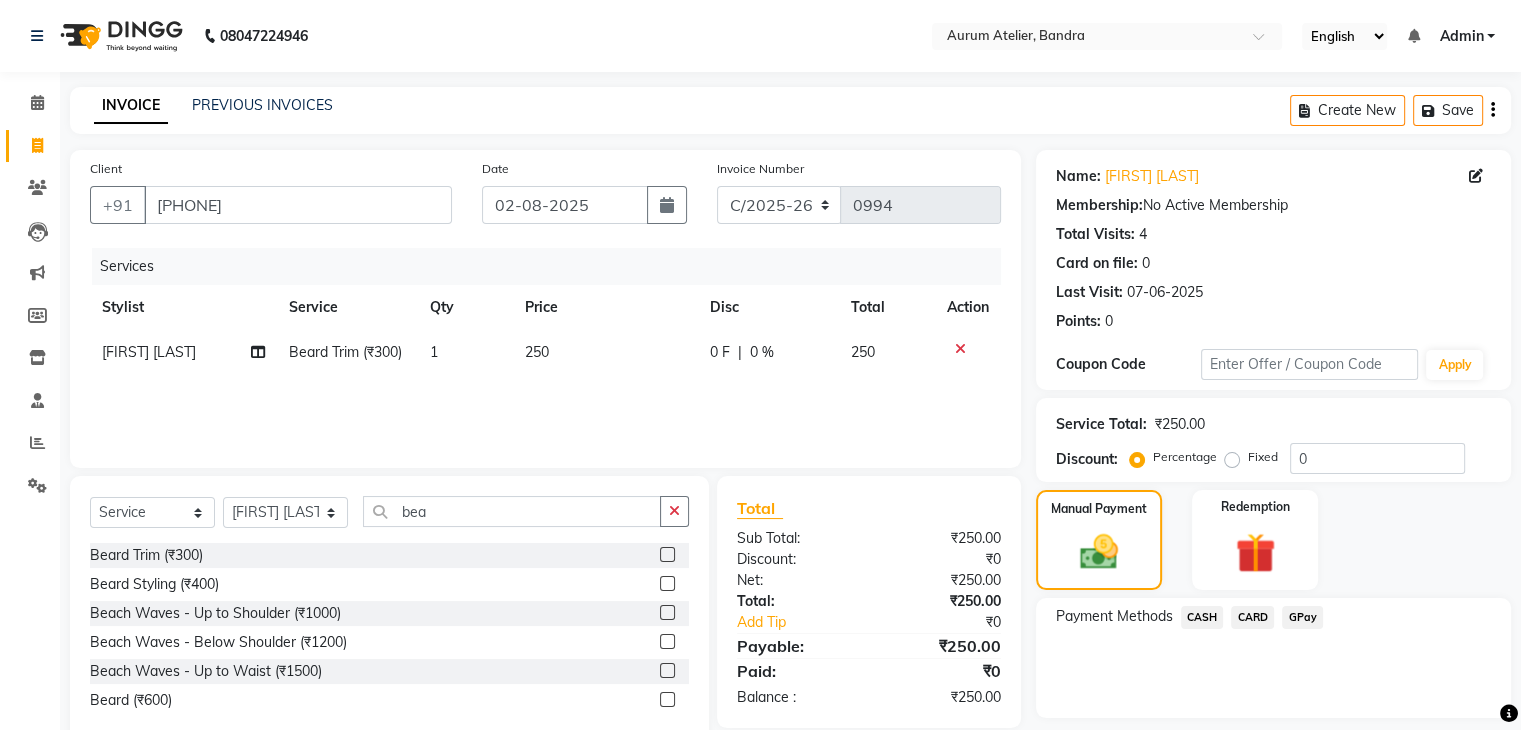 click on "CASH" 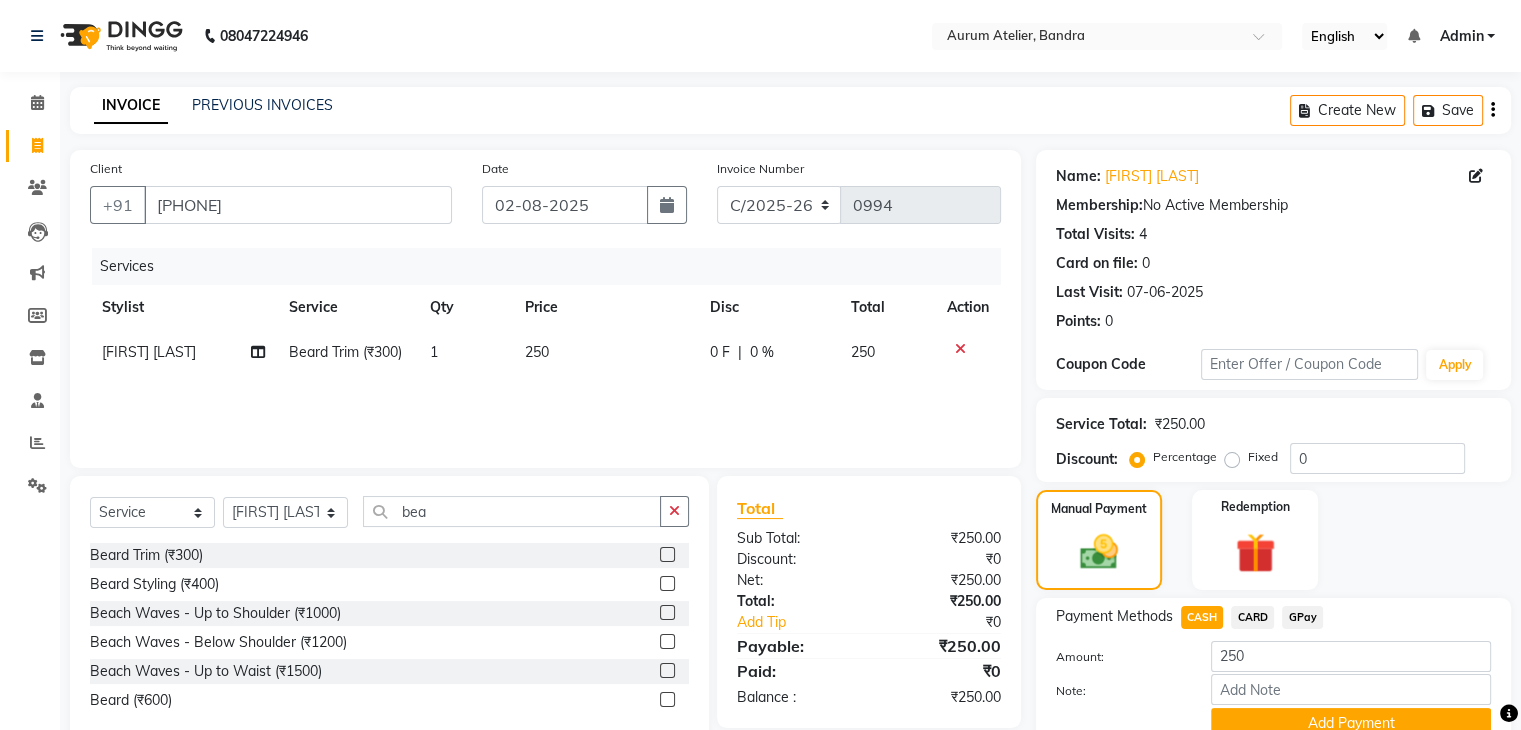scroll, scrollTop: 89, scrollLeft: 0, axis: vertical 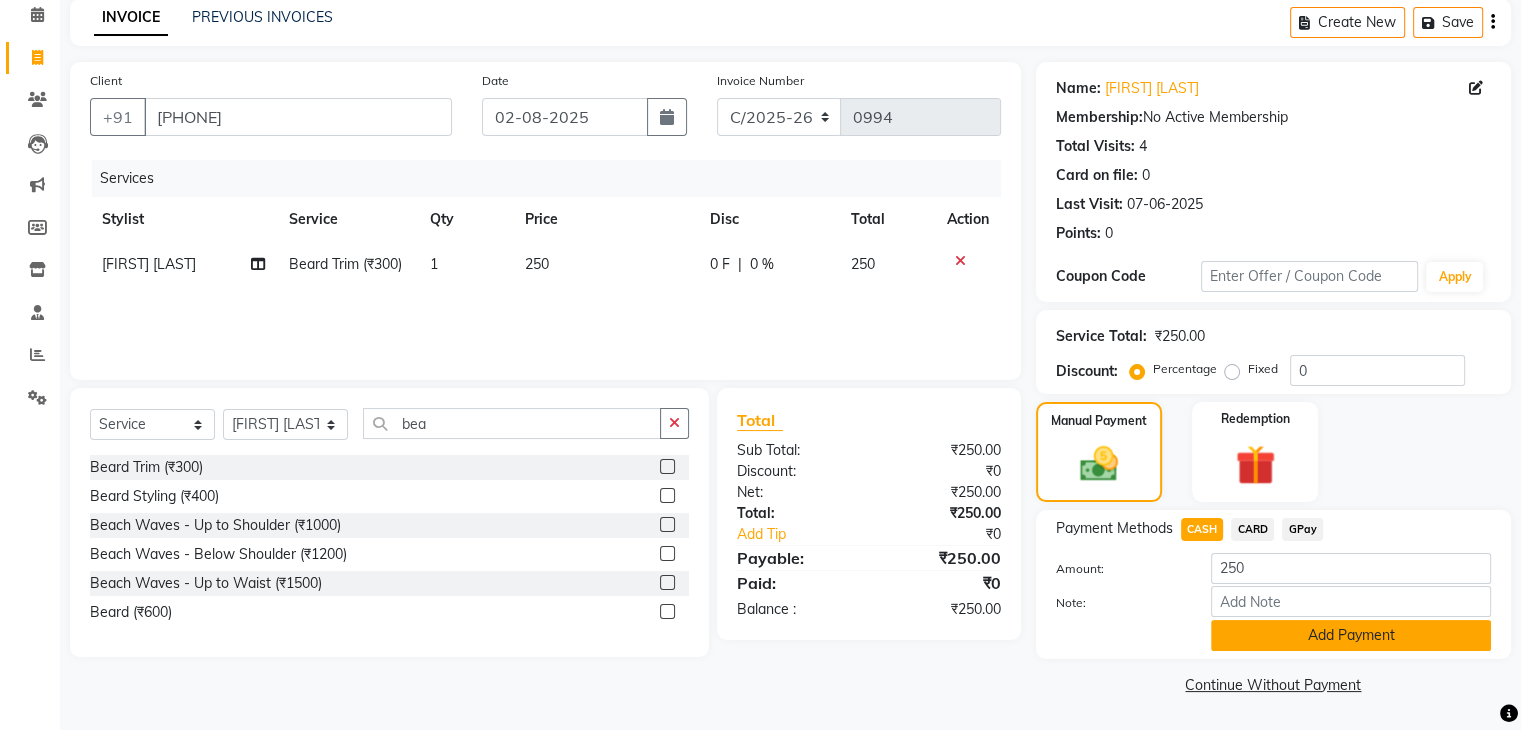 click on "Add Payment" 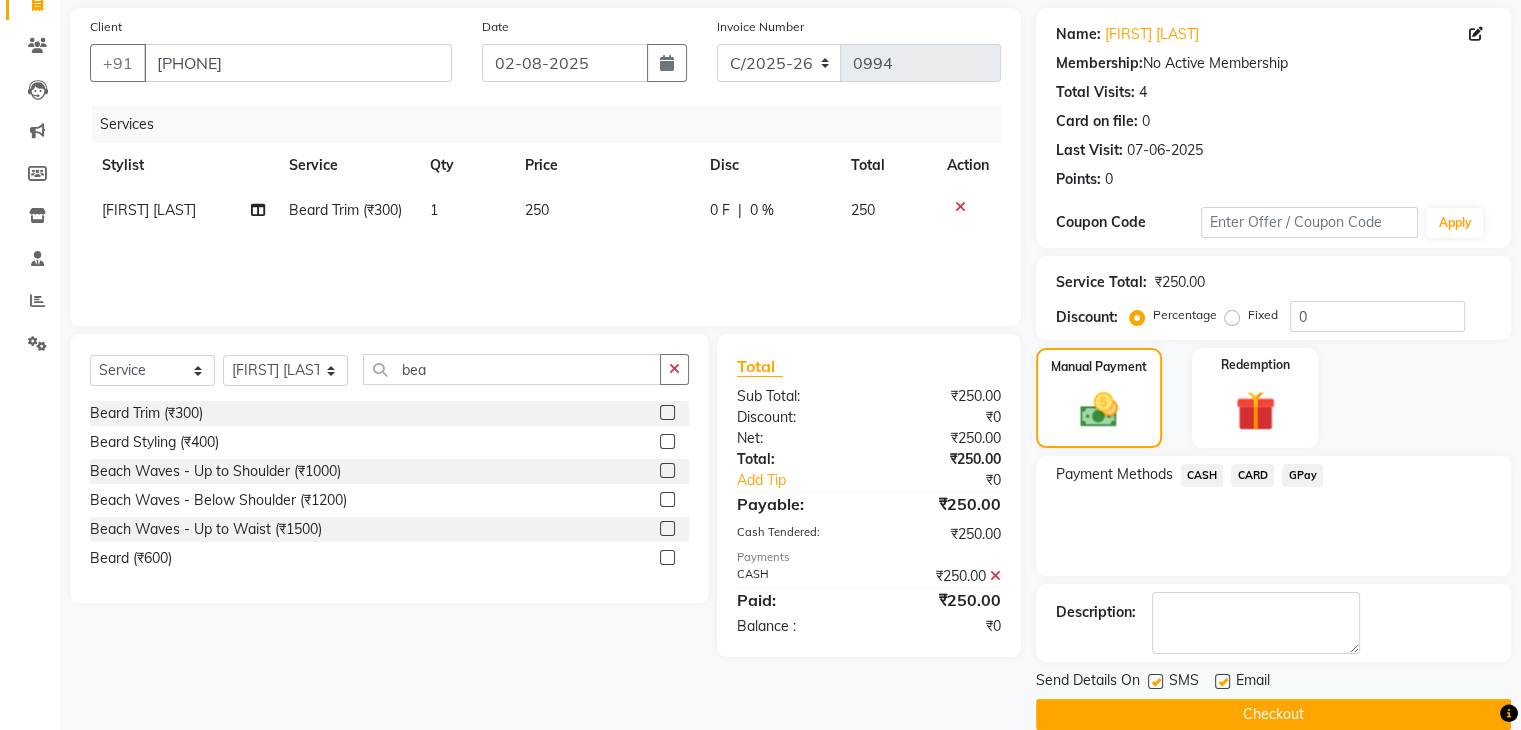scroll, scrollTop: 171, scrollLeft: 0, axis: vertical 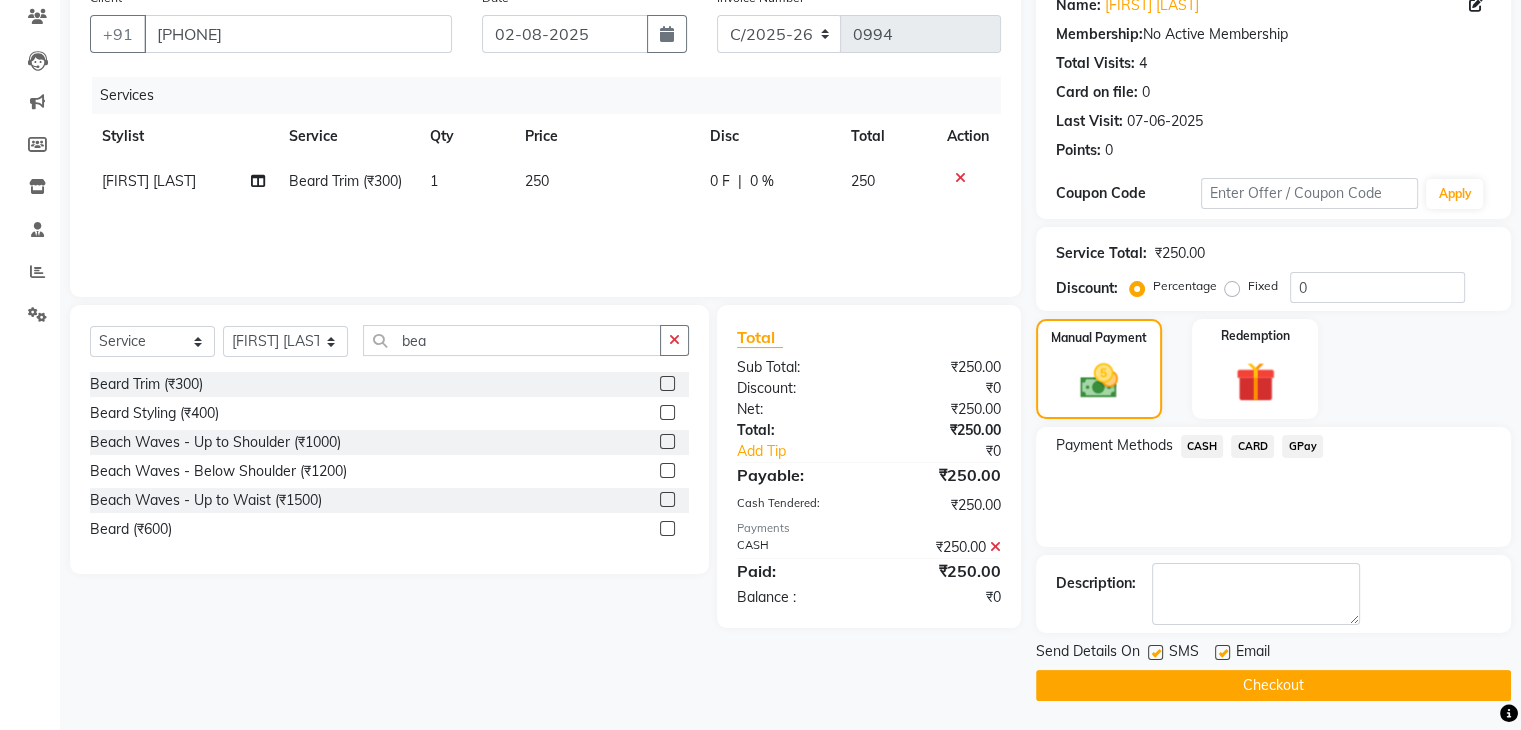 click on "Checkout" 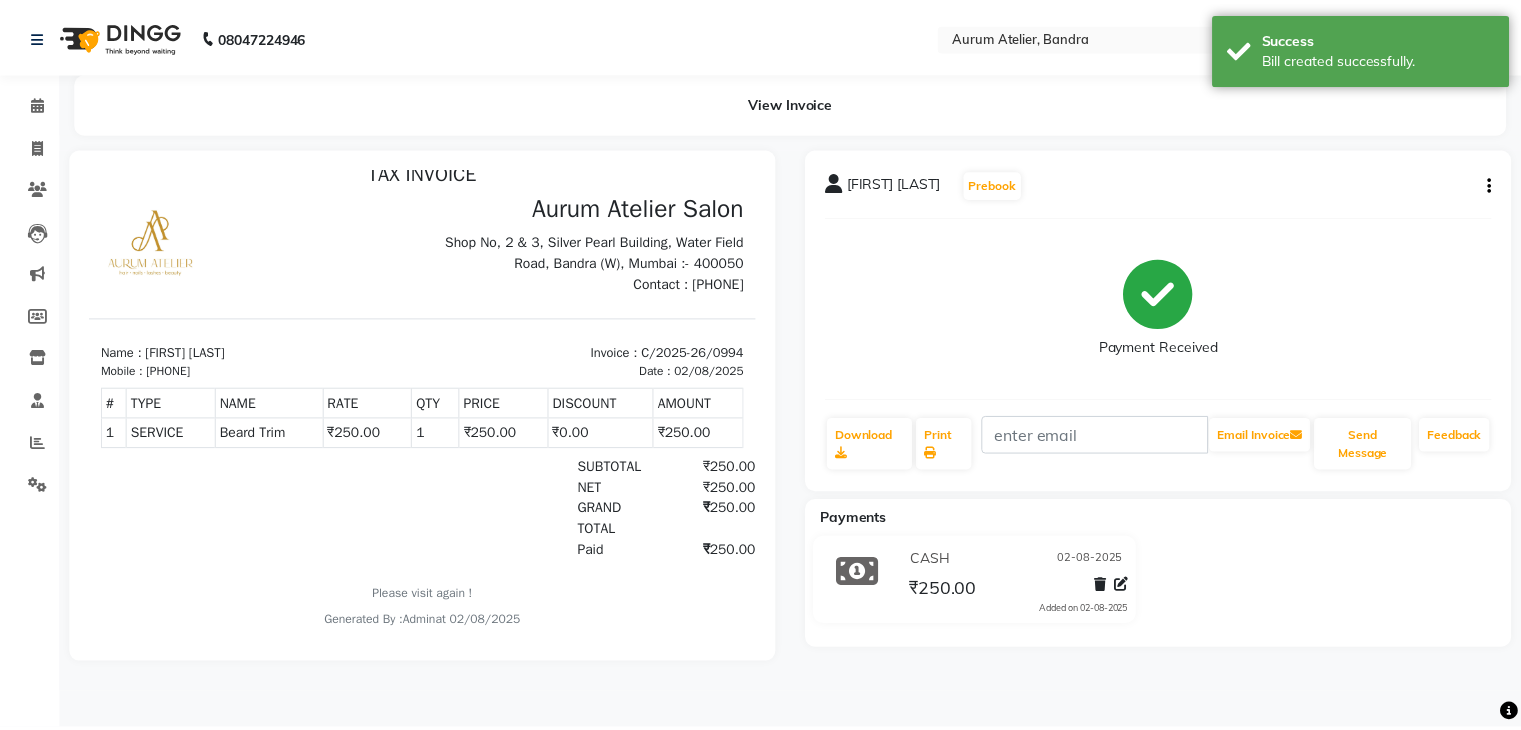 scroll, scrollTop: 0, scrollLeft: 0, axis: both 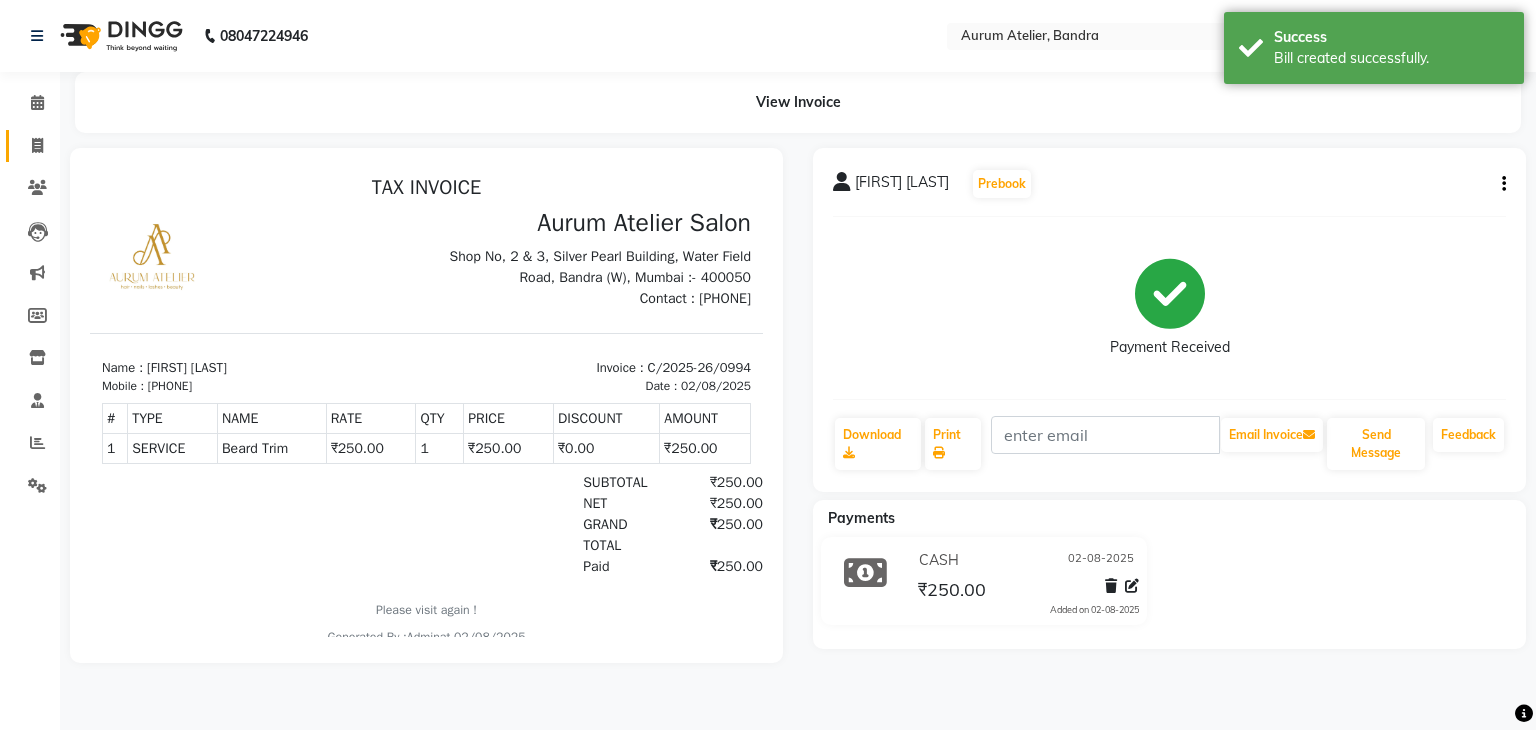 click on "Invoice" 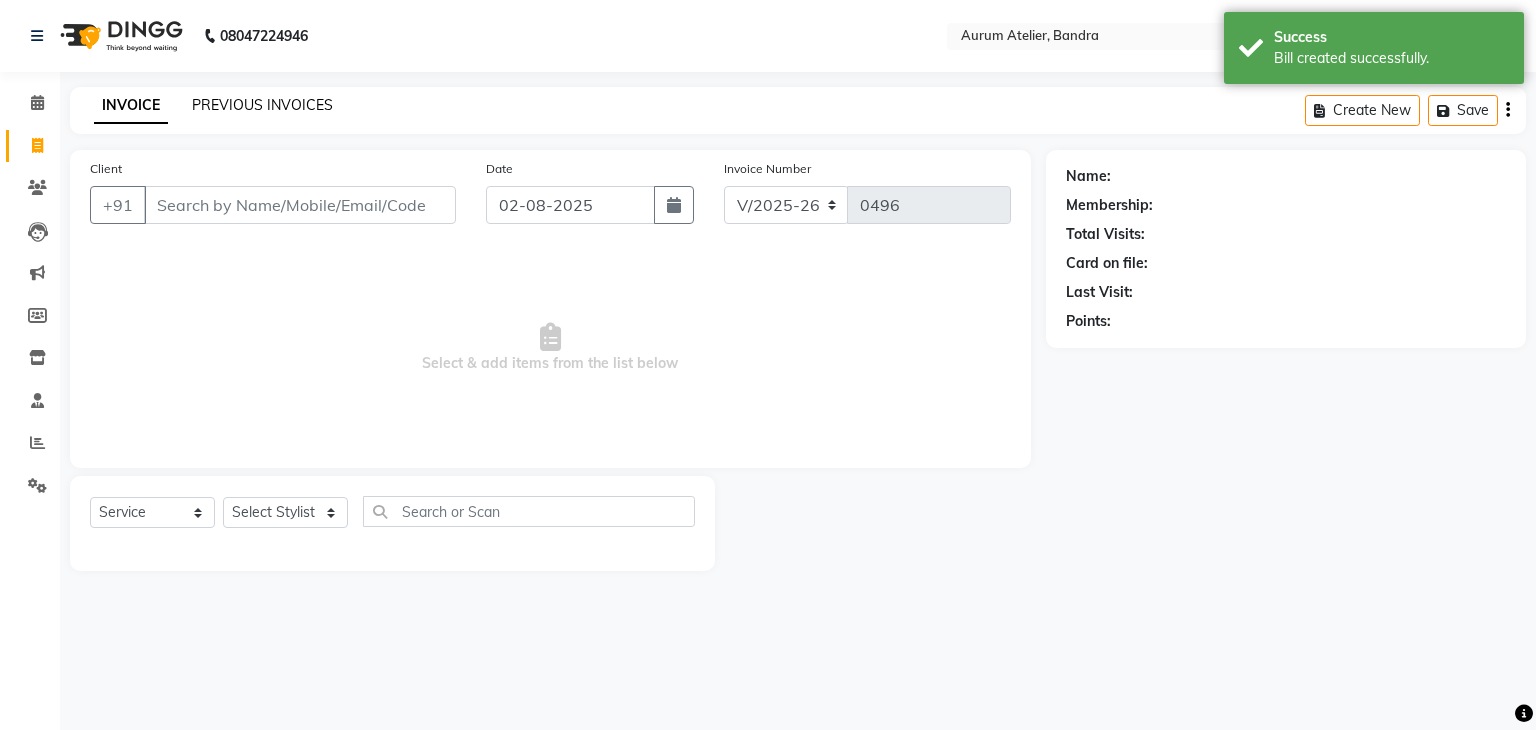 click on "PREVIOUS INVOICES" 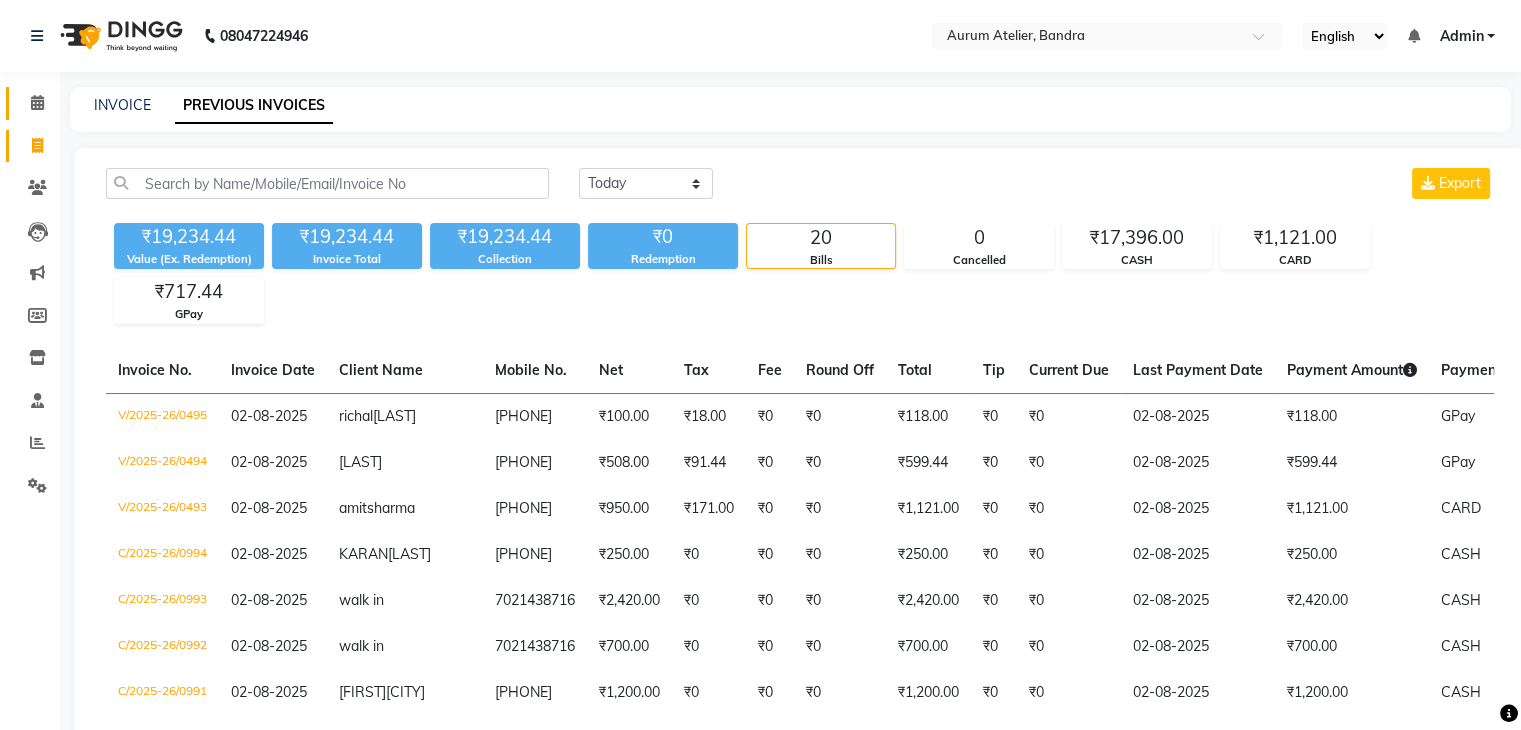 click on "Calendar" 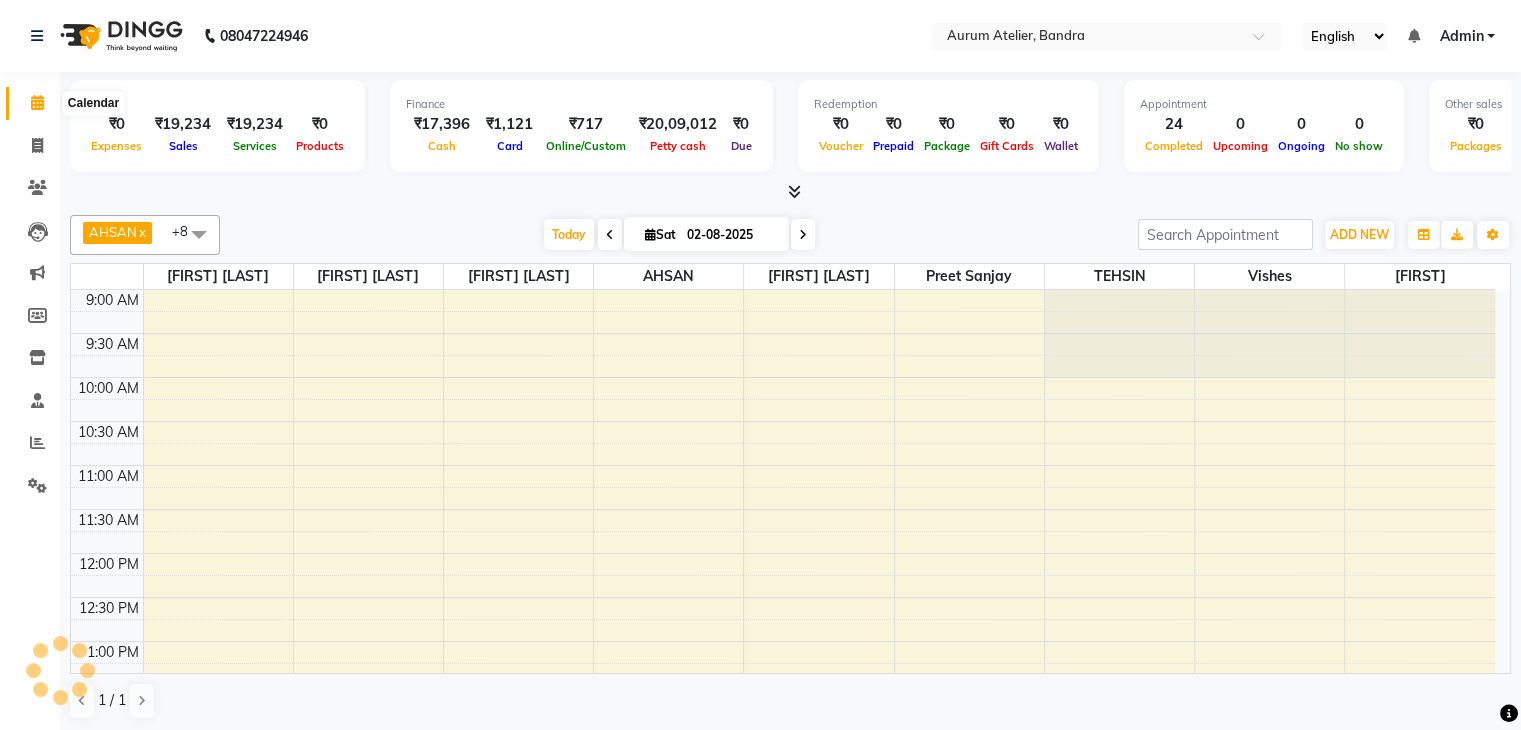 click 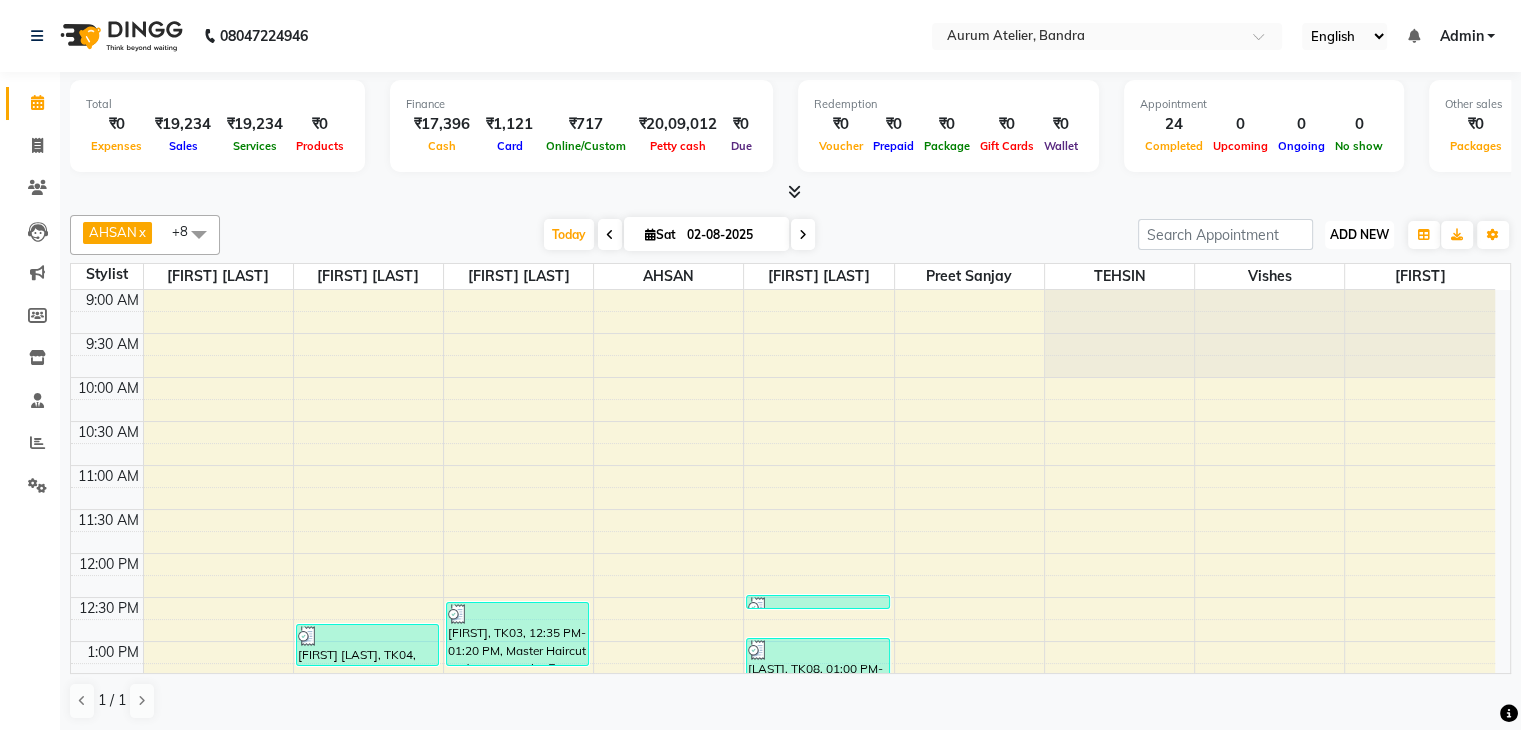 click on "ADD NEW" at bounding box center (1359, 234) 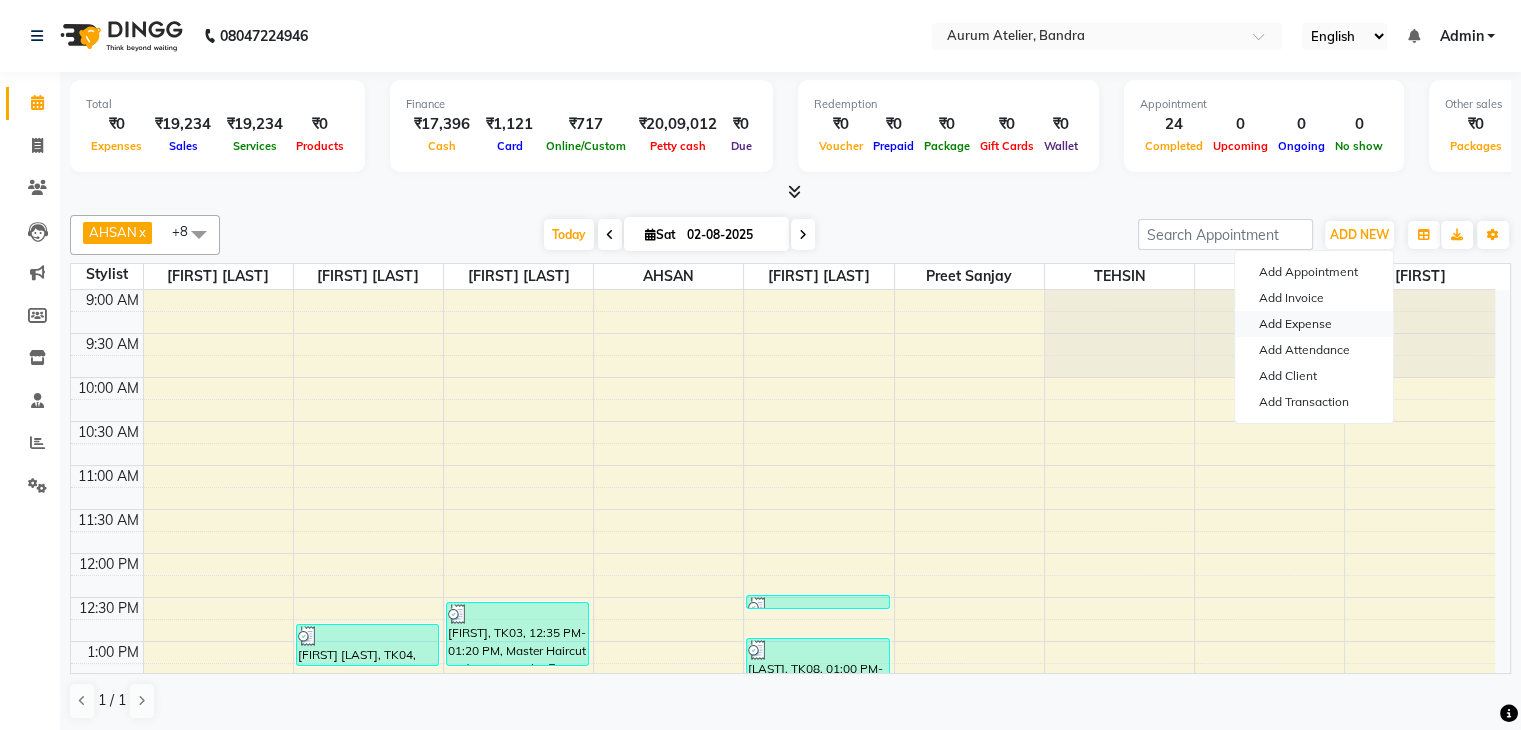 click on "Add Expense" at bounding box center (1314, 324) 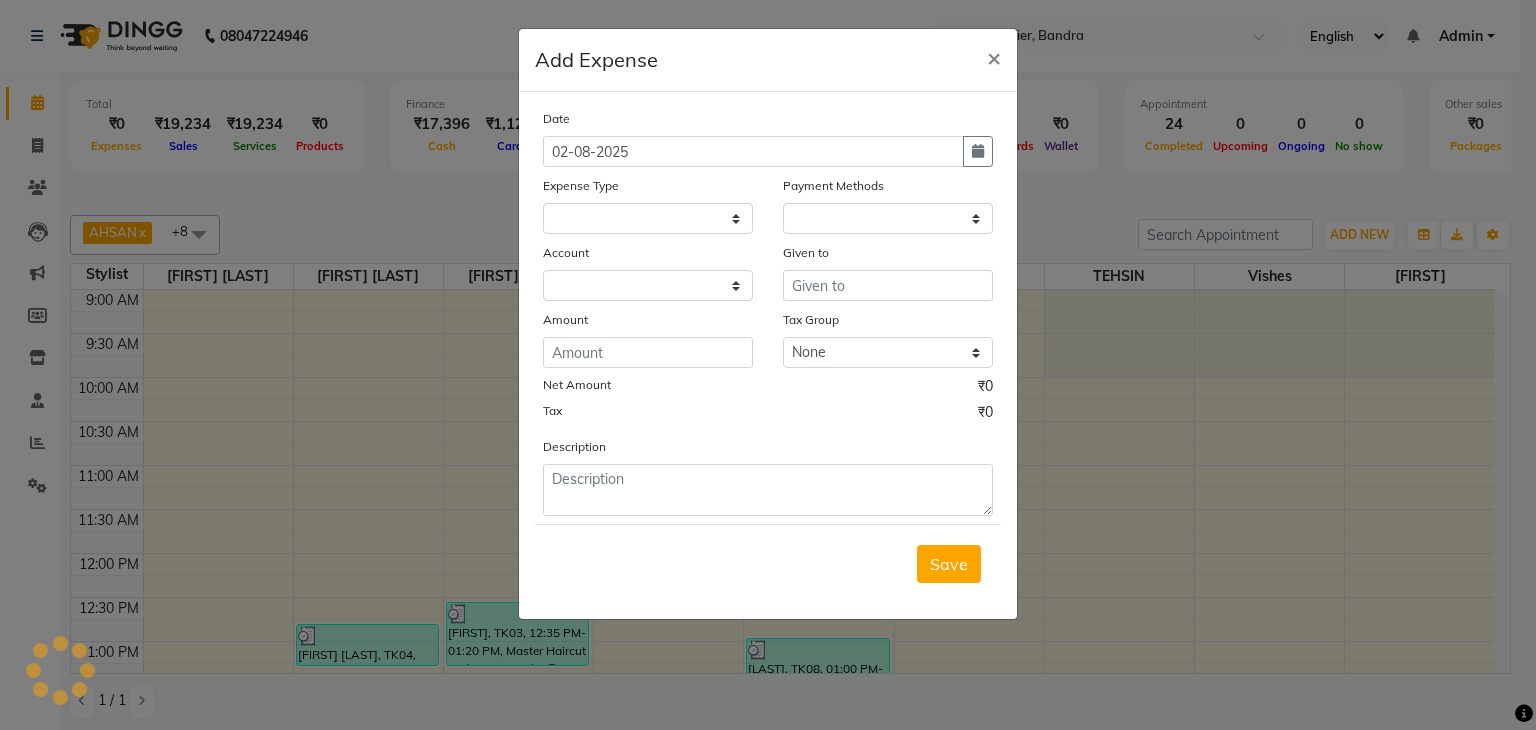 select on "1" 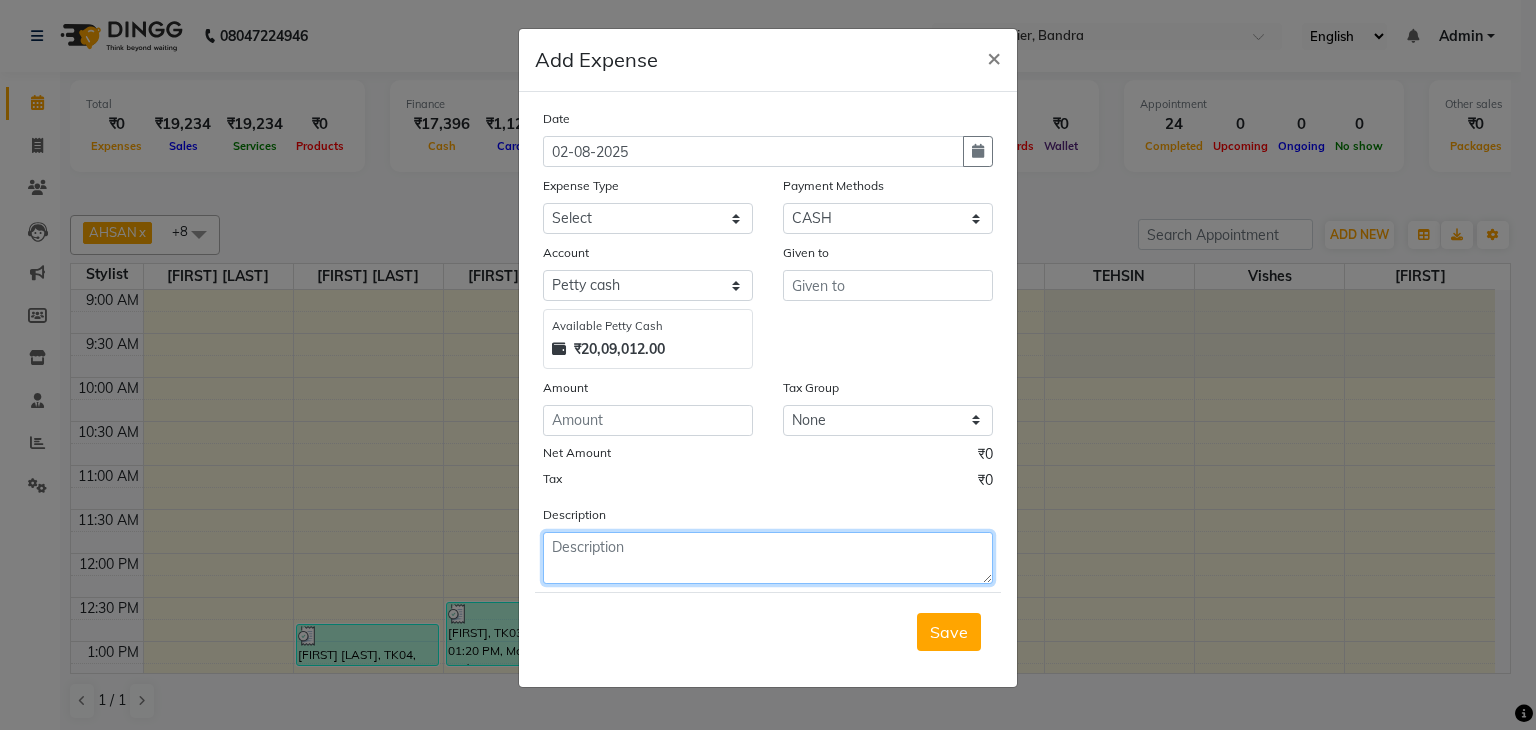 click 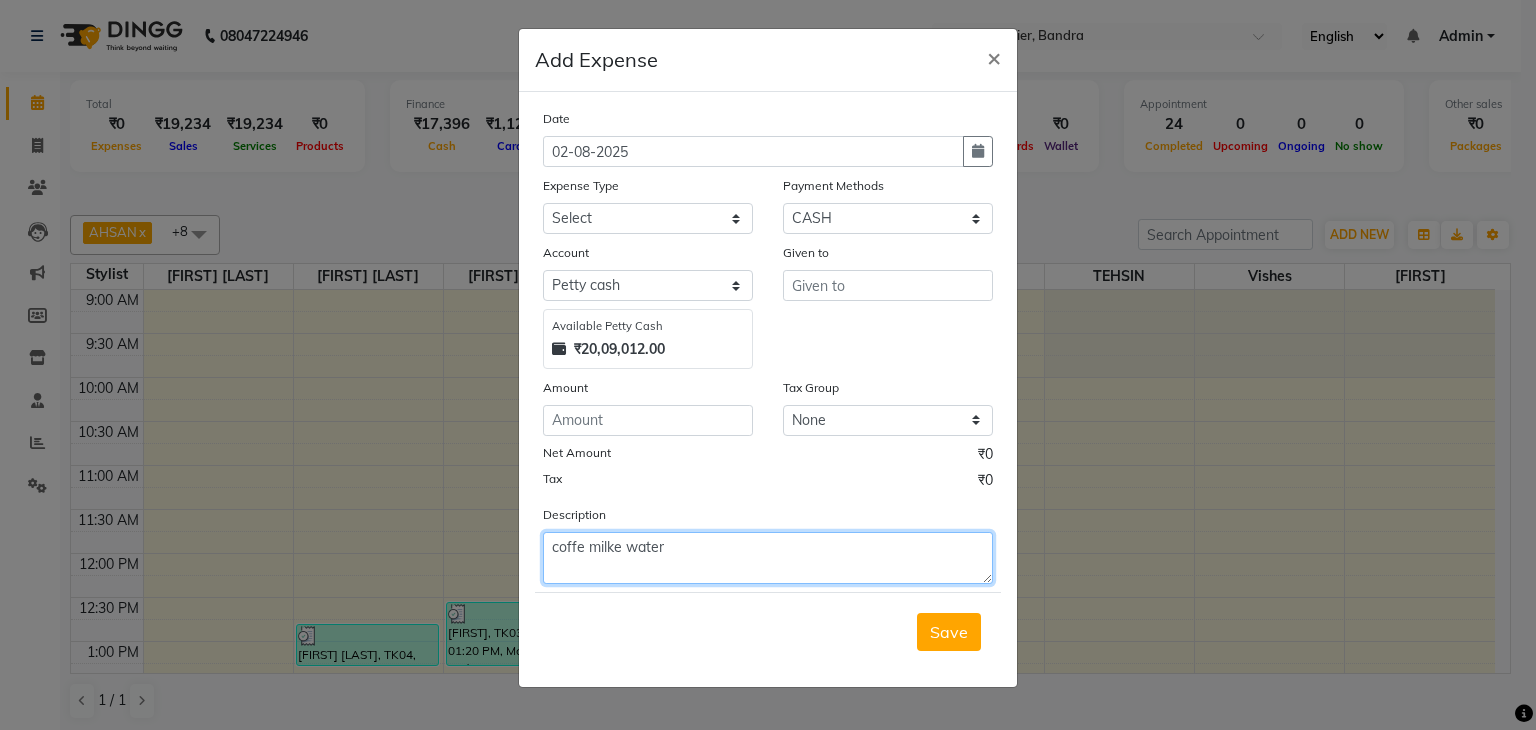 type on "coffe milke water" 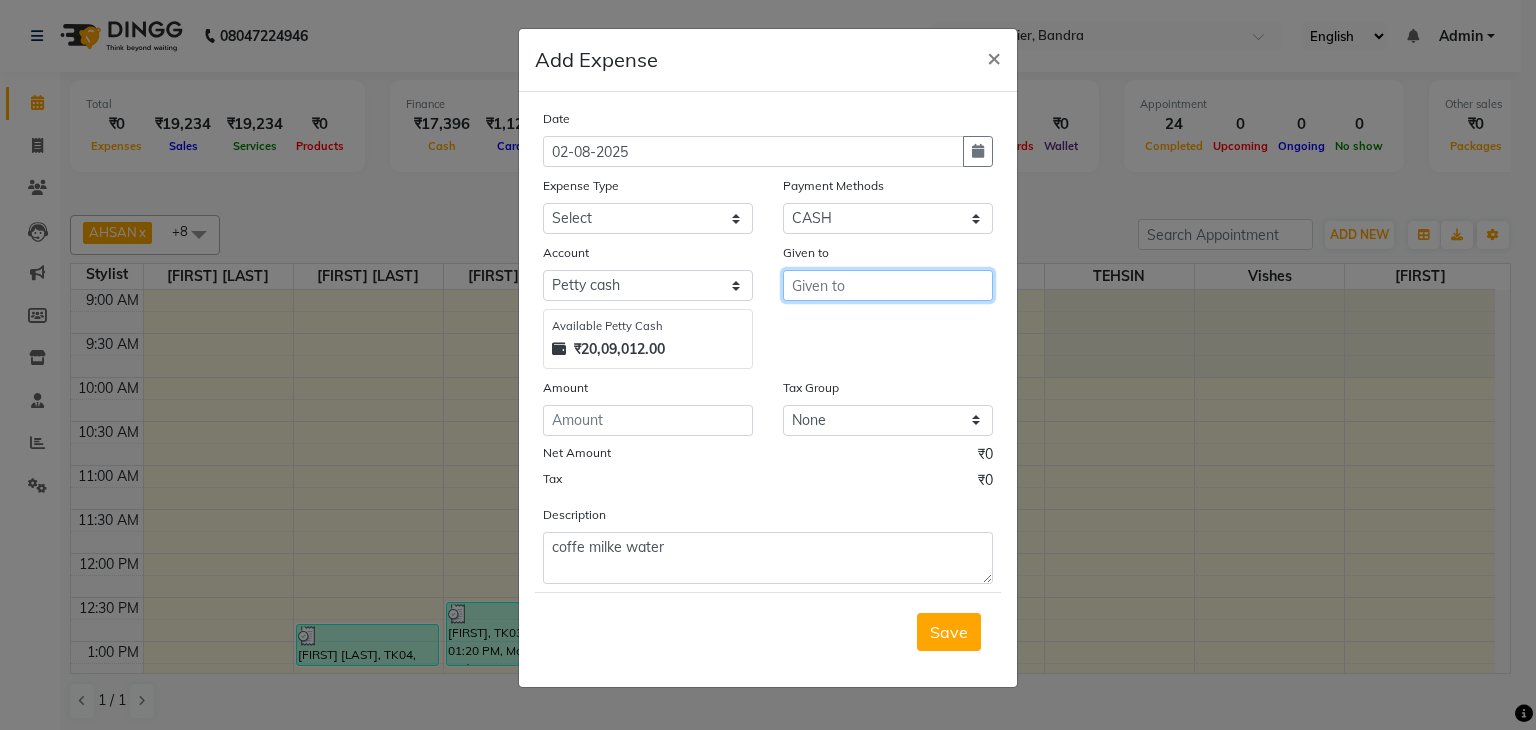 click at bounding box center (888, 285) 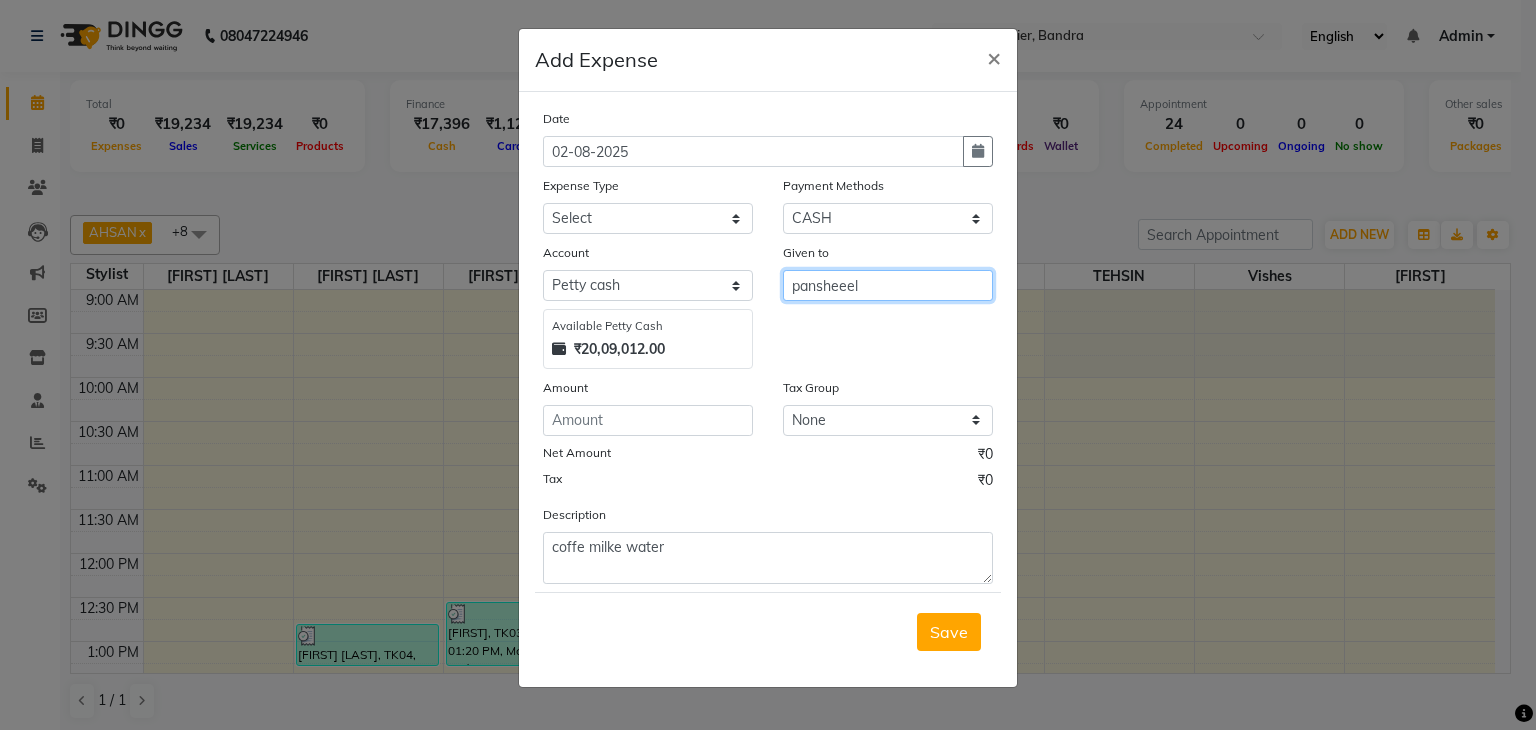type on "pansheeel" 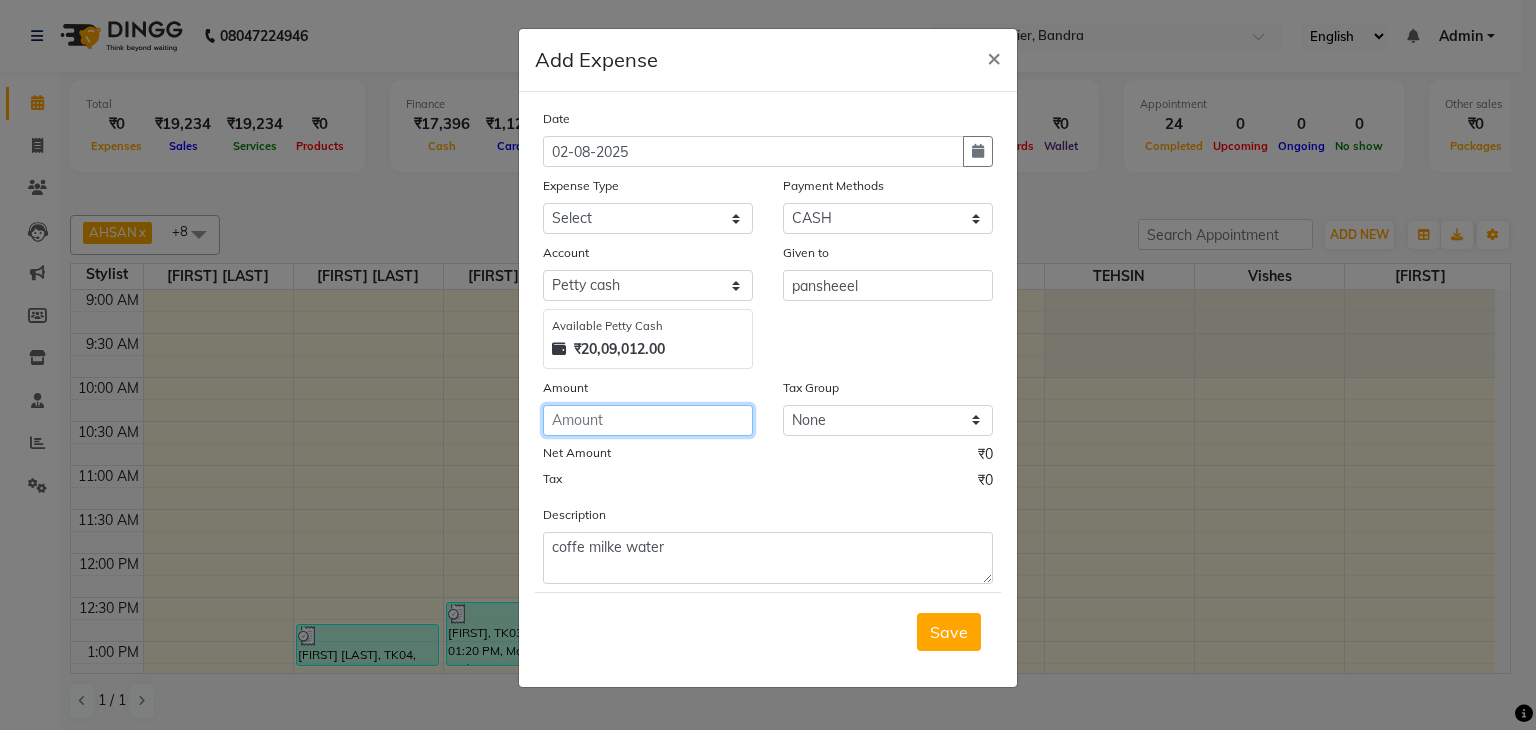 click 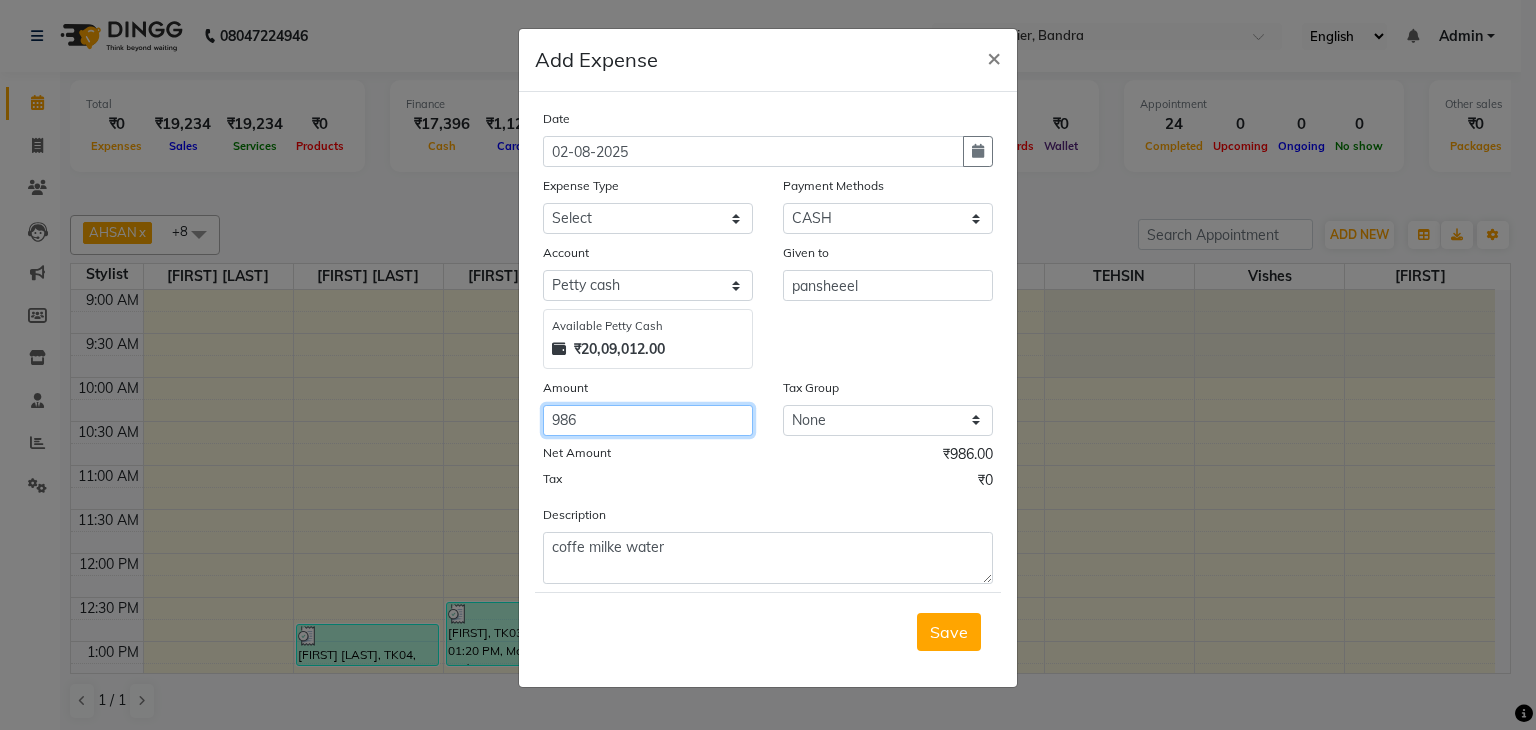 type on "986" 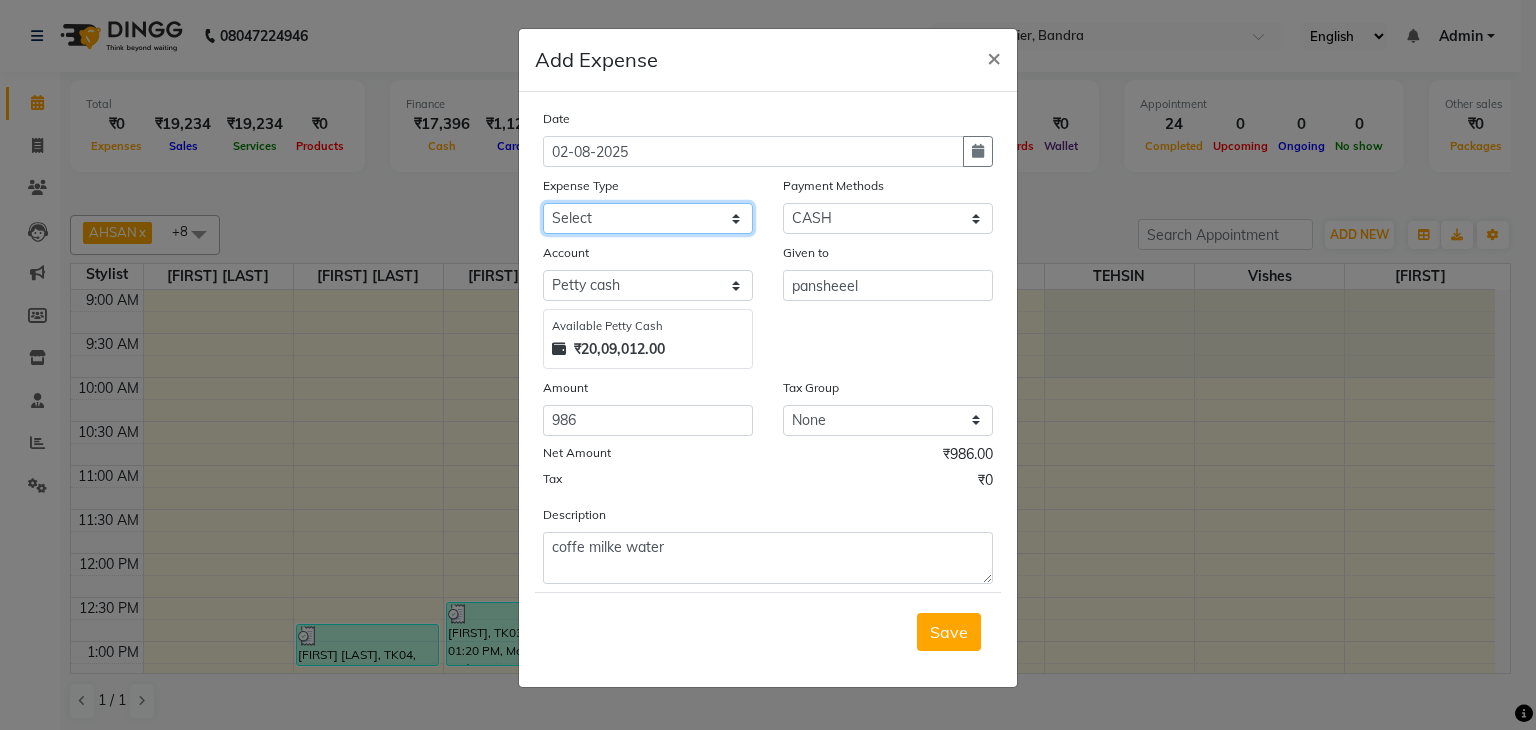 click on "Select Advance Salary Bank charges Car maintenance  Cash transfer to bank Cash transfer to hub Client Snacks Clinical charges Equipment Fuel Govt fee Incentive Insurance International purchase Loan Repayment Maintenance Marketing Miscellaneous MRA Other Pantry Product Rent Salary Staff Snacks Tax Tea & Refreshment Utilities" 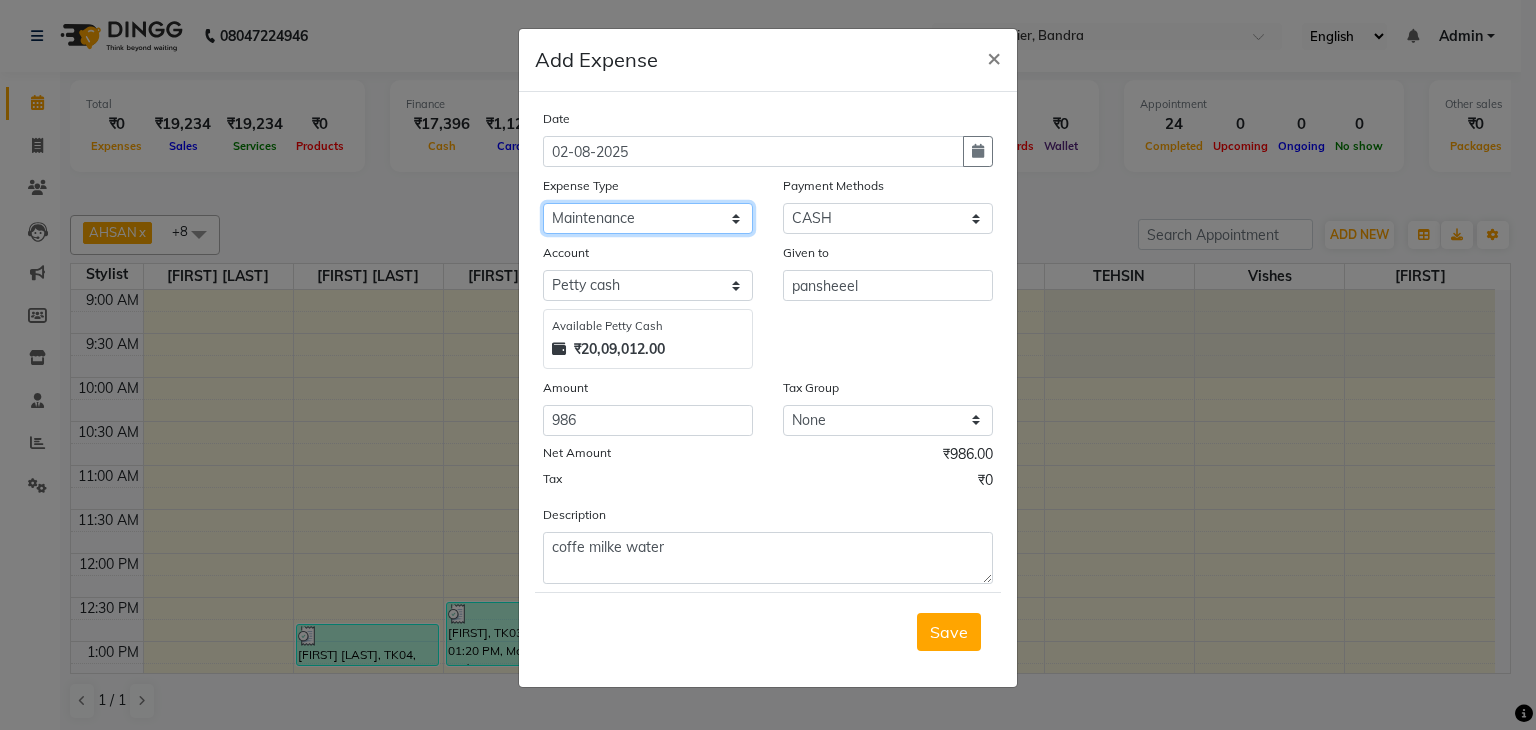 click on "Select Advance Salary Bank charges Car maintenance  Cash transfer to bank Cash transfer to hub Client Snacks Clinical charges Equipment Fuel Govt fee Incentive Insurance International purchase Loan Repayment Maintenance Marketing Miscellaneous MRA Other Pantry Product Rent Salary Staff Snacks Tax Tea & Refreshment Utilities" 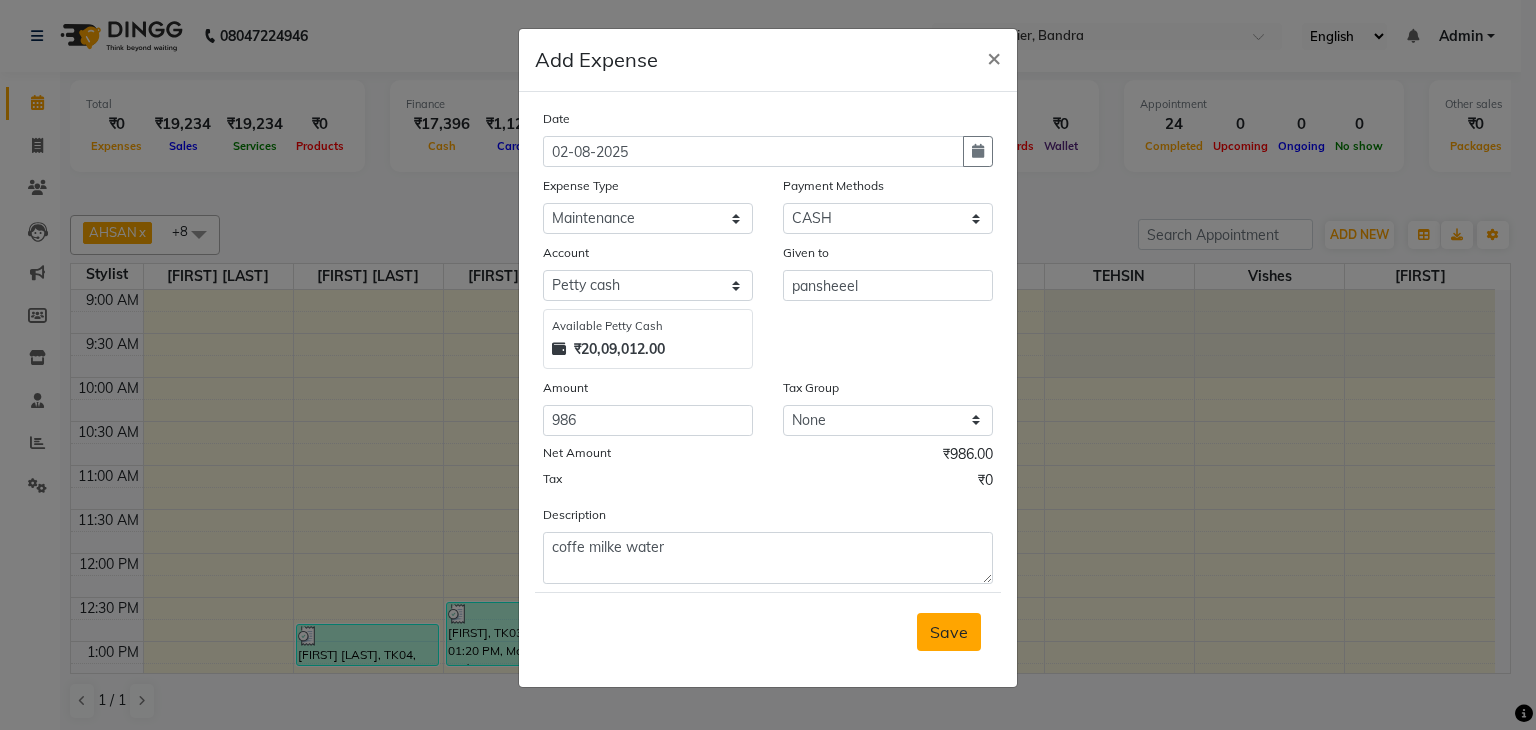 click on "Save" at bounding box center (949, 632) 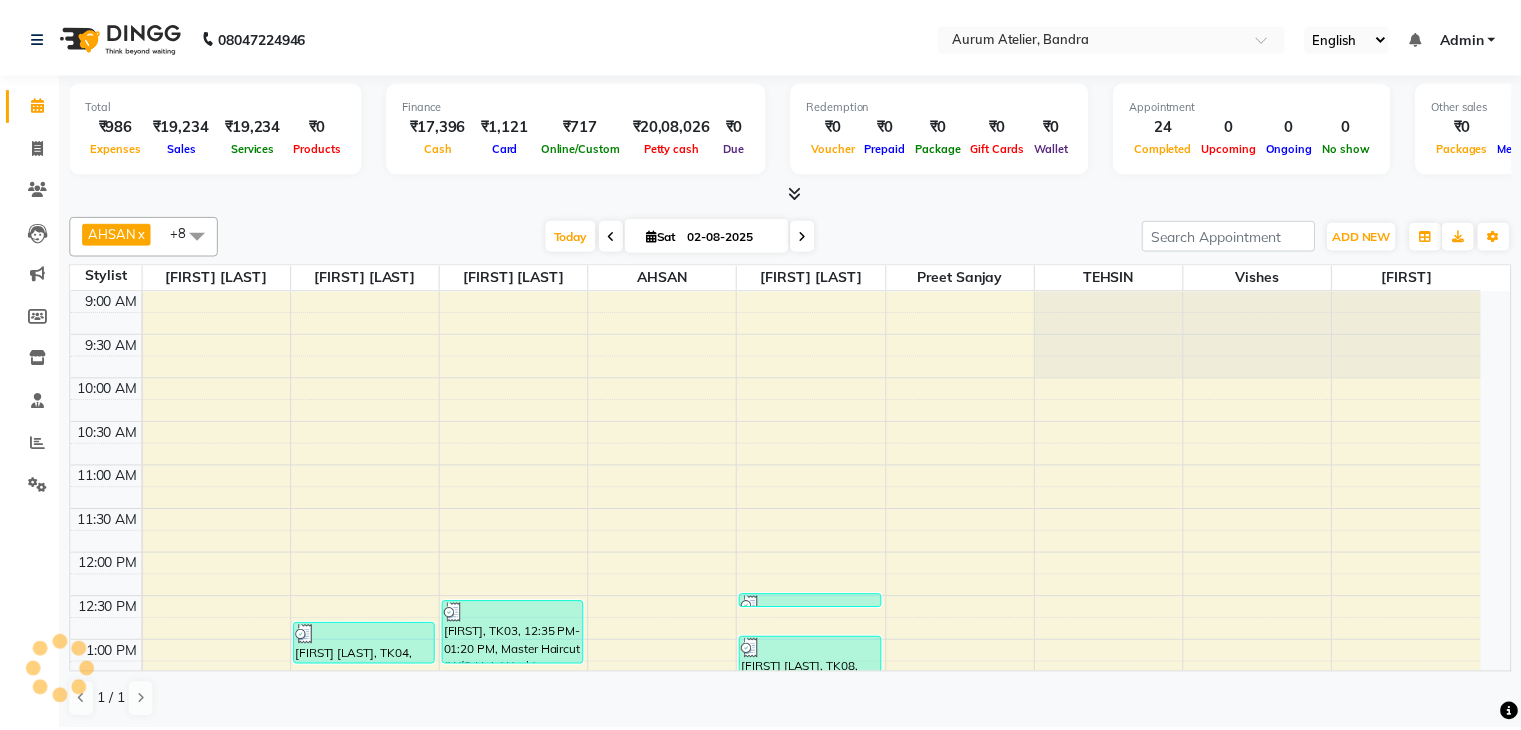 scroll, scrollTop: 0, scrollLeft: 0, axis: both 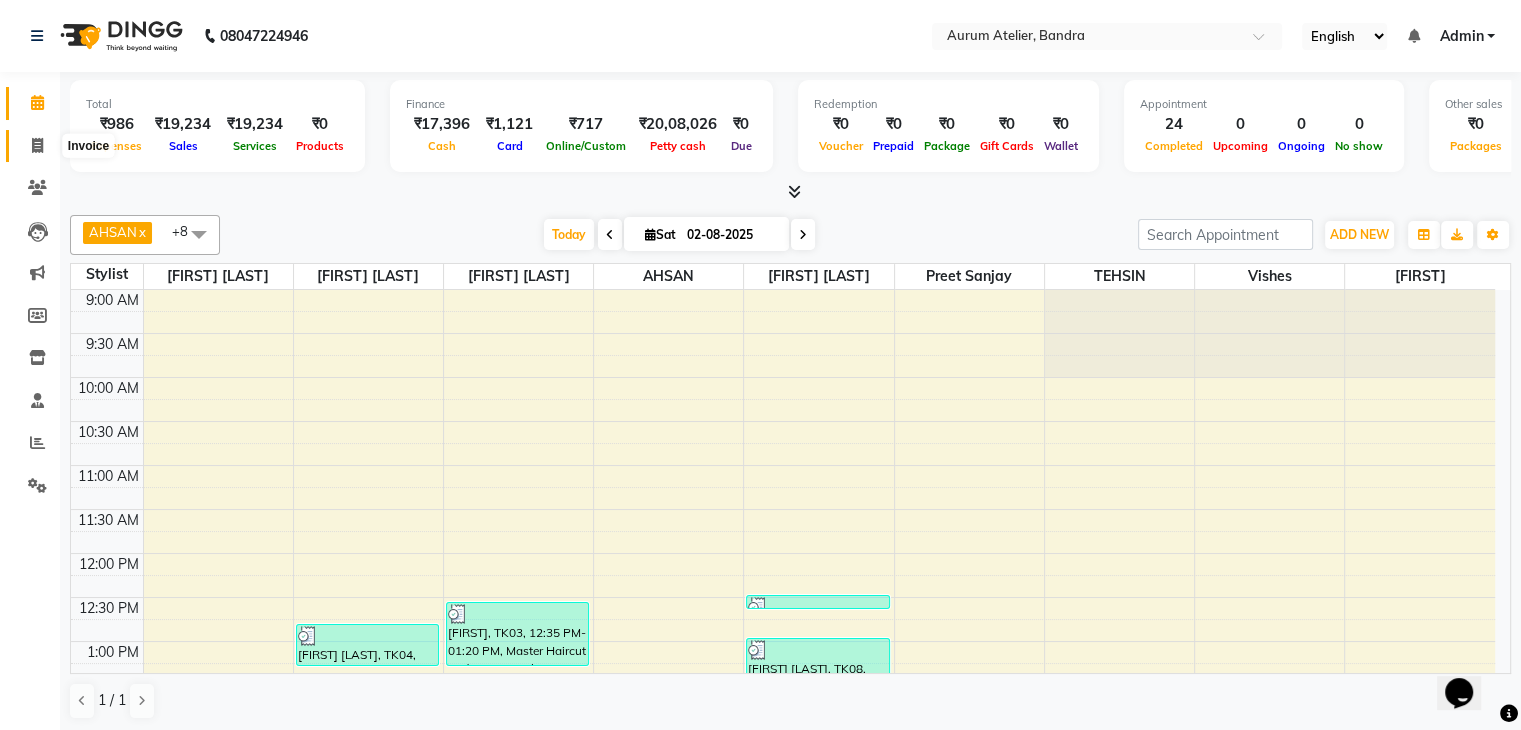 click 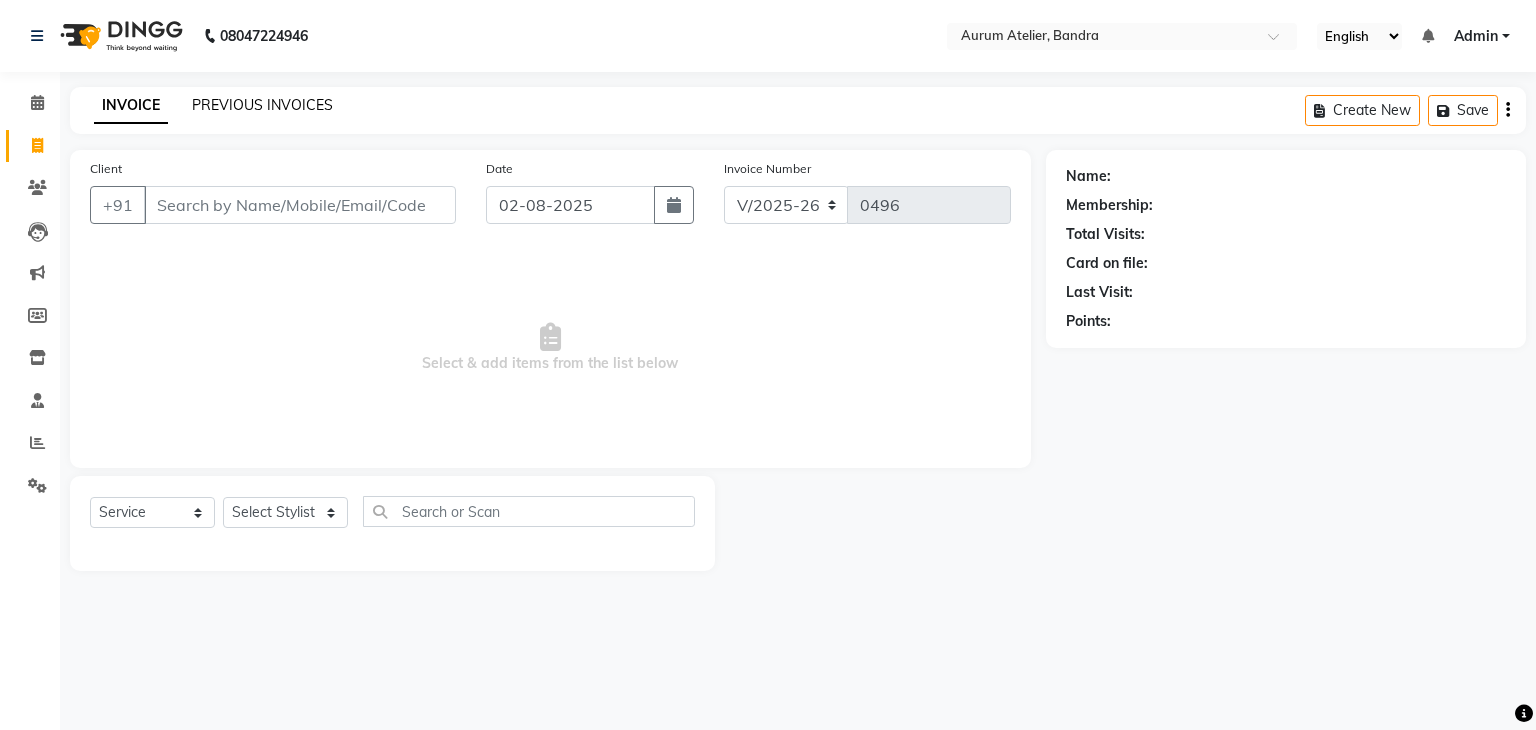 click on "PREVIOUS INVOICES" 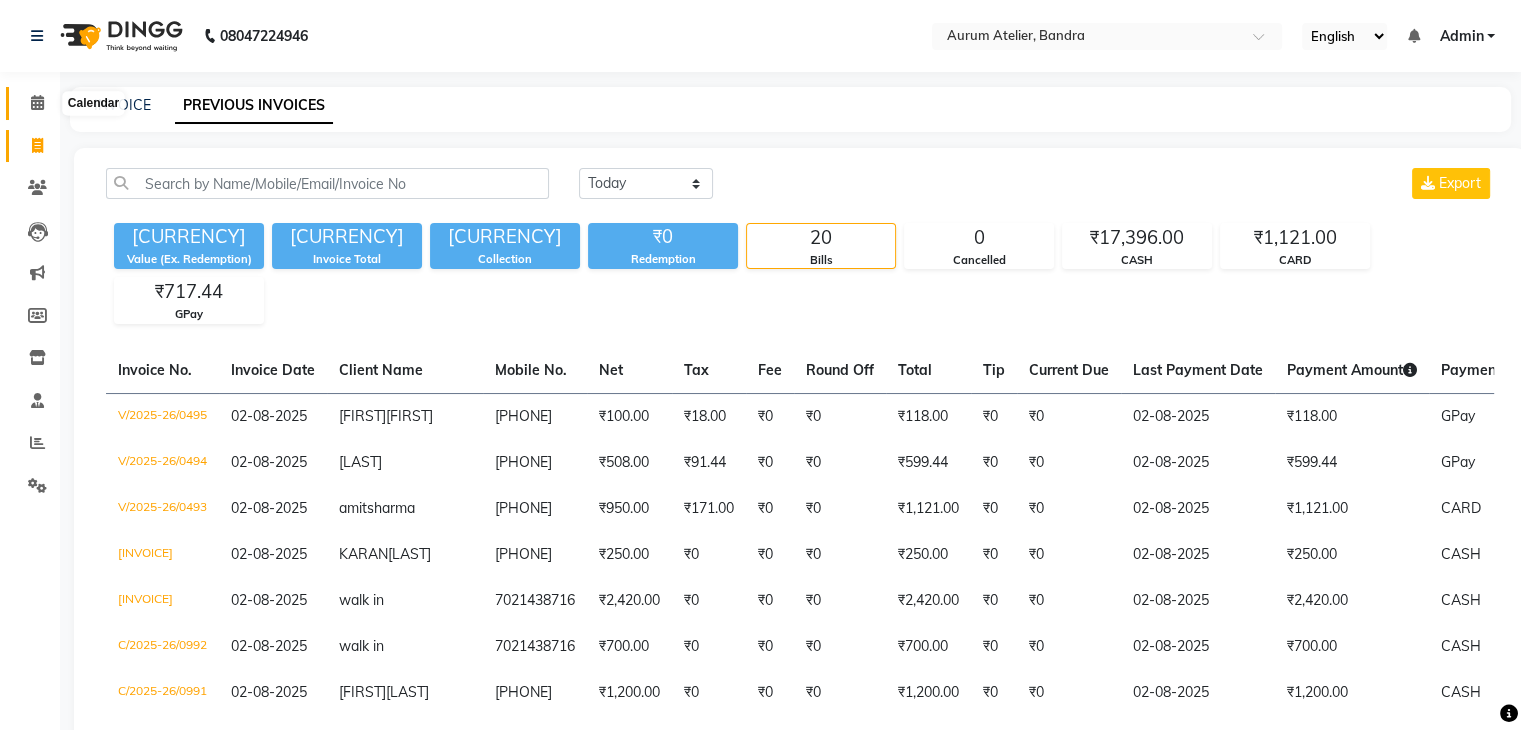 click 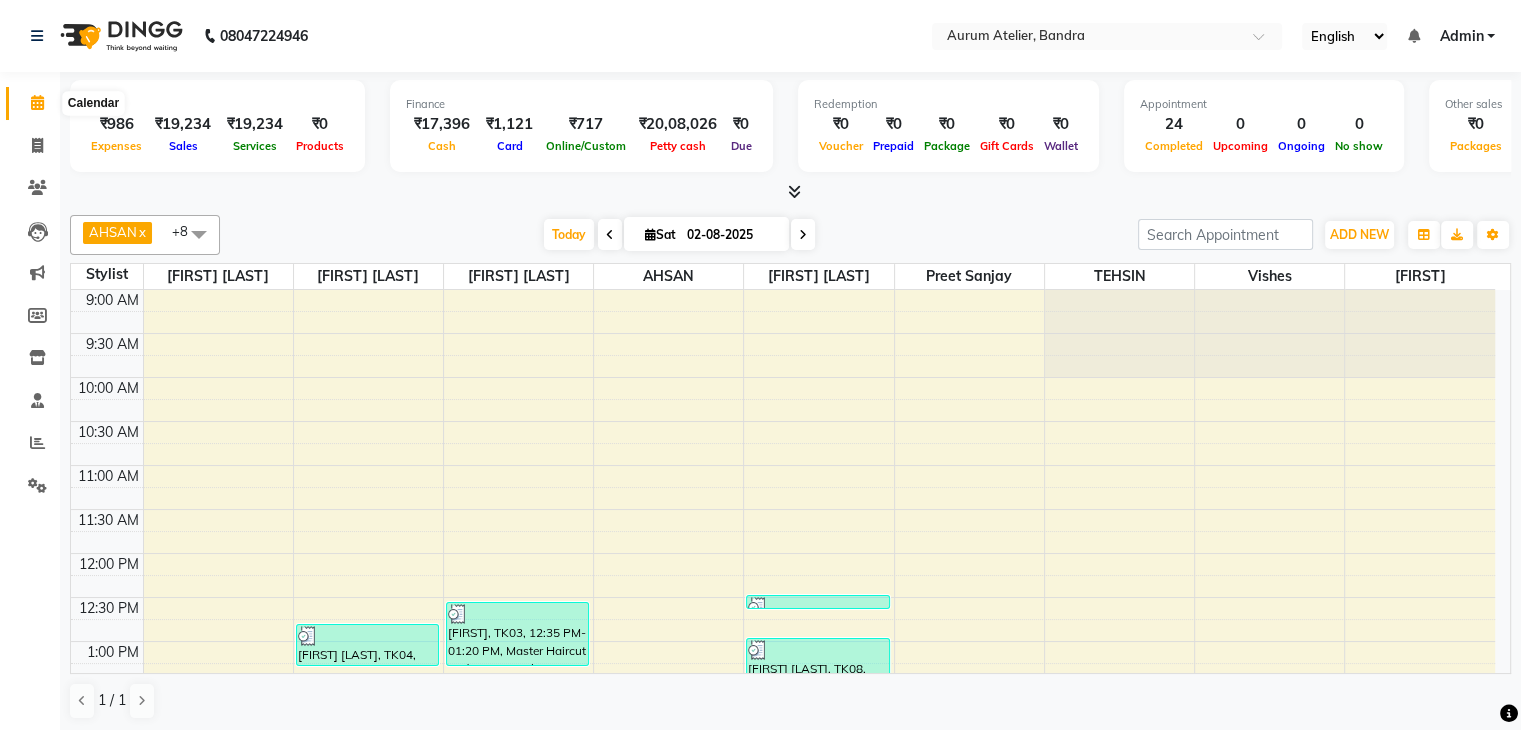 click 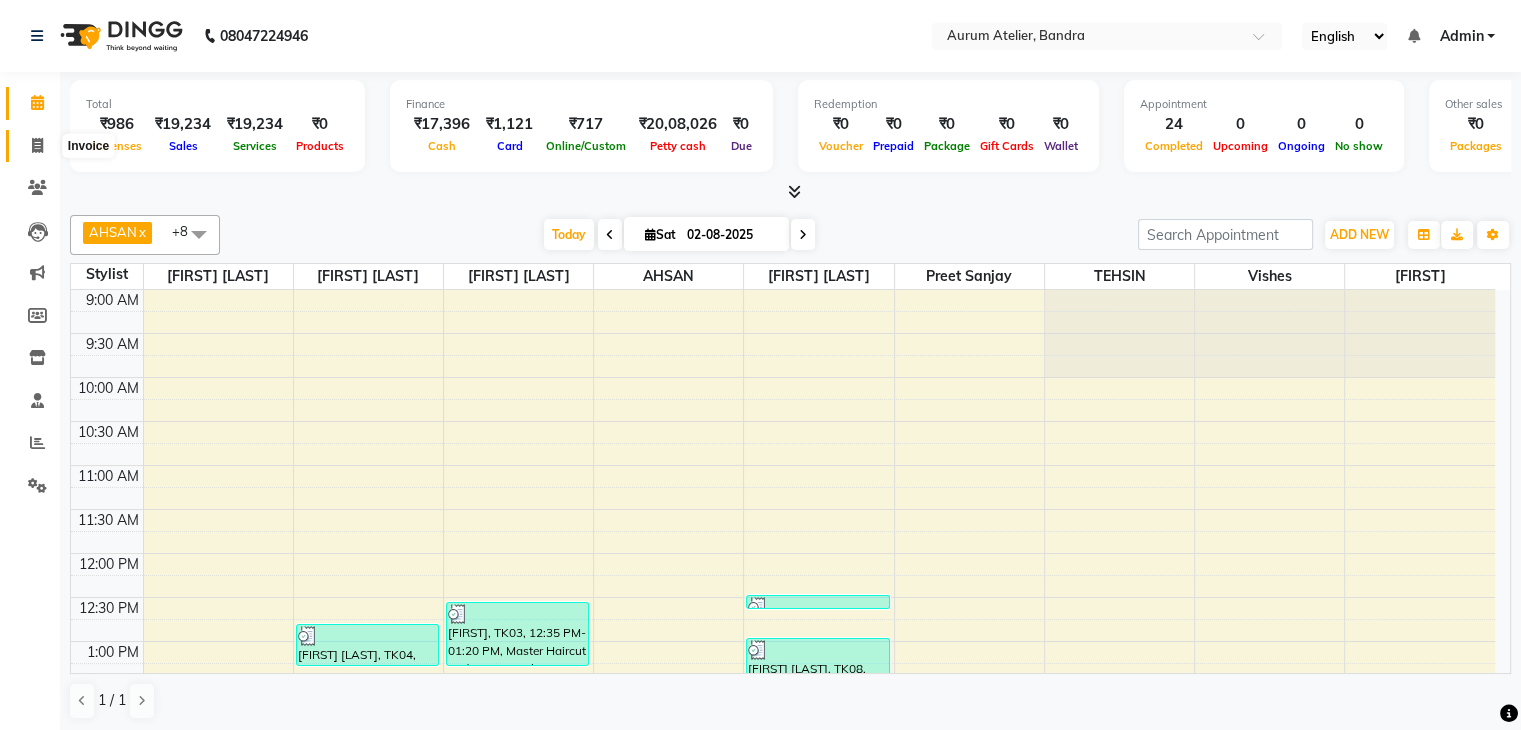 click 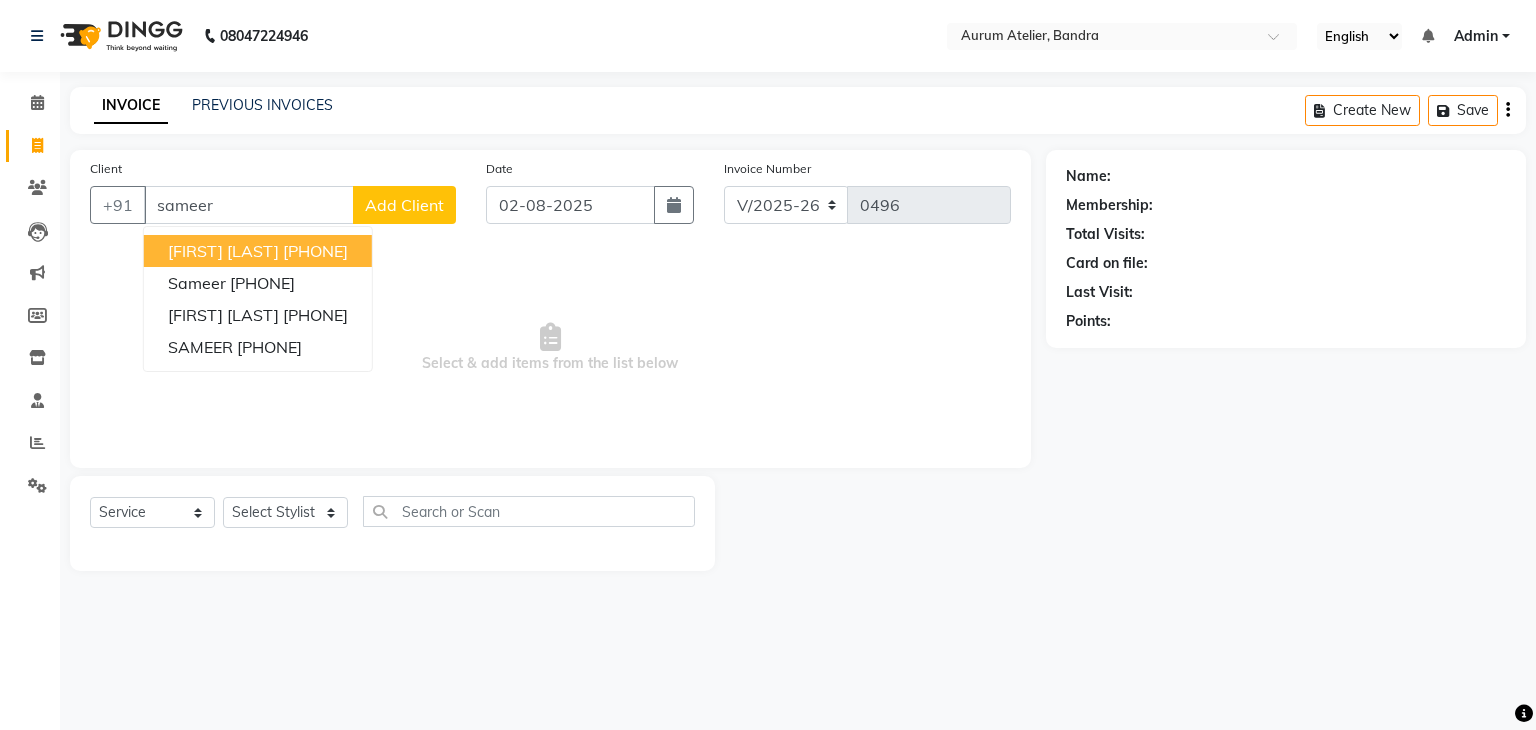 click on "SAMEER BHATI" at bounding box center [223, 251] 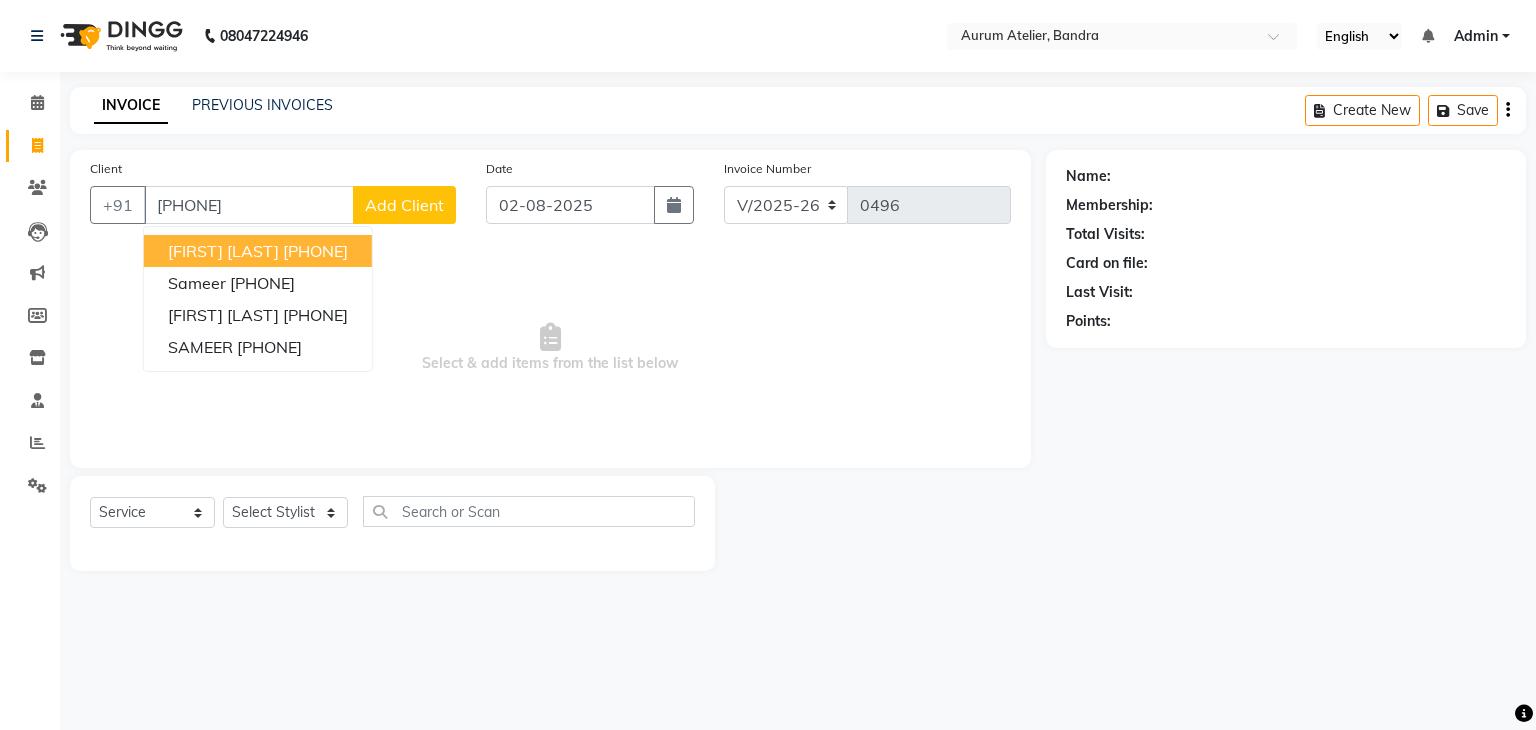 type on "9820135543" 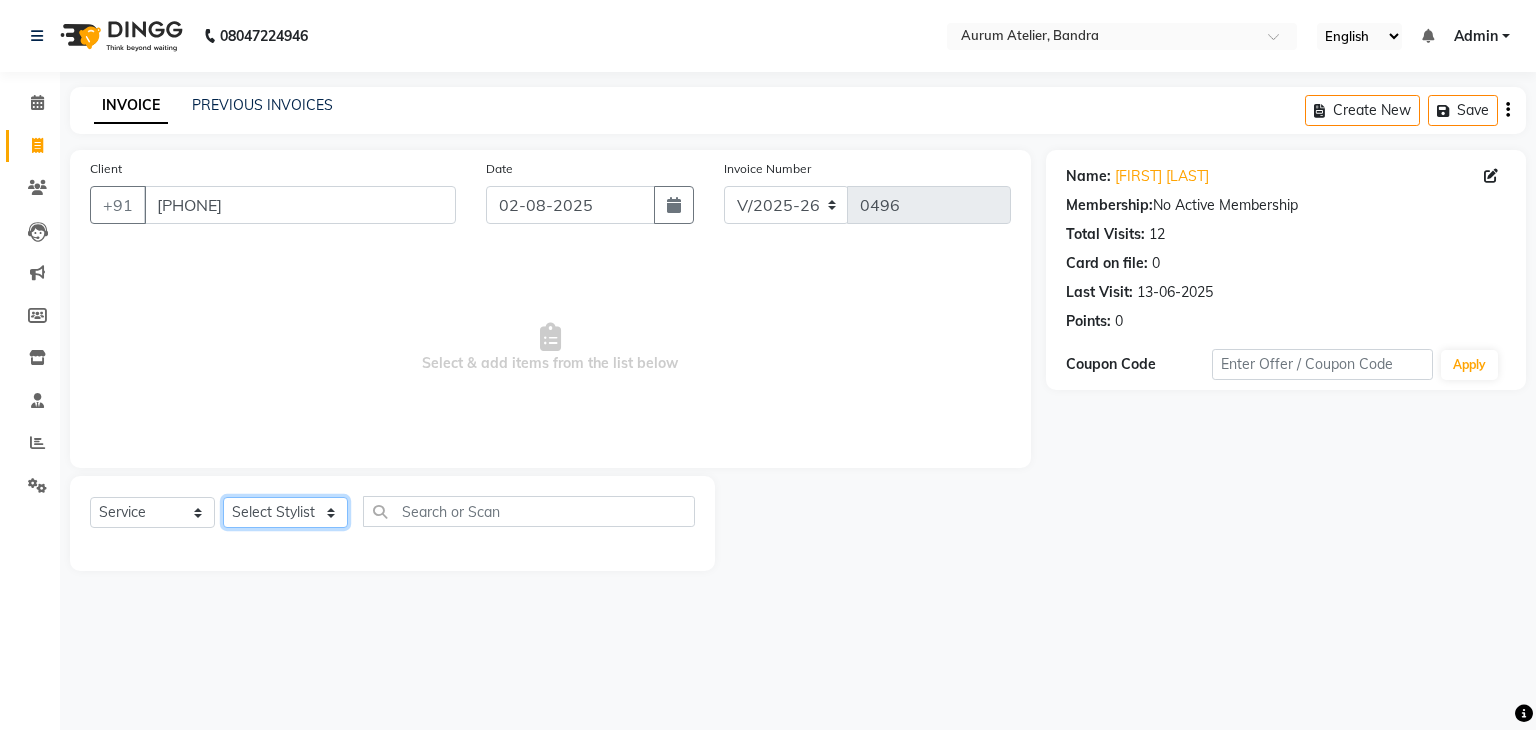 click on "Select Stylist [LAST] [LAST] [LAST] [LAST] [LAST] [LAST] [LAST] [LAST] [LAST] [LAST]" 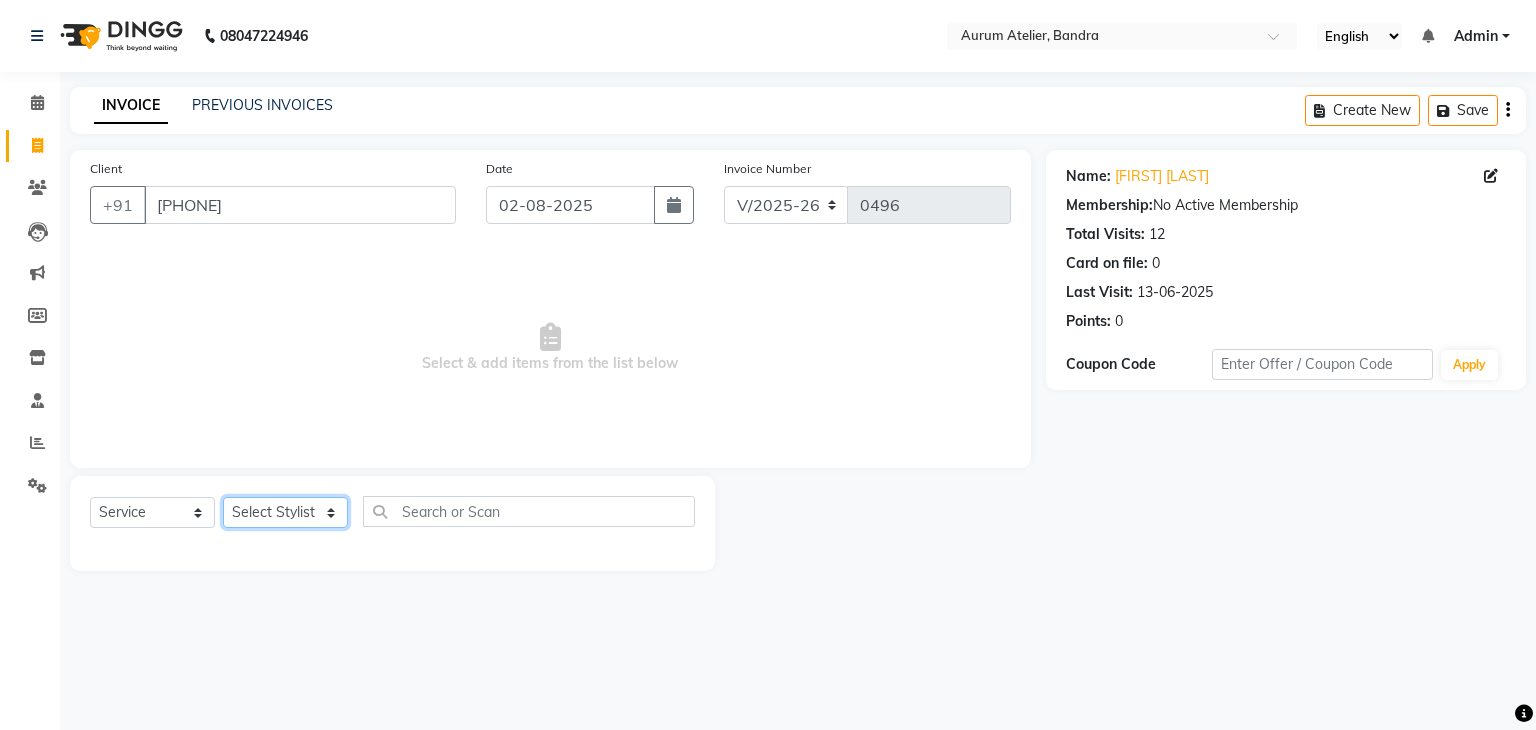 select on "66082" 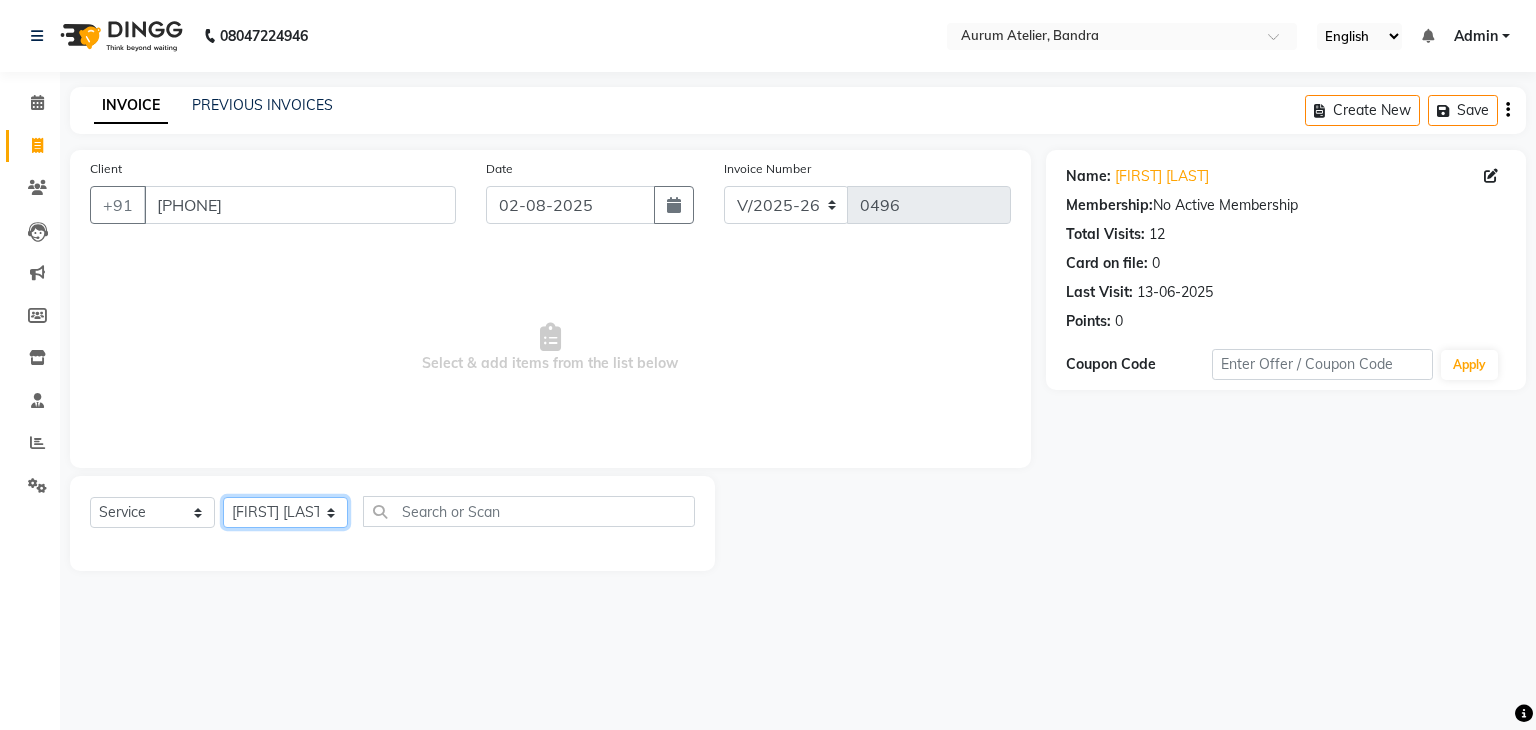 click on "Select Stylist [LAST] [LAST] [LAST] [LAST] [LAST] [LAST] [LAST] [LAST] [LAST] [LAST]" 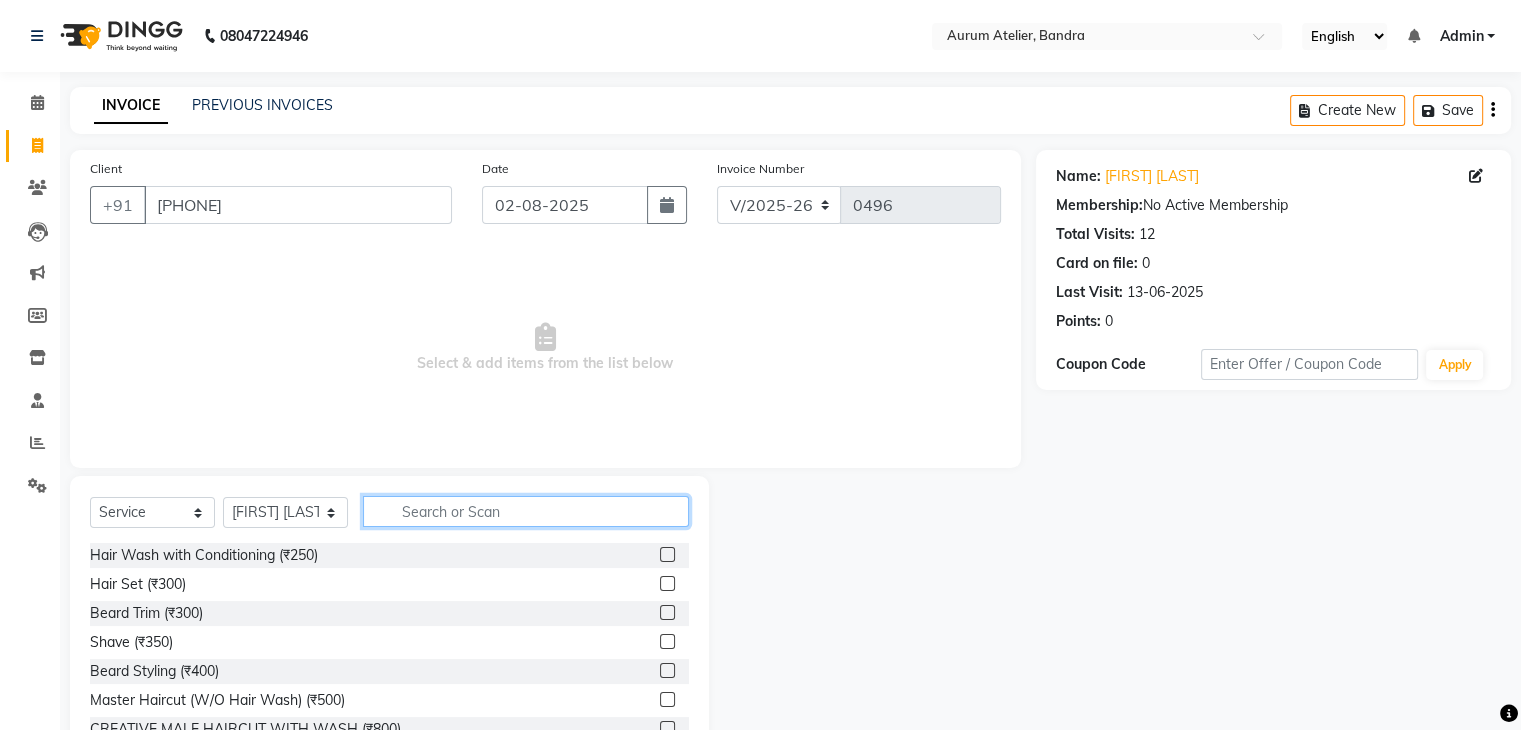 click 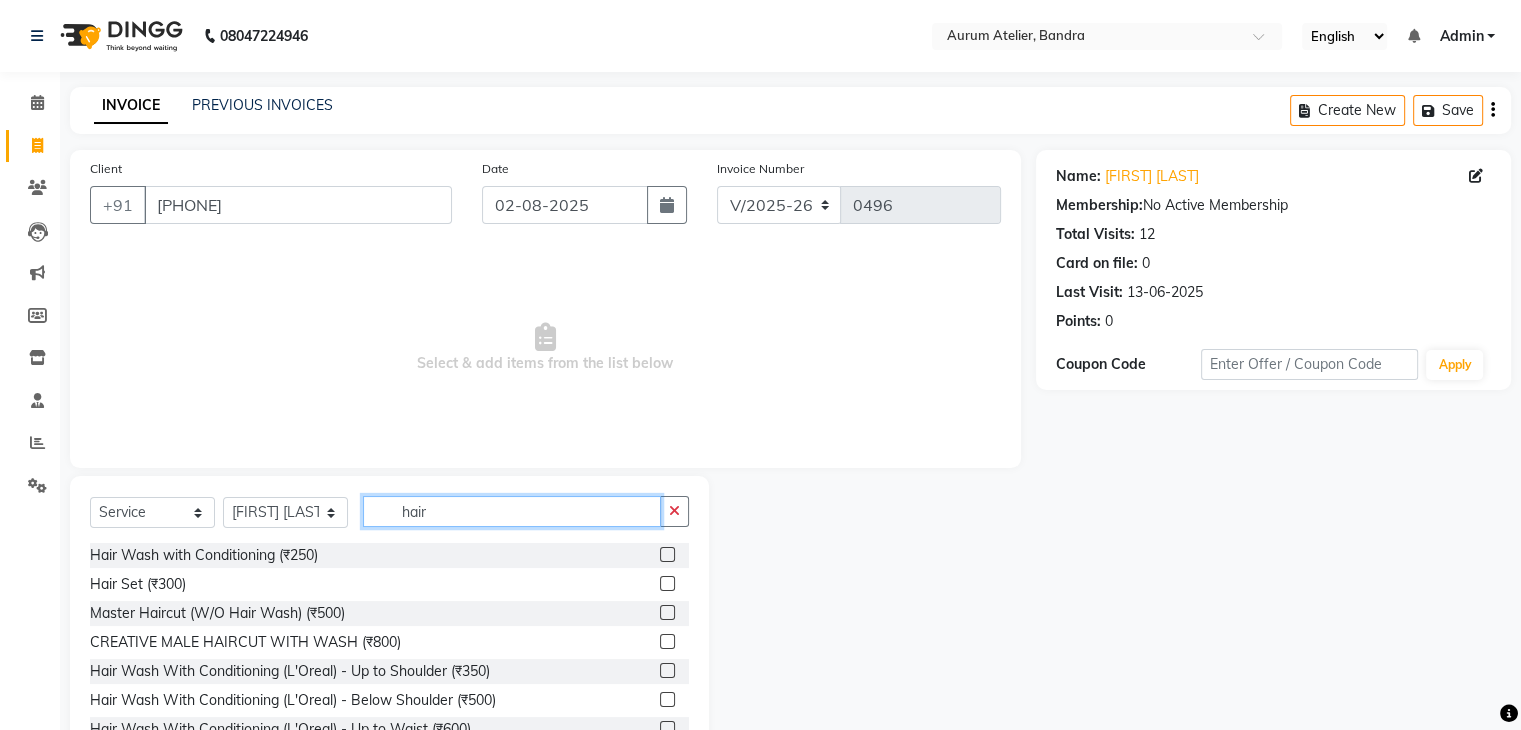 type on "hair" 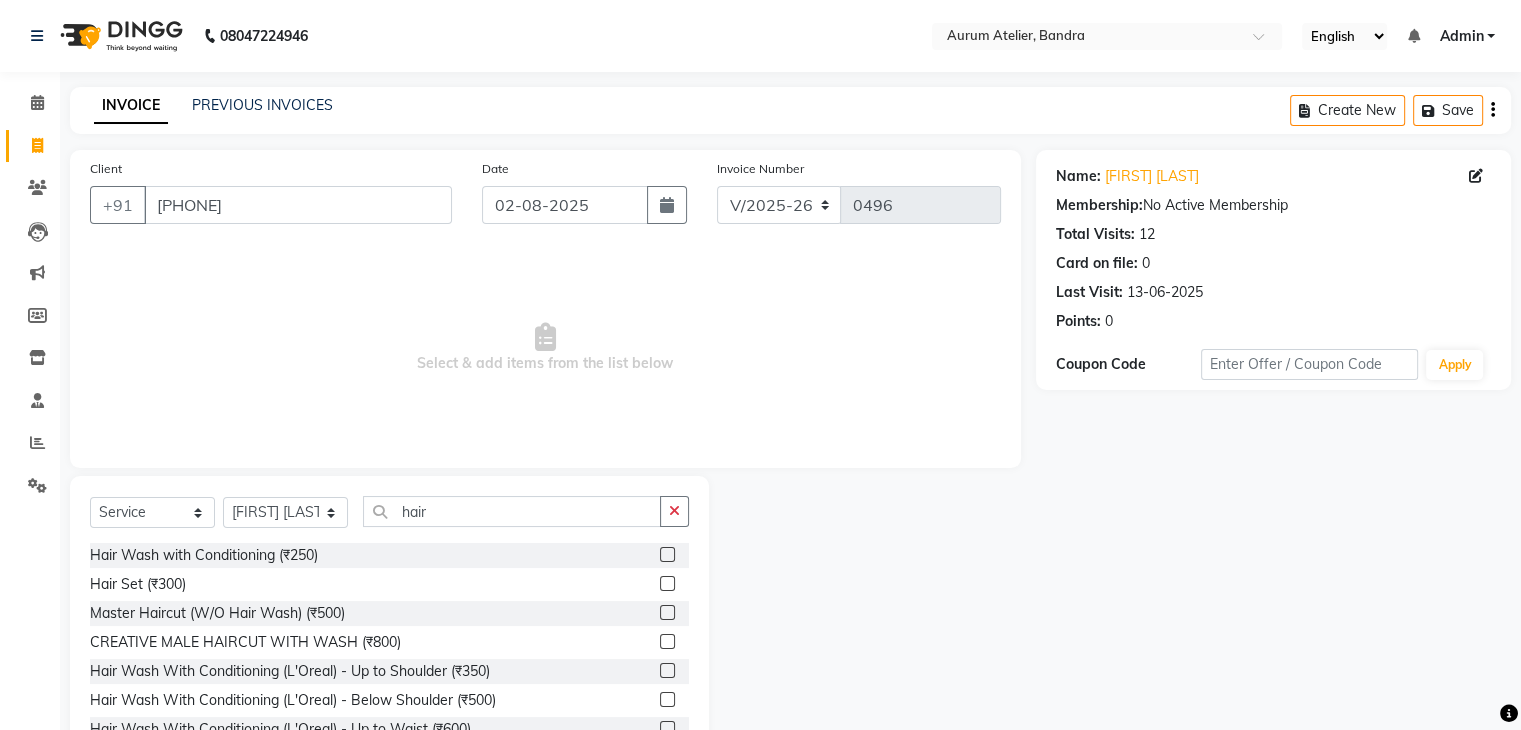 click 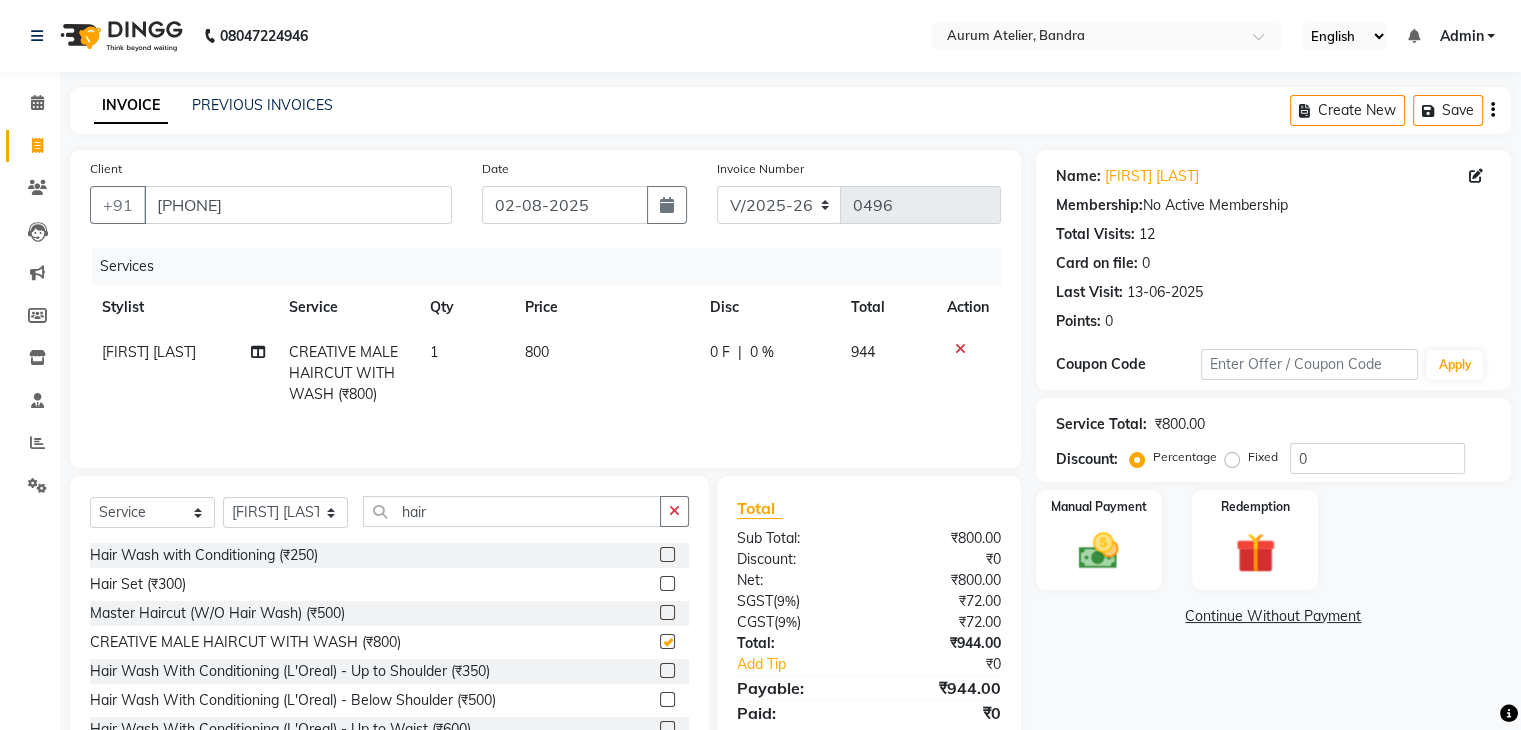 checkbox on "false" 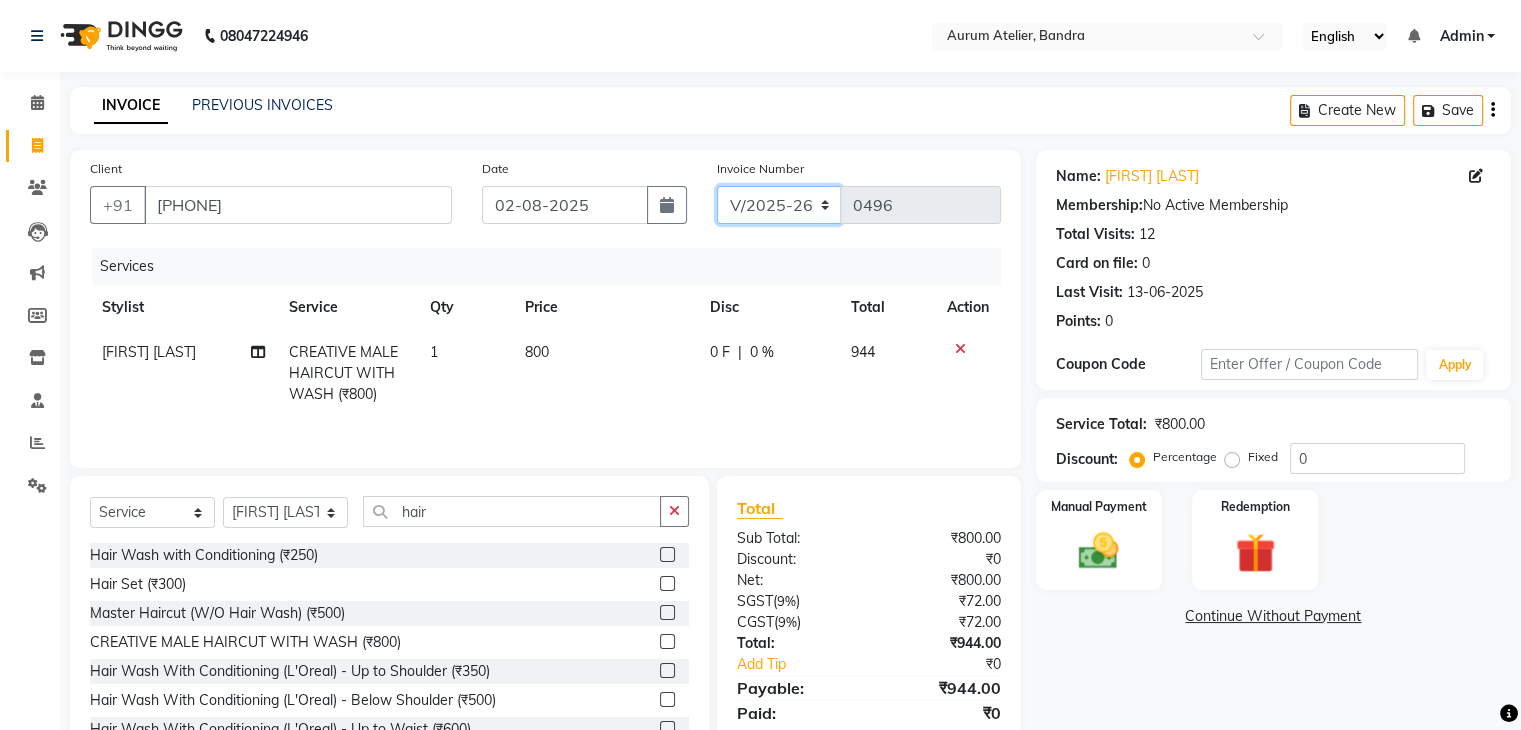 click on "C/2025-26 V/2025 V/2025-26" 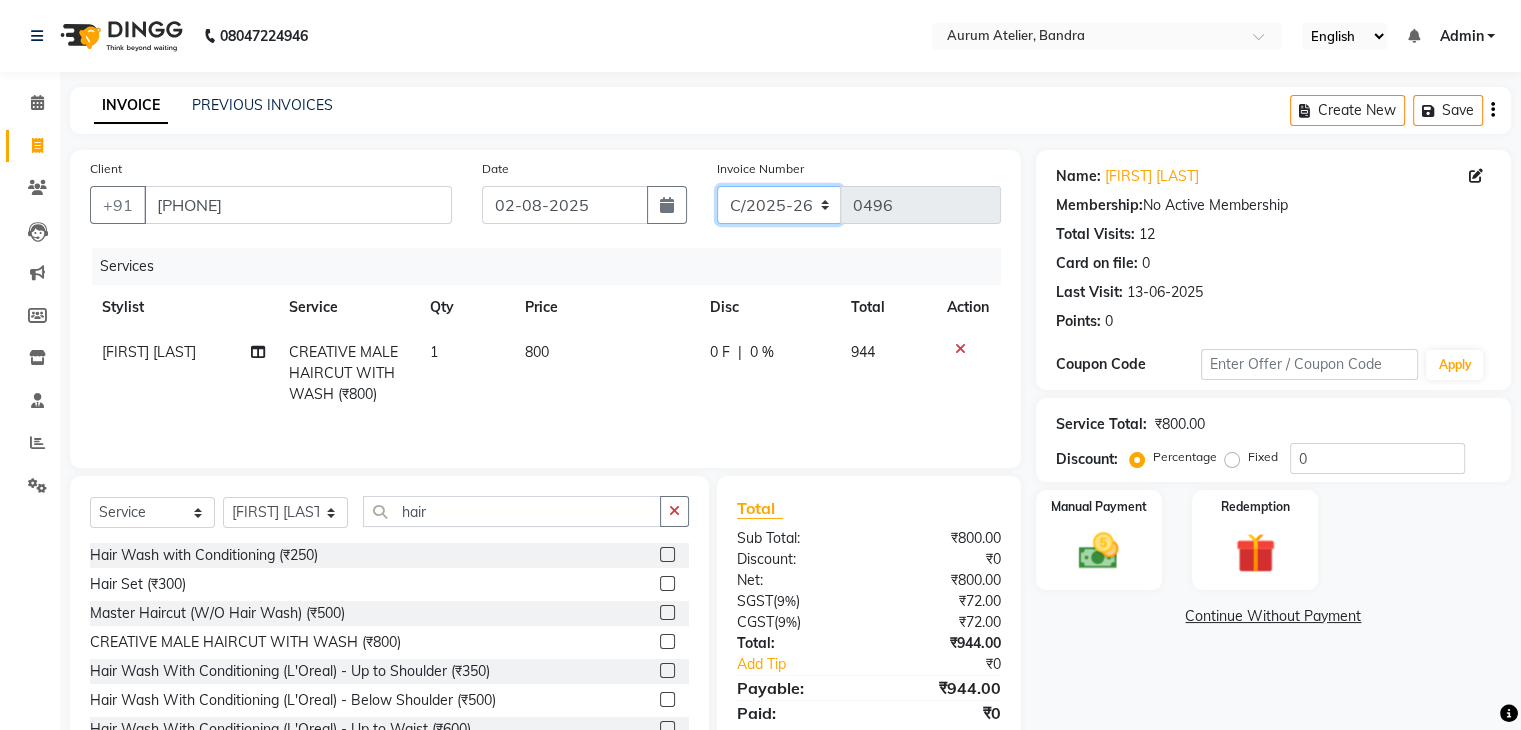click on "C/2025-26 V/2025 V/2025-26" 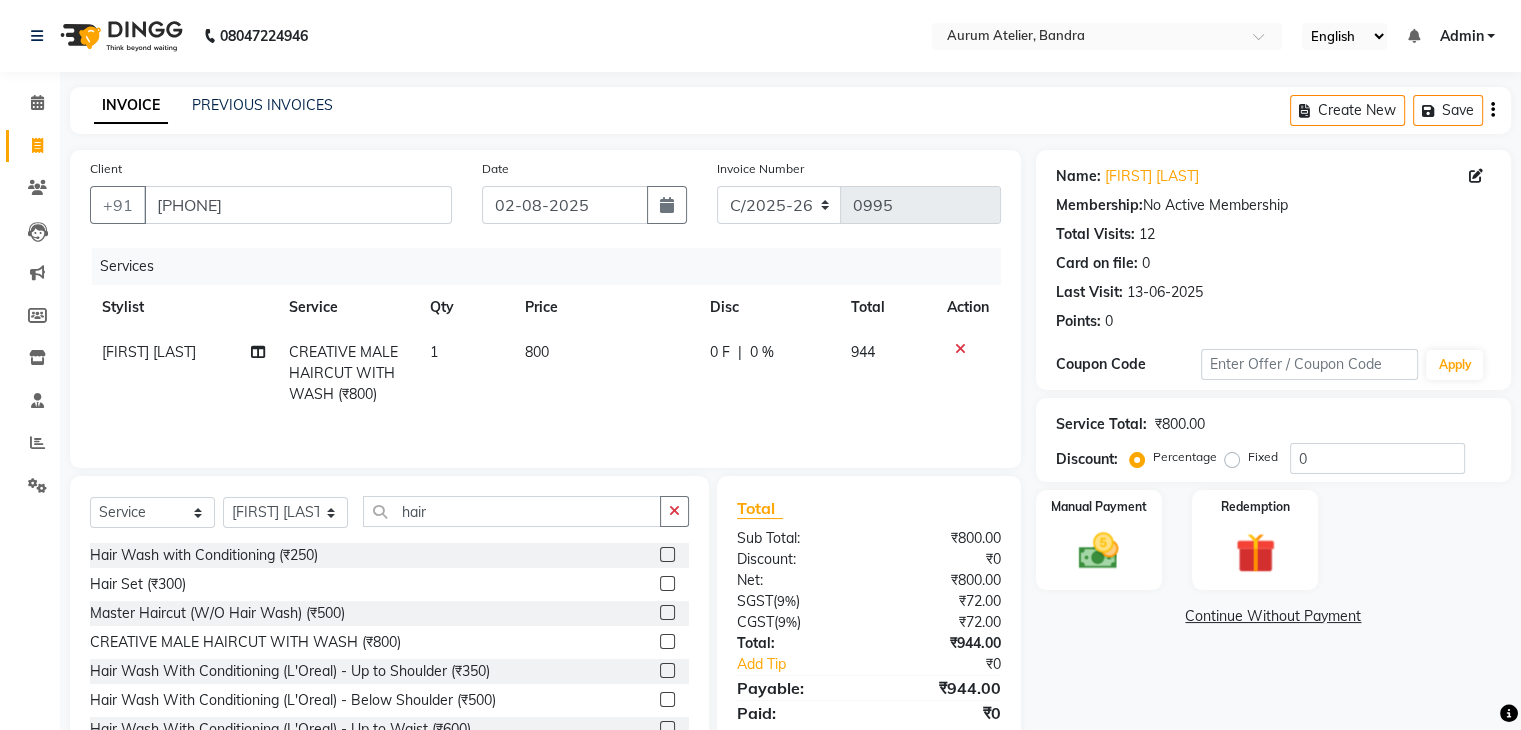 click 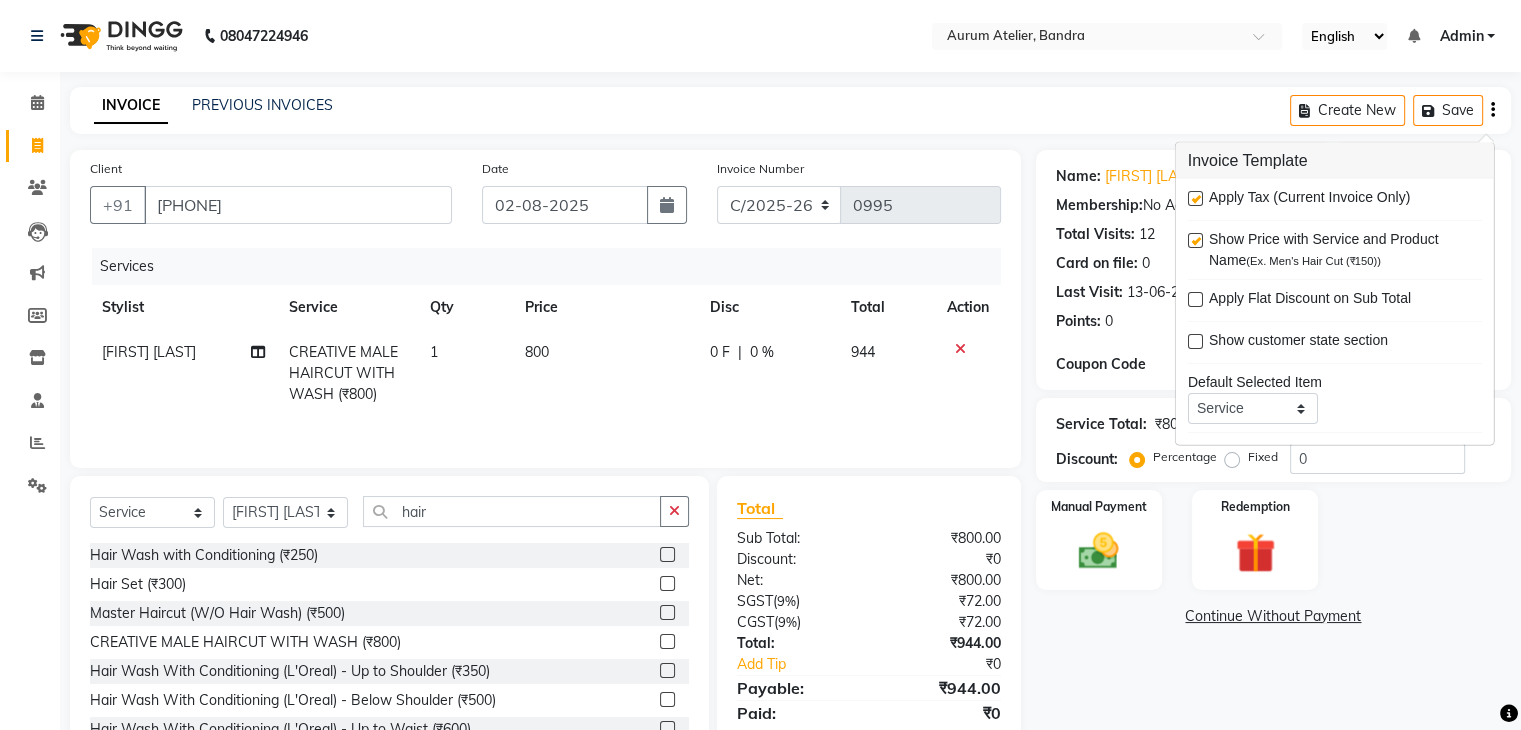 click at bounding box center (1195, 198) 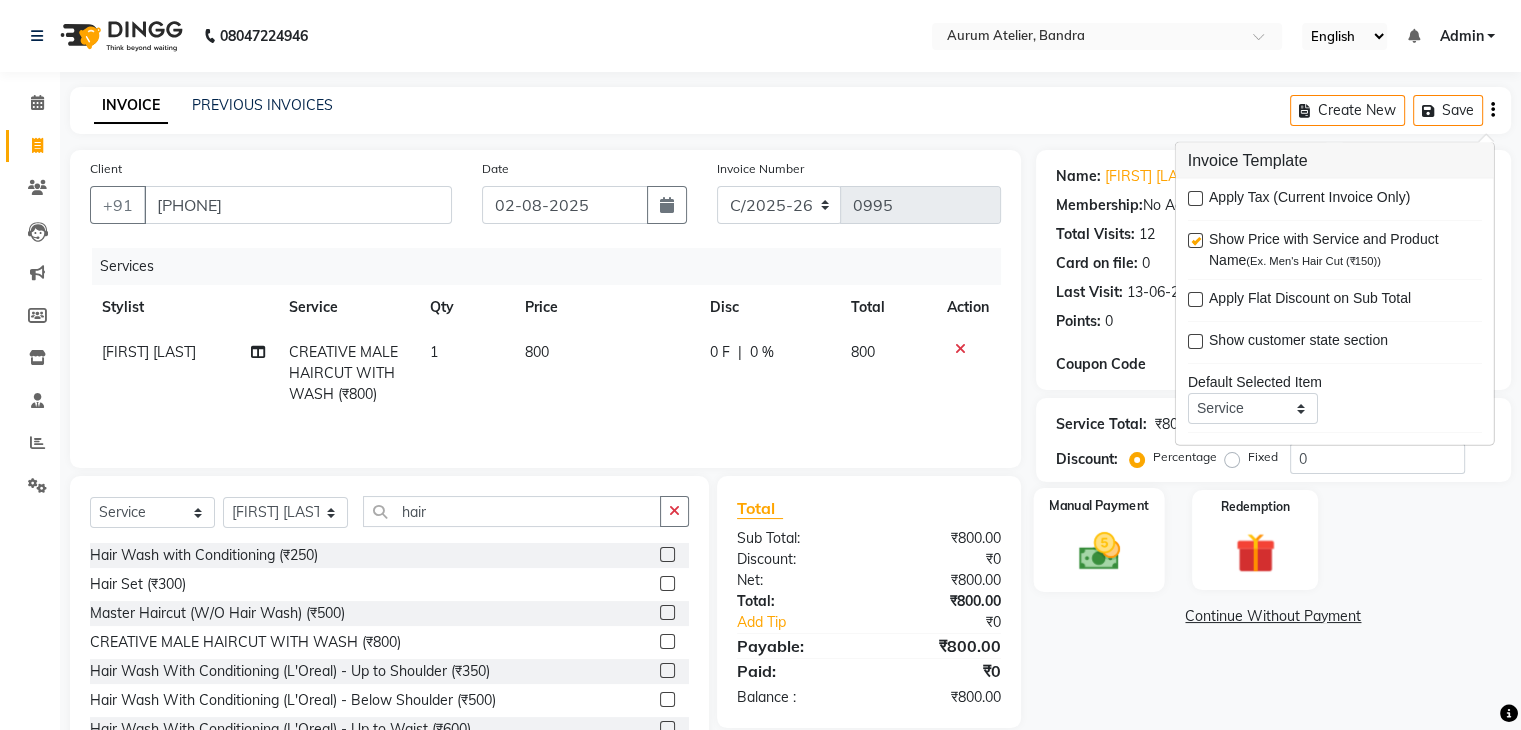 click 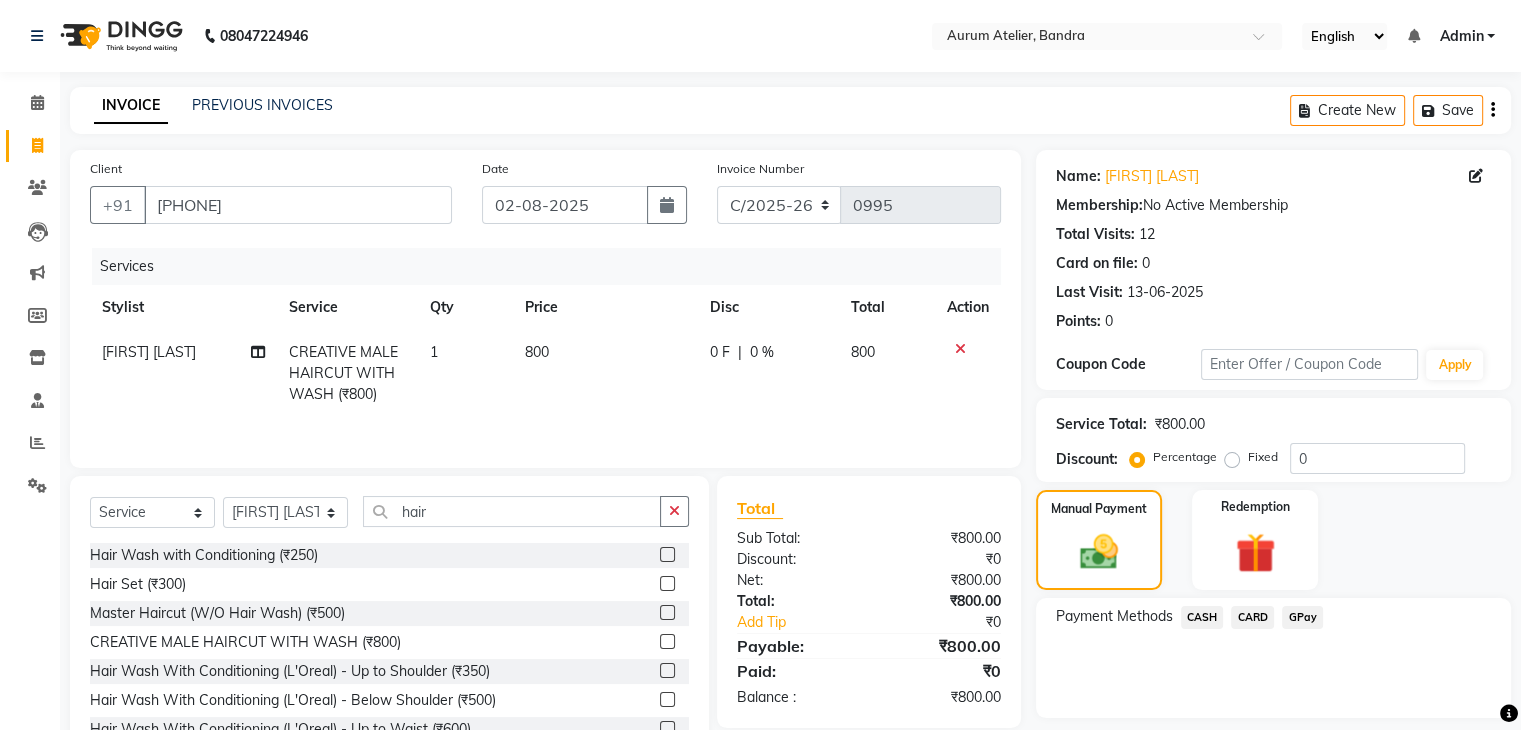 click on "CASH" 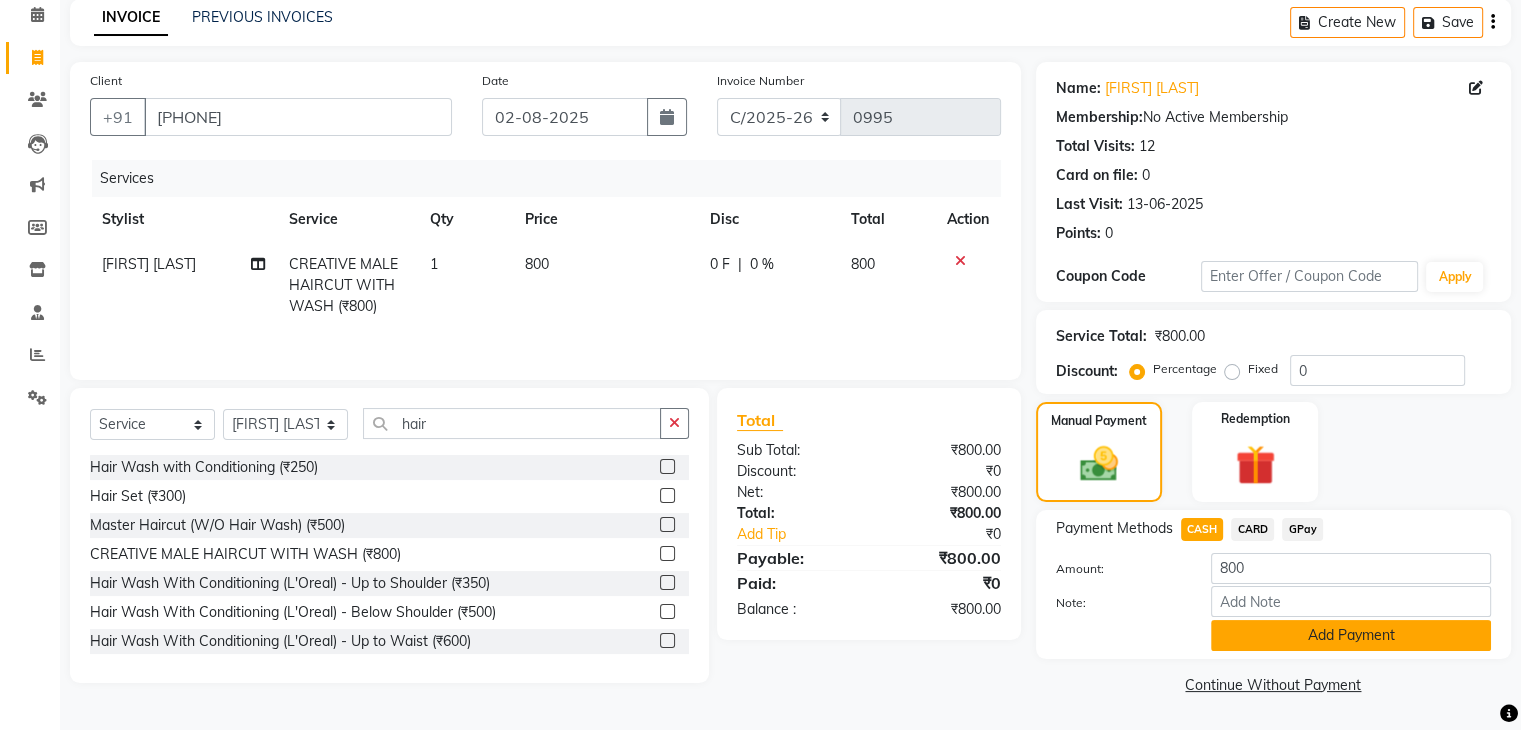 click on "Add Payment" 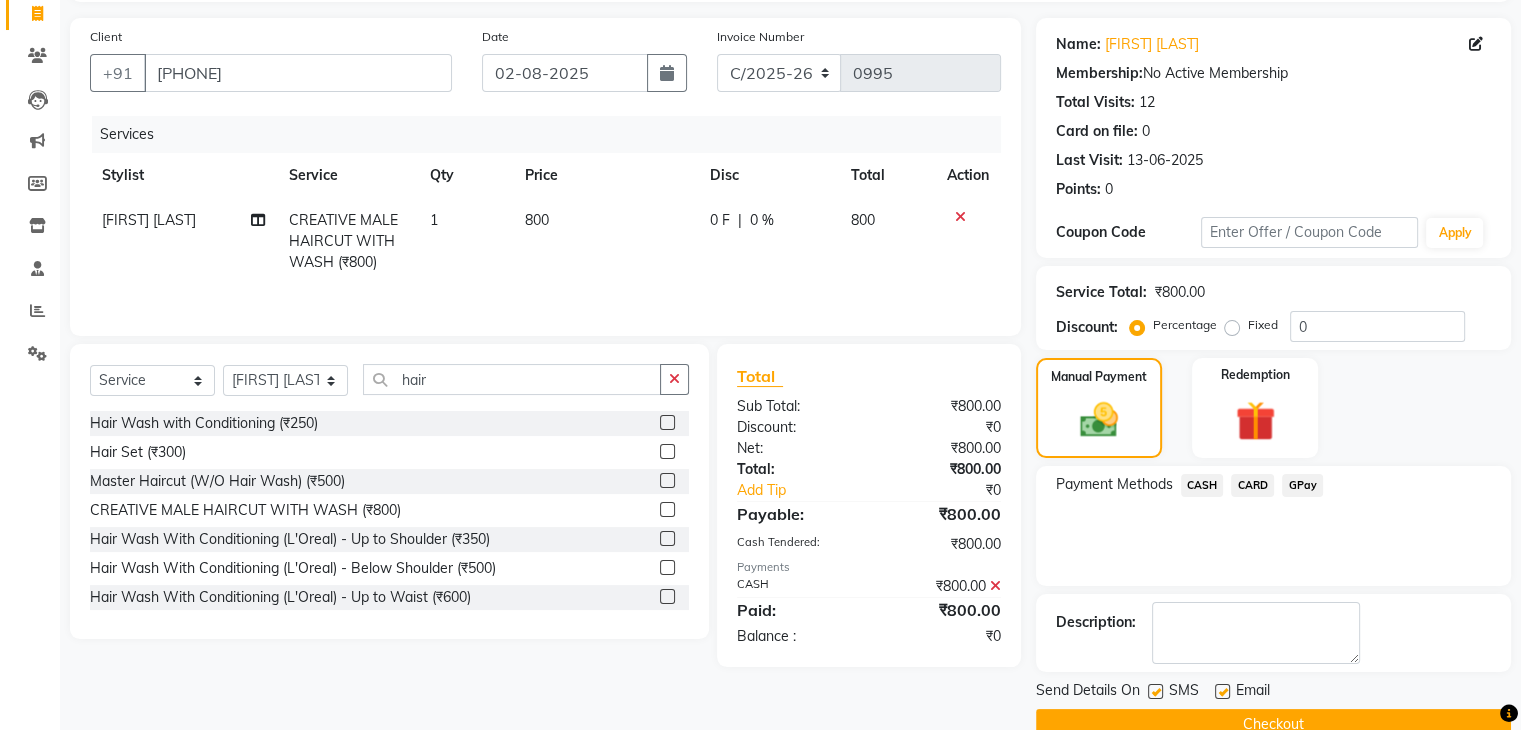 scroll, scrollTop: 171, scrollLeft: 0, axis: vertical 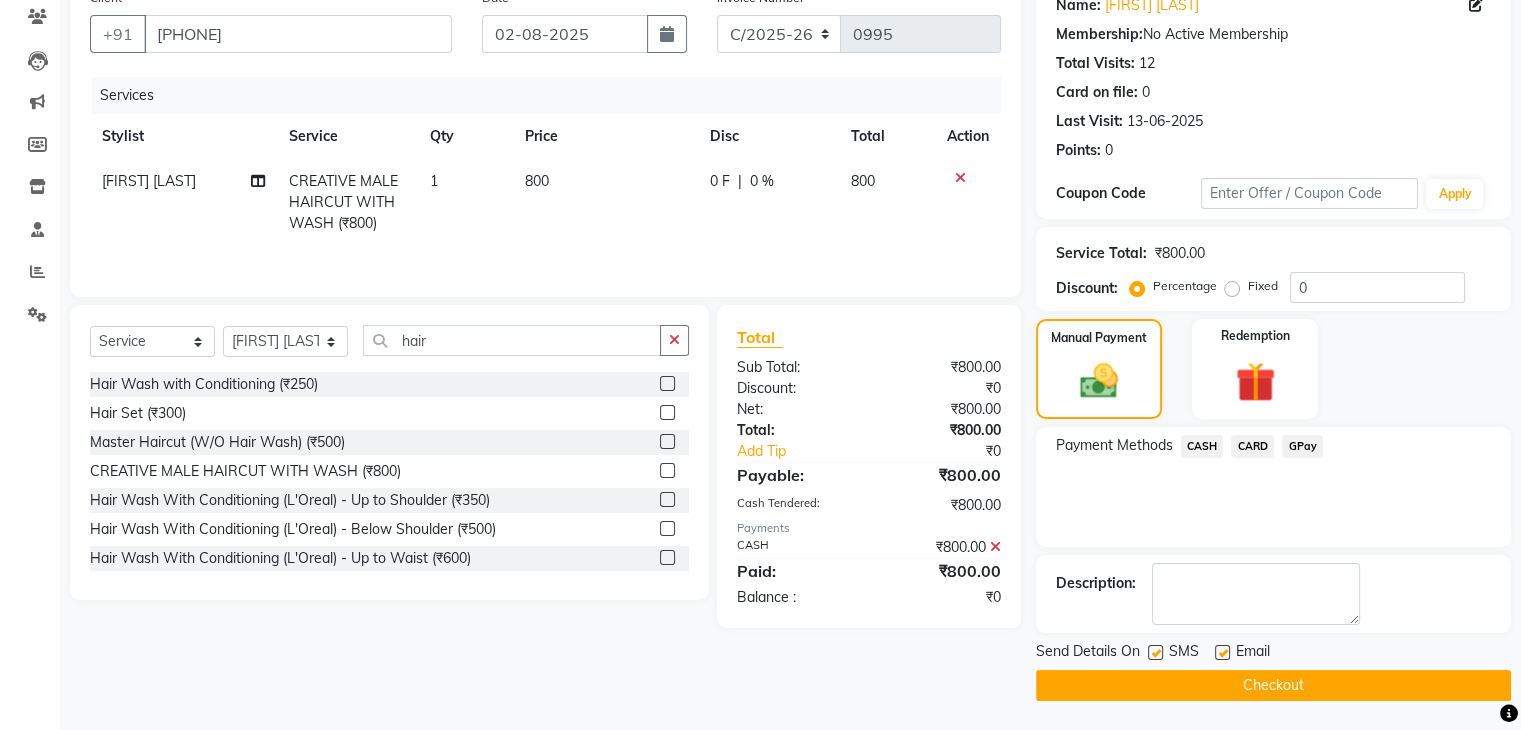 click on "Checkout" 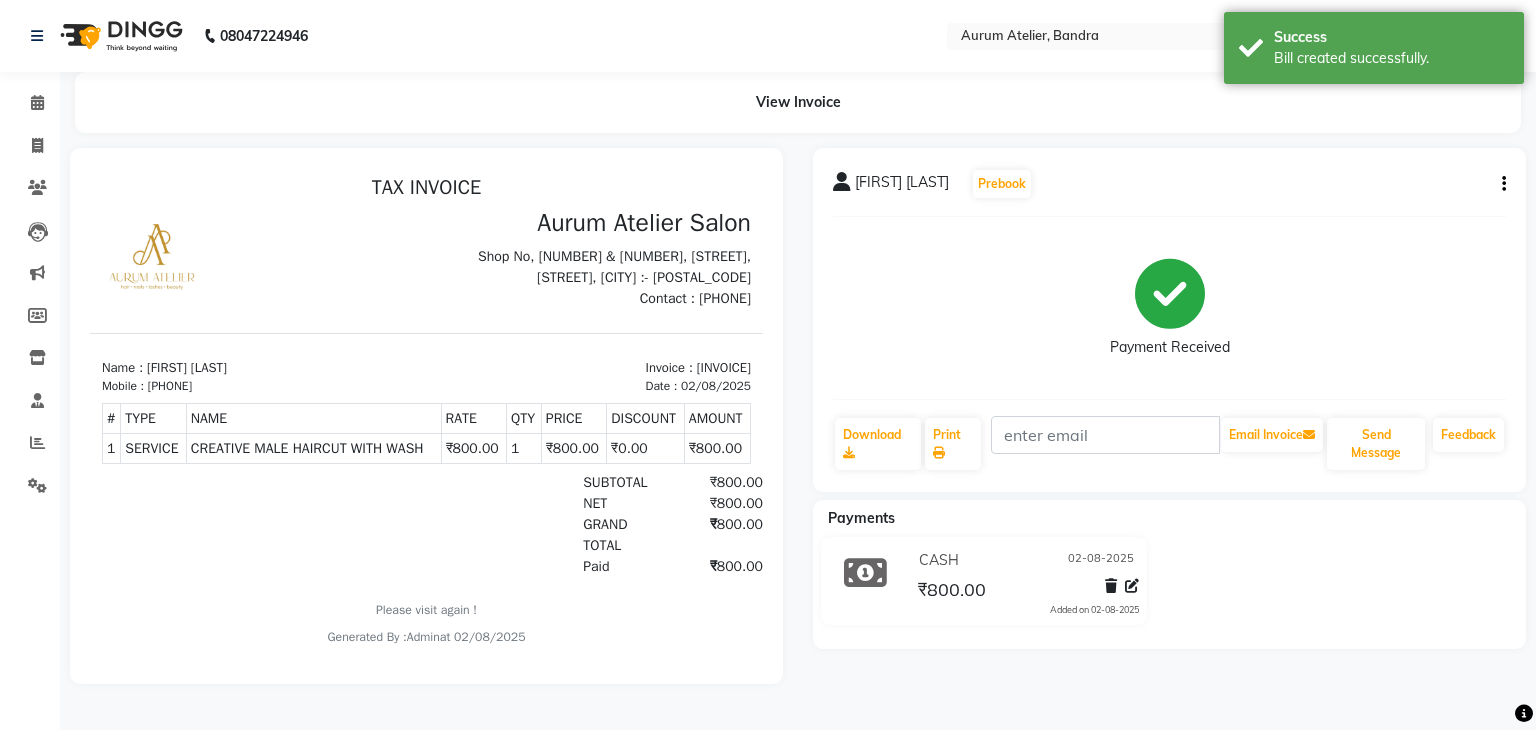 scroll, scrollTop: 0, scrollLeft: 0, axis: both 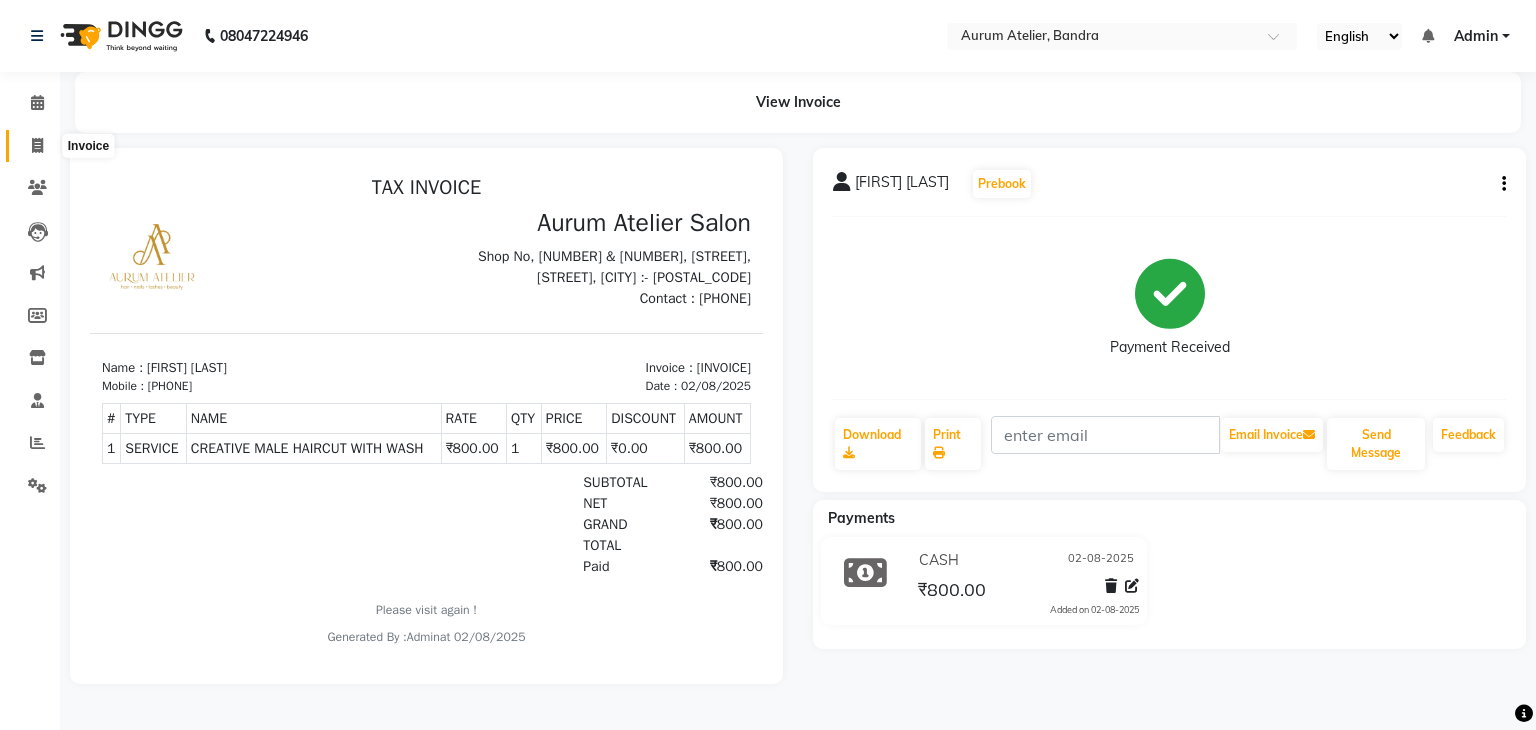click 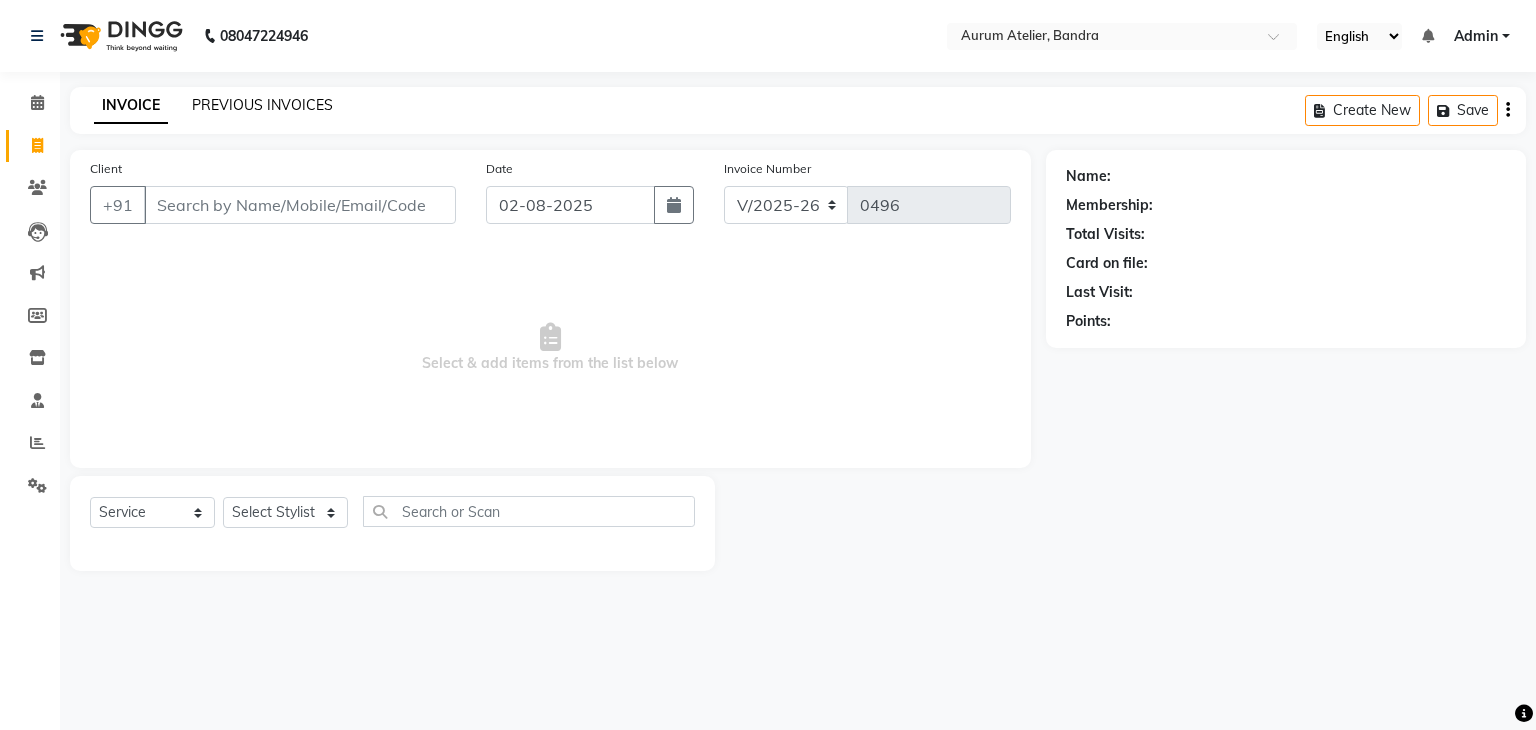 click on "PREVIOUS INVOICES" 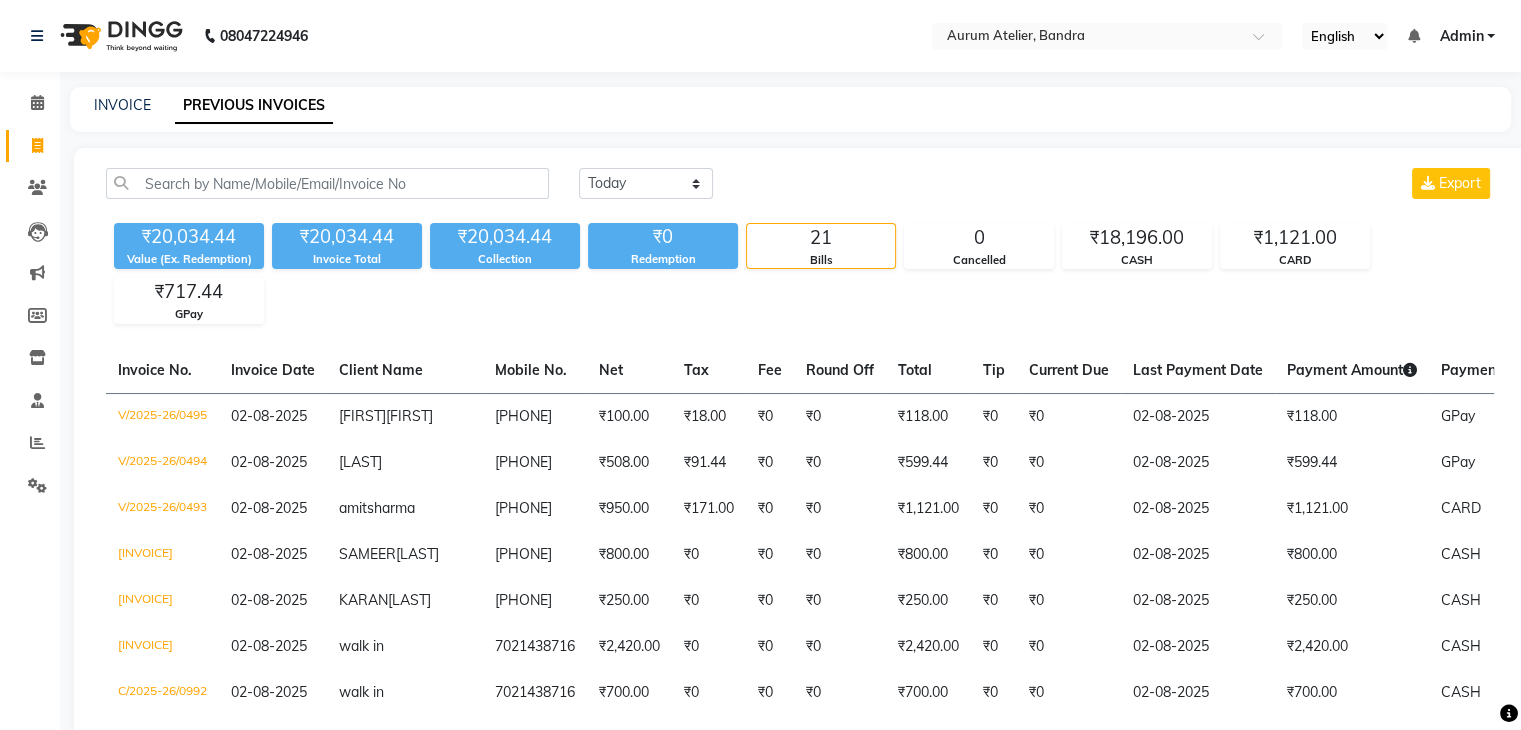click on "Admin" at bounding box center (1467, 36) 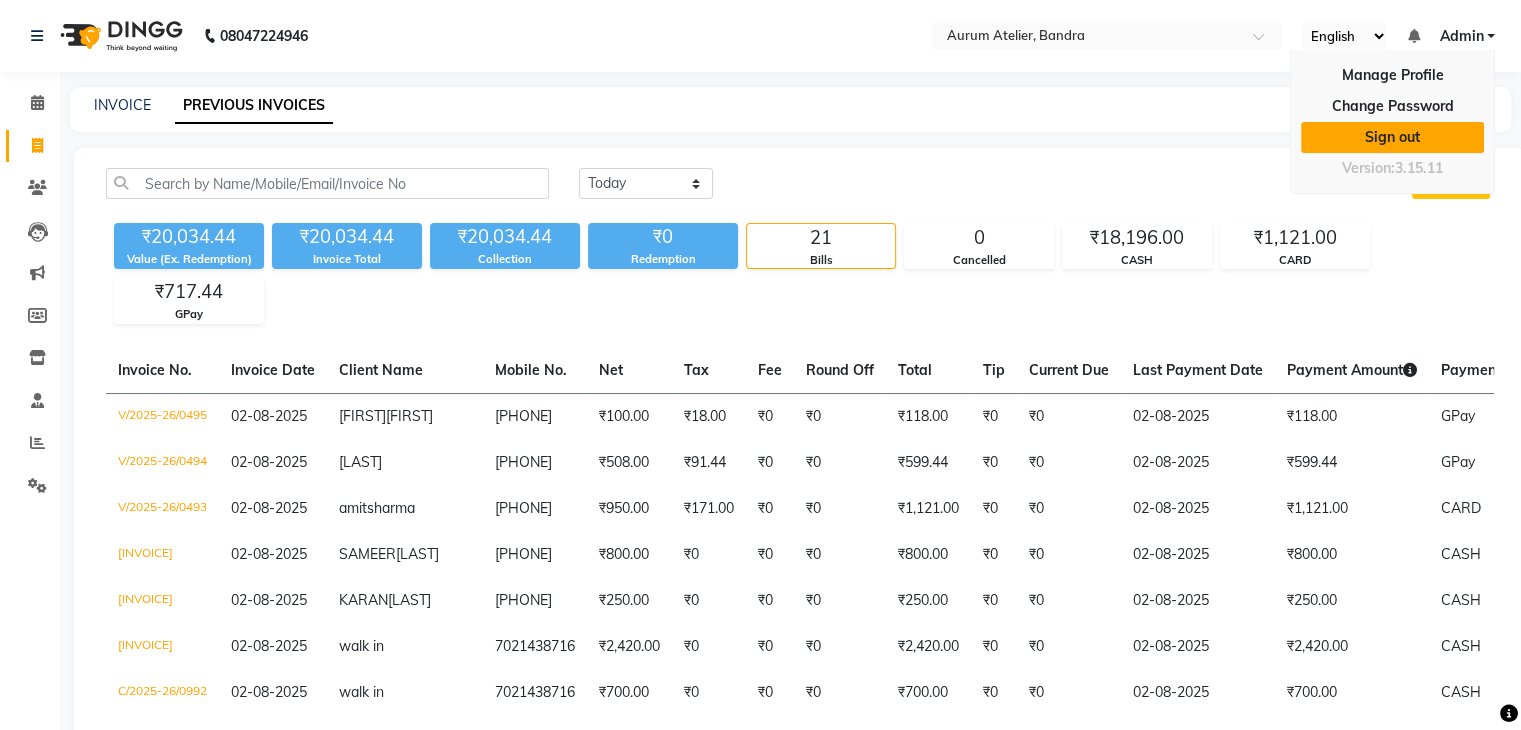 click on "Sign out" at bounding box center [1392, 137] 